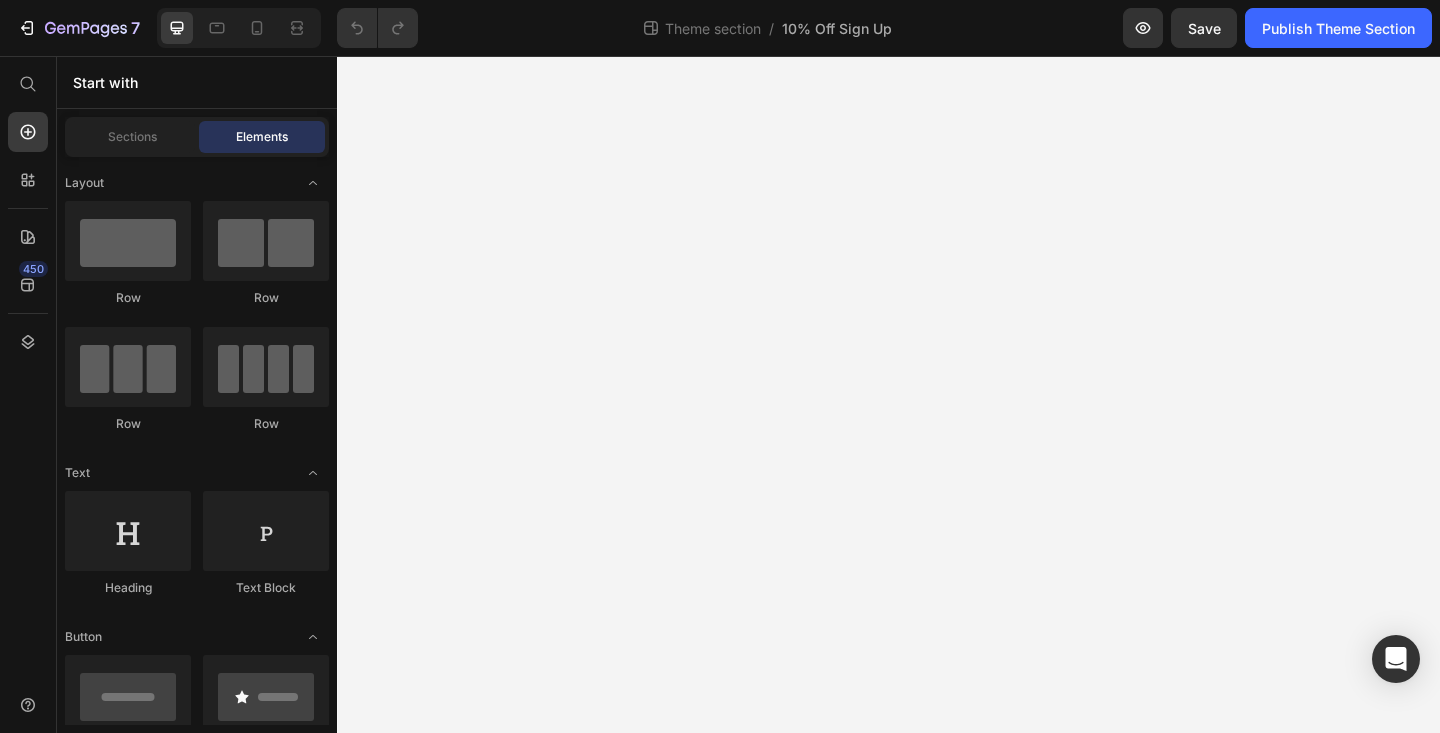 scroll, scrollTop: 0, scrollLeft: 0, axis: both 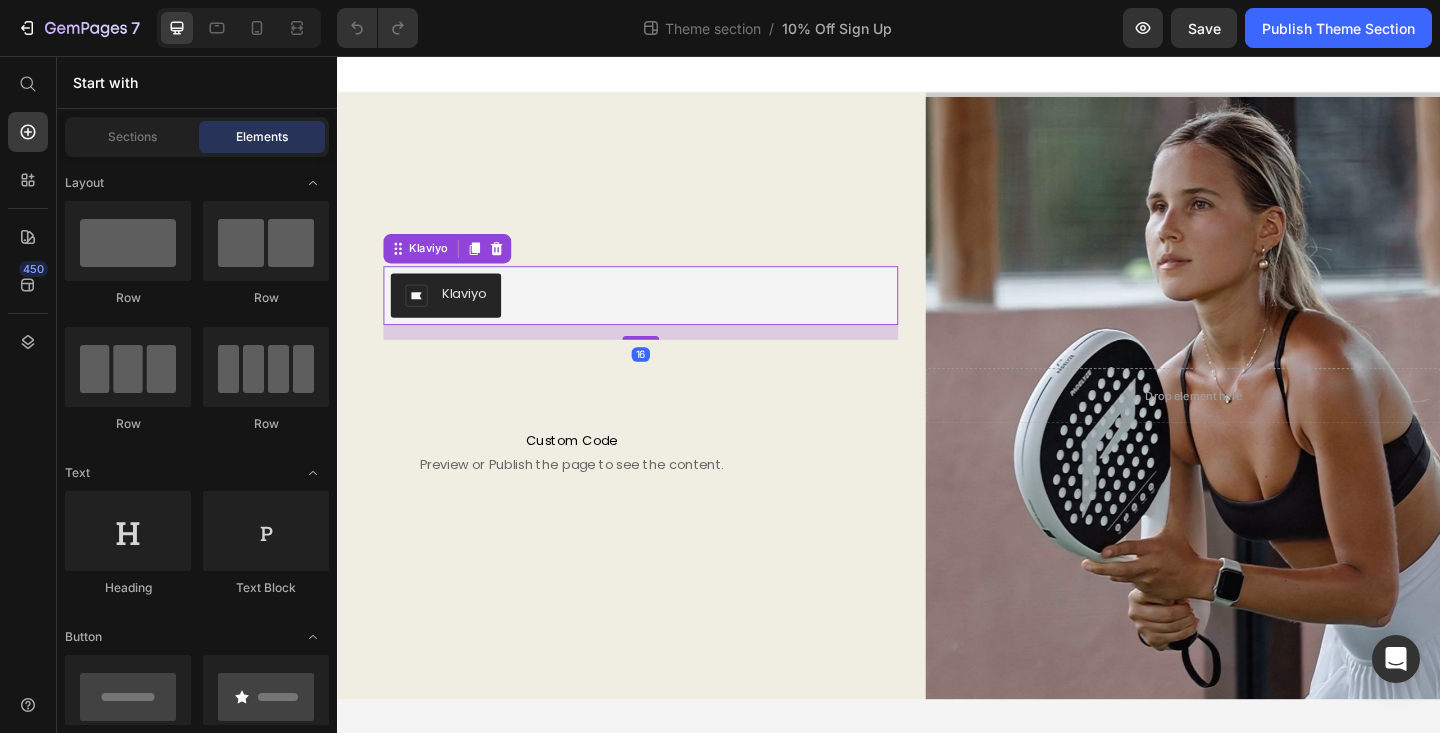 click on "Klaviyo" at bounding box center [455, 317] 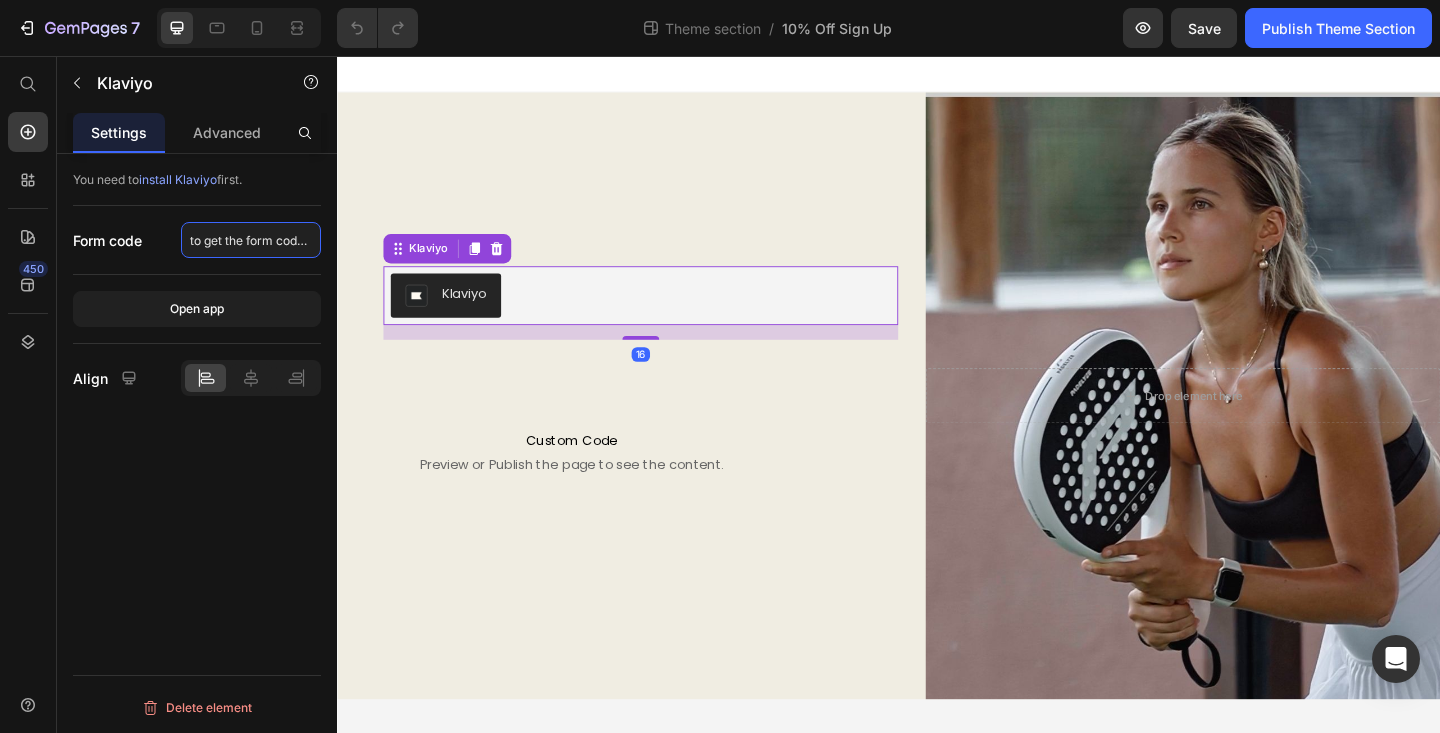 click on "to get the form code from the Klaviyo App" 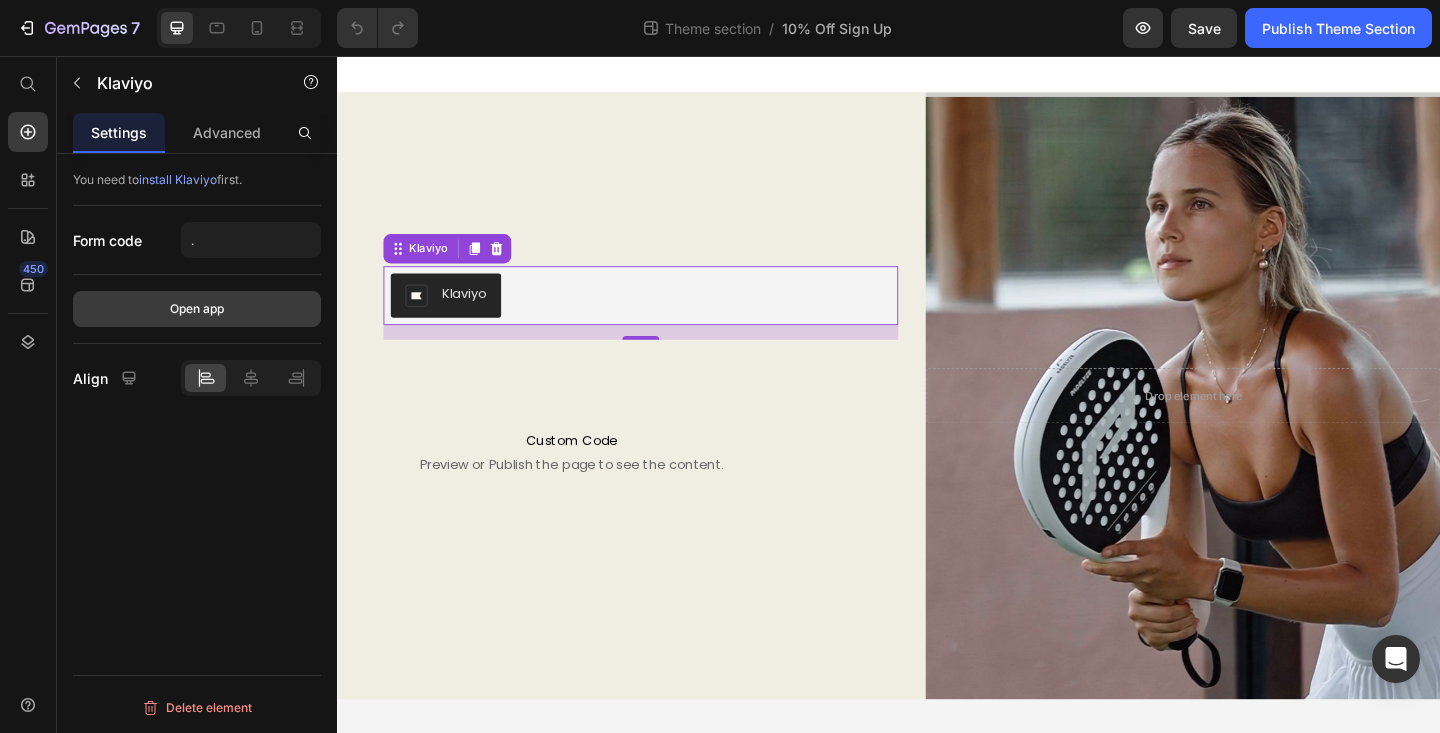 click on "Open app" at bounding box center [197, 309] 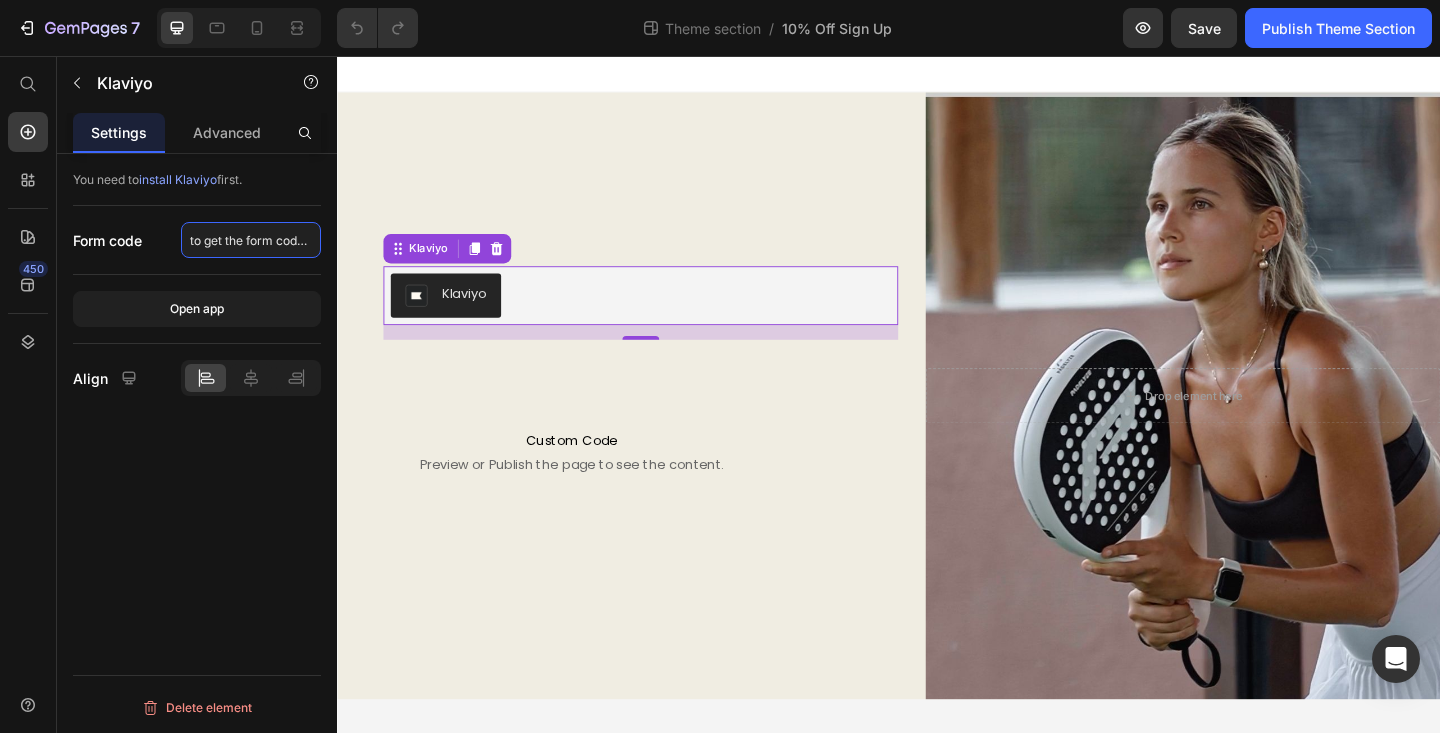 click on "to get the form code from the Klaviyo App" 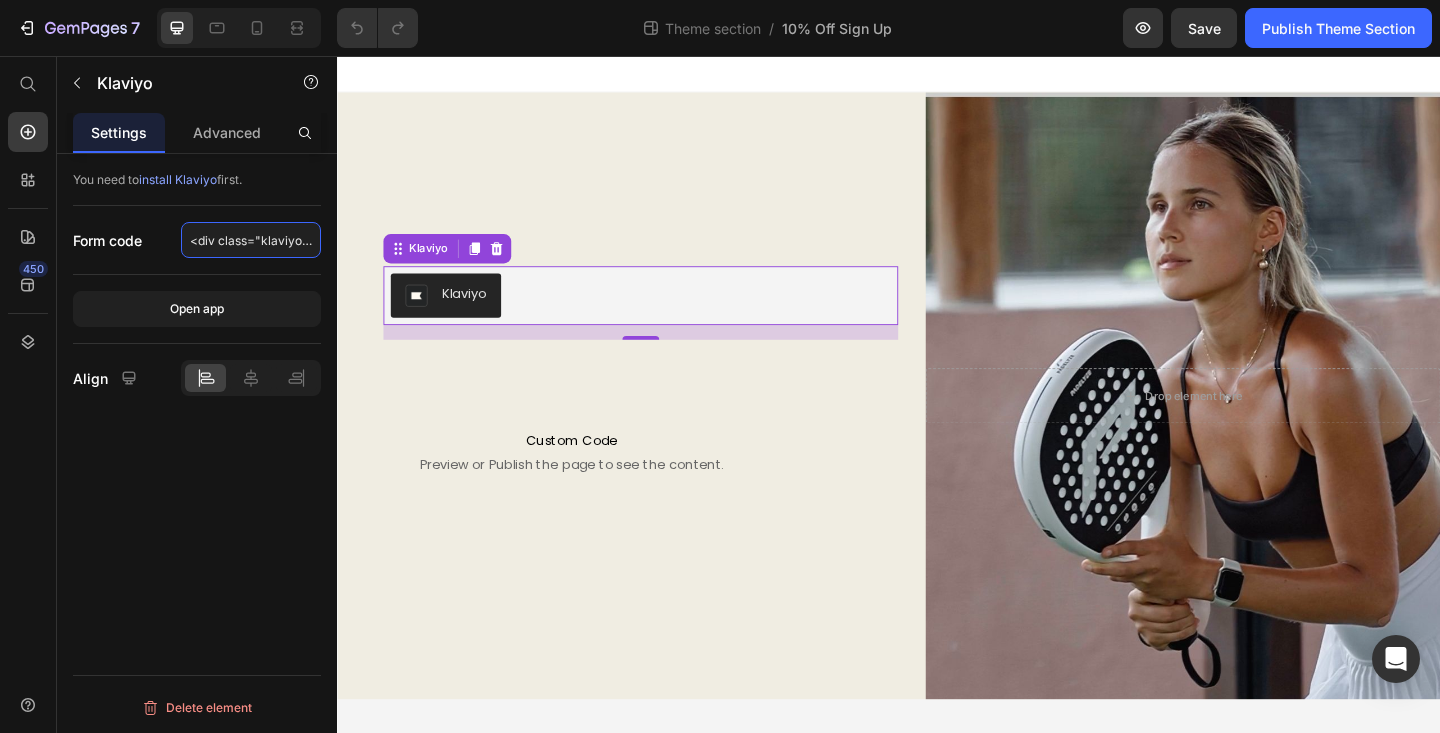 scroll, scrollTop: 0, scrollLeft: 119, axis: horizontal 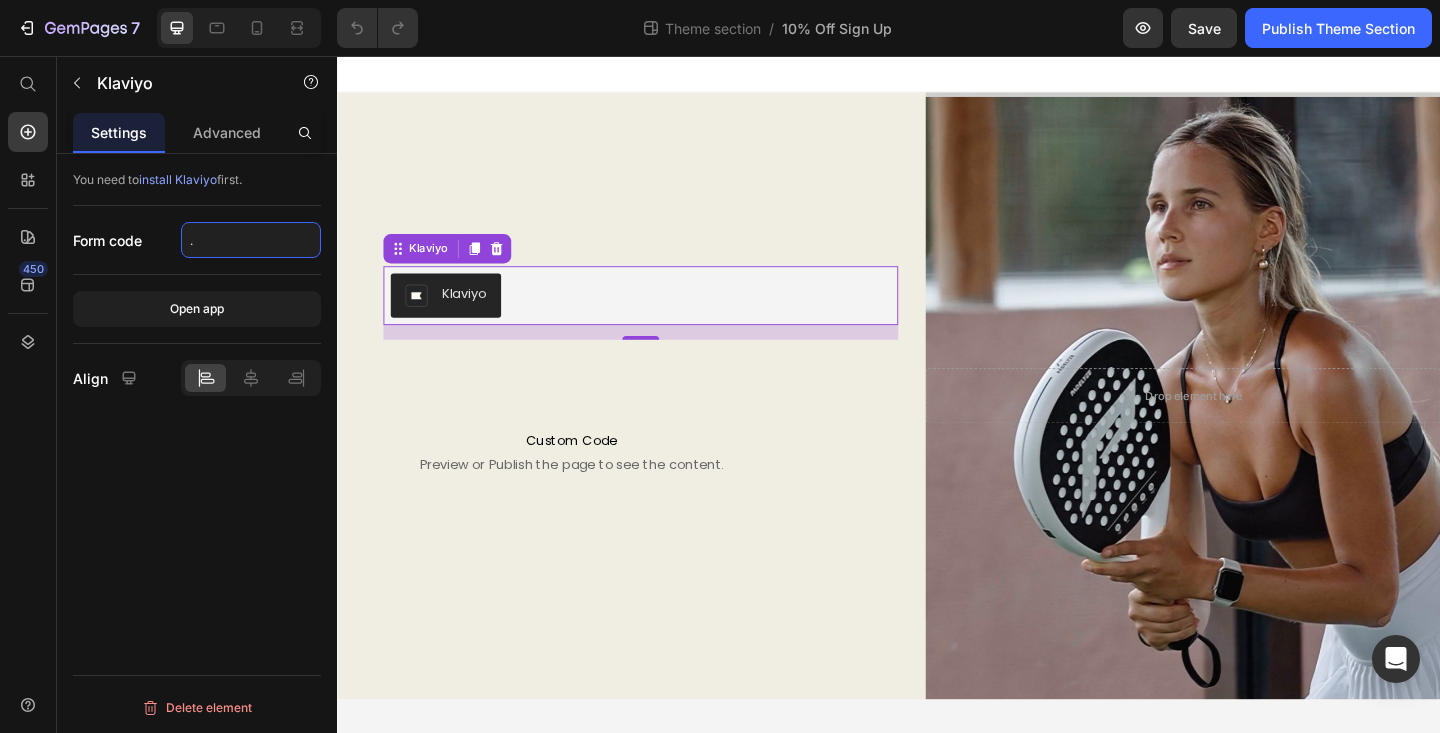 type on "<div class="klaviyo-form-TTAcKy"></div>" 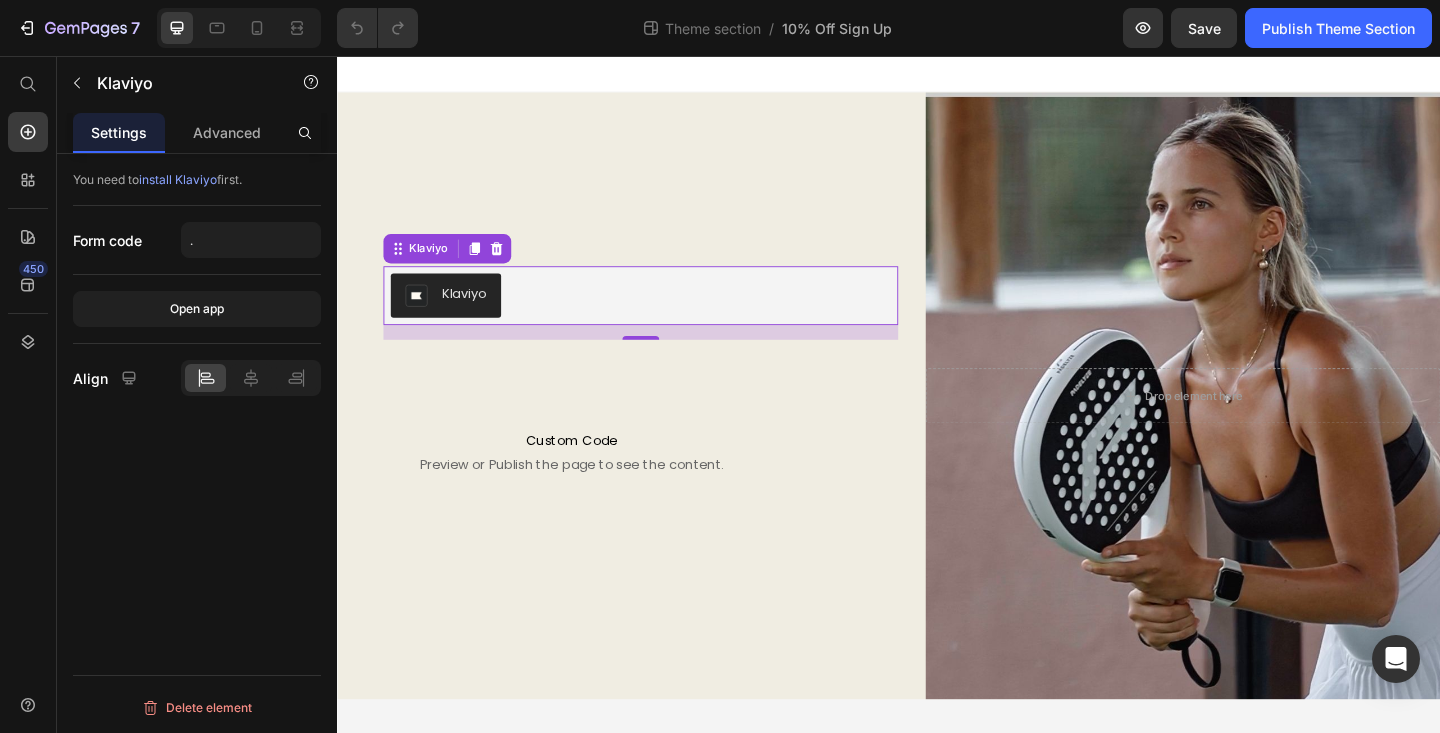 click on "You need to  install Klaviyo  first." 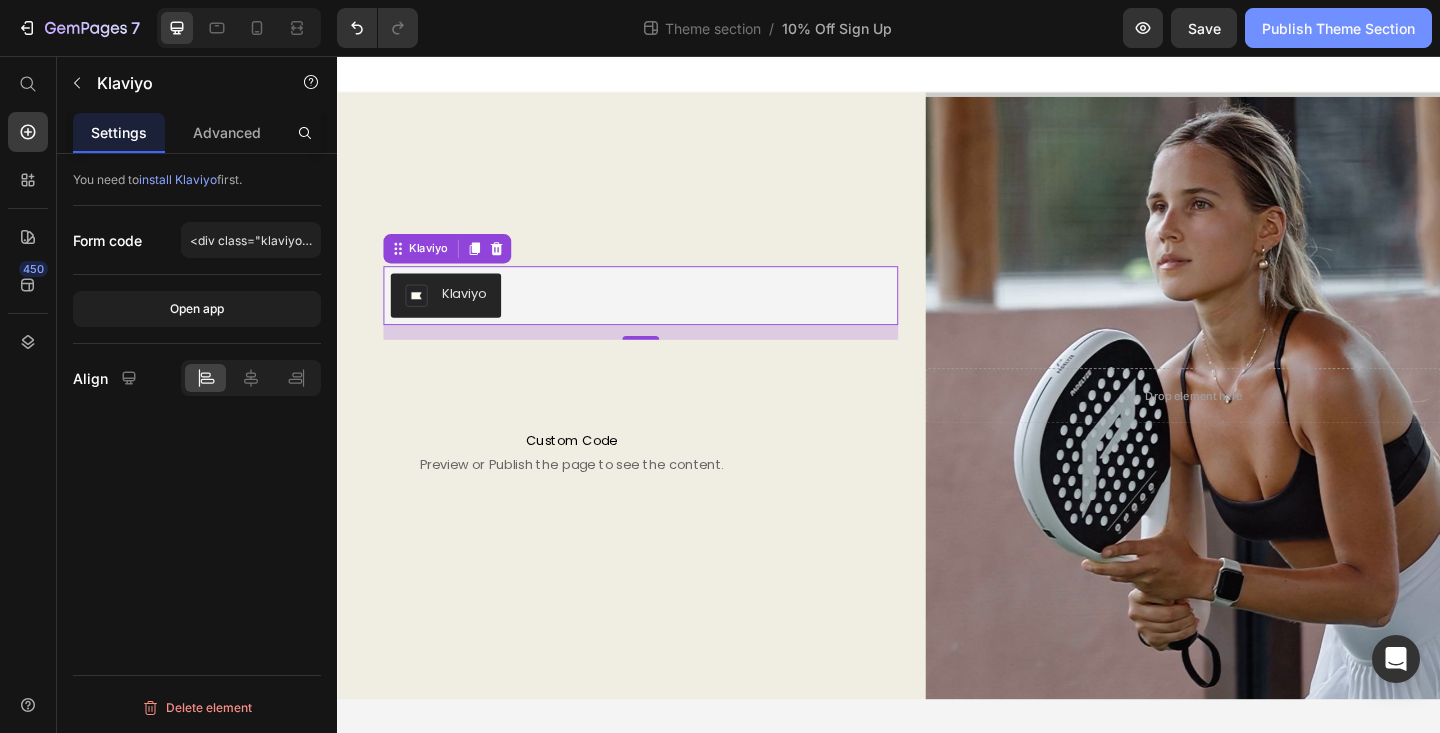 click on "Publish Theme Section" 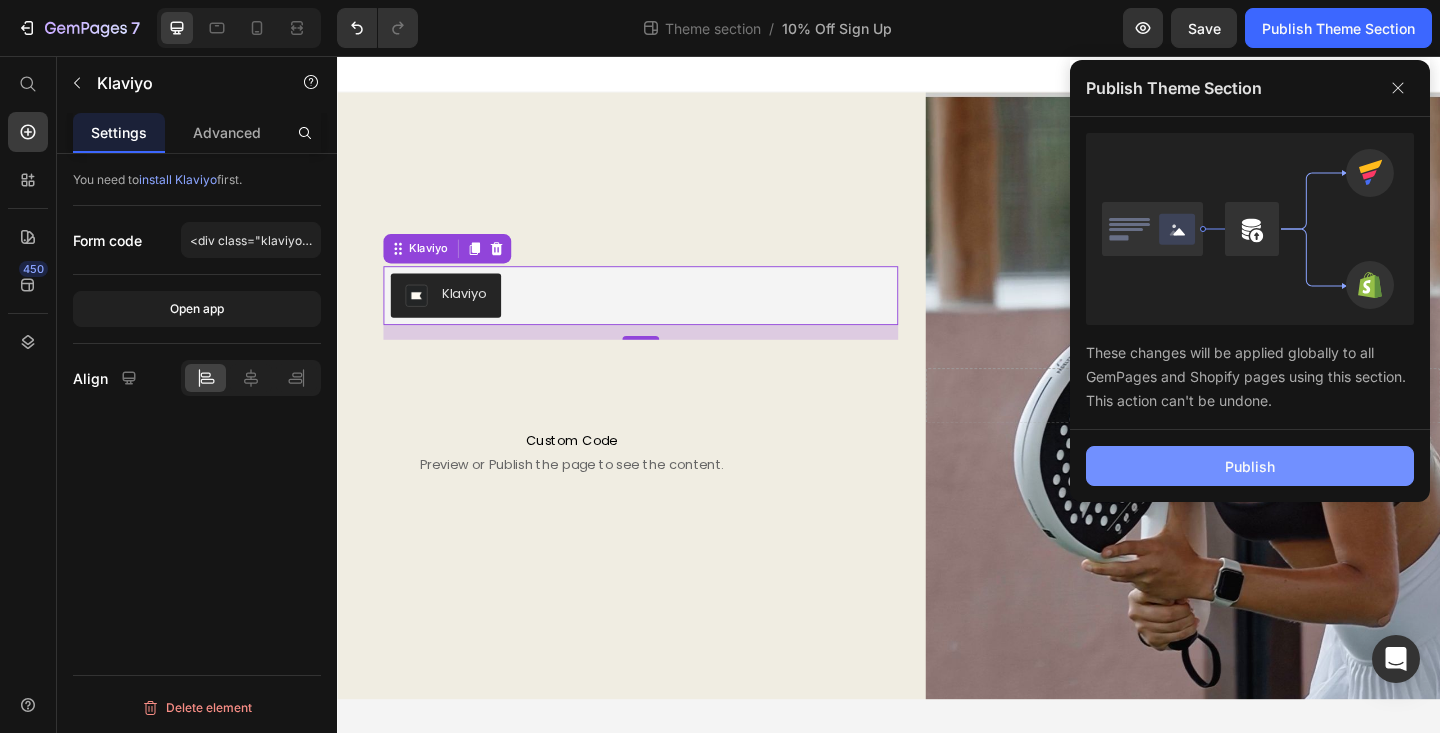 click on "Publish" 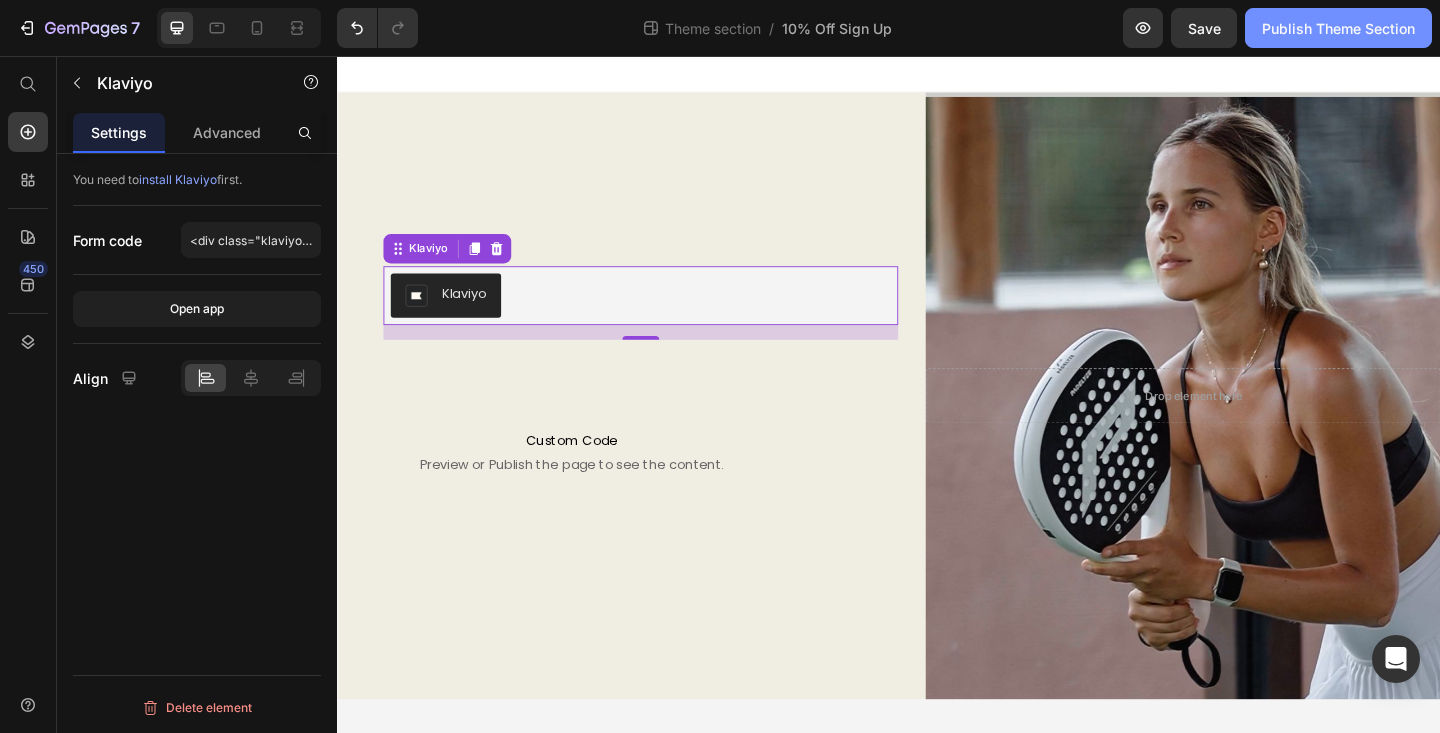 click on "Publish Theme Section" at bounding box center [1338, 28] 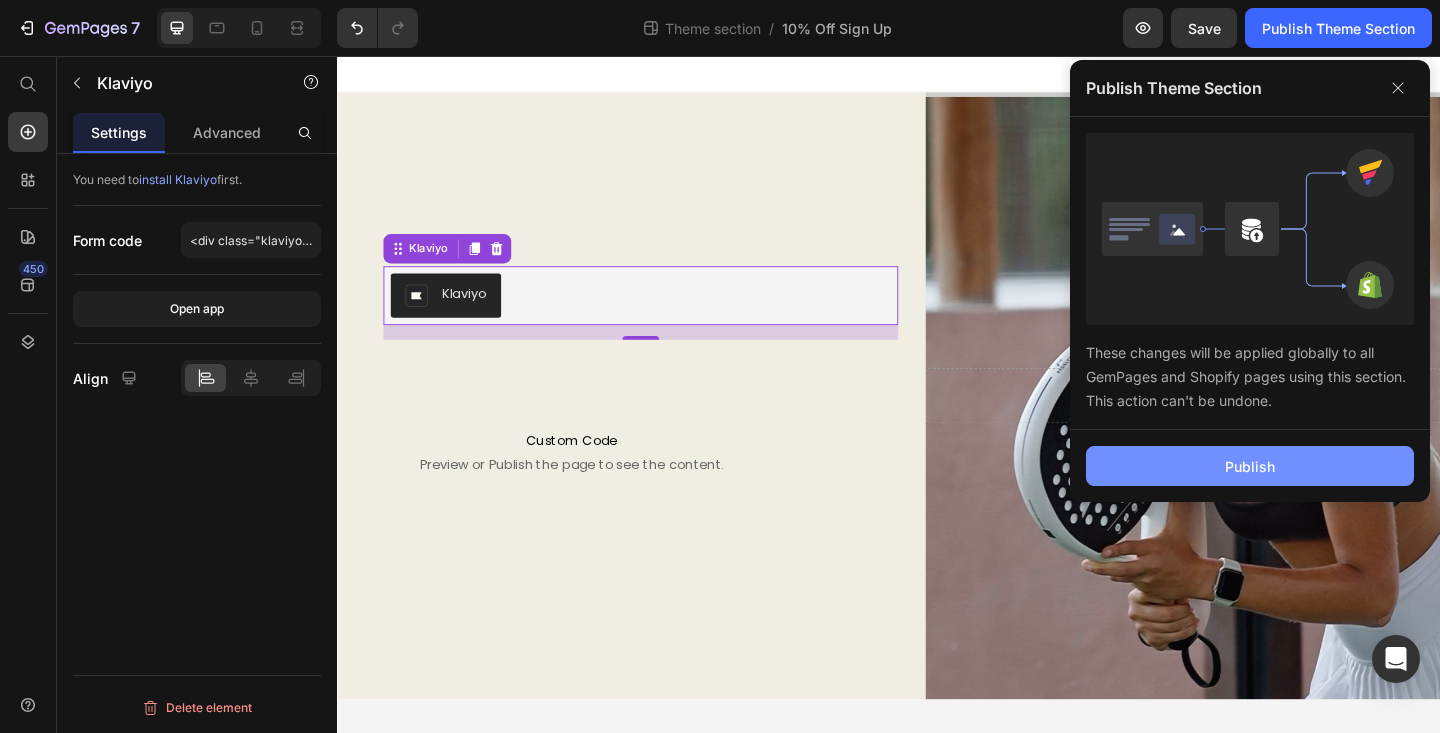 click on "Publish" 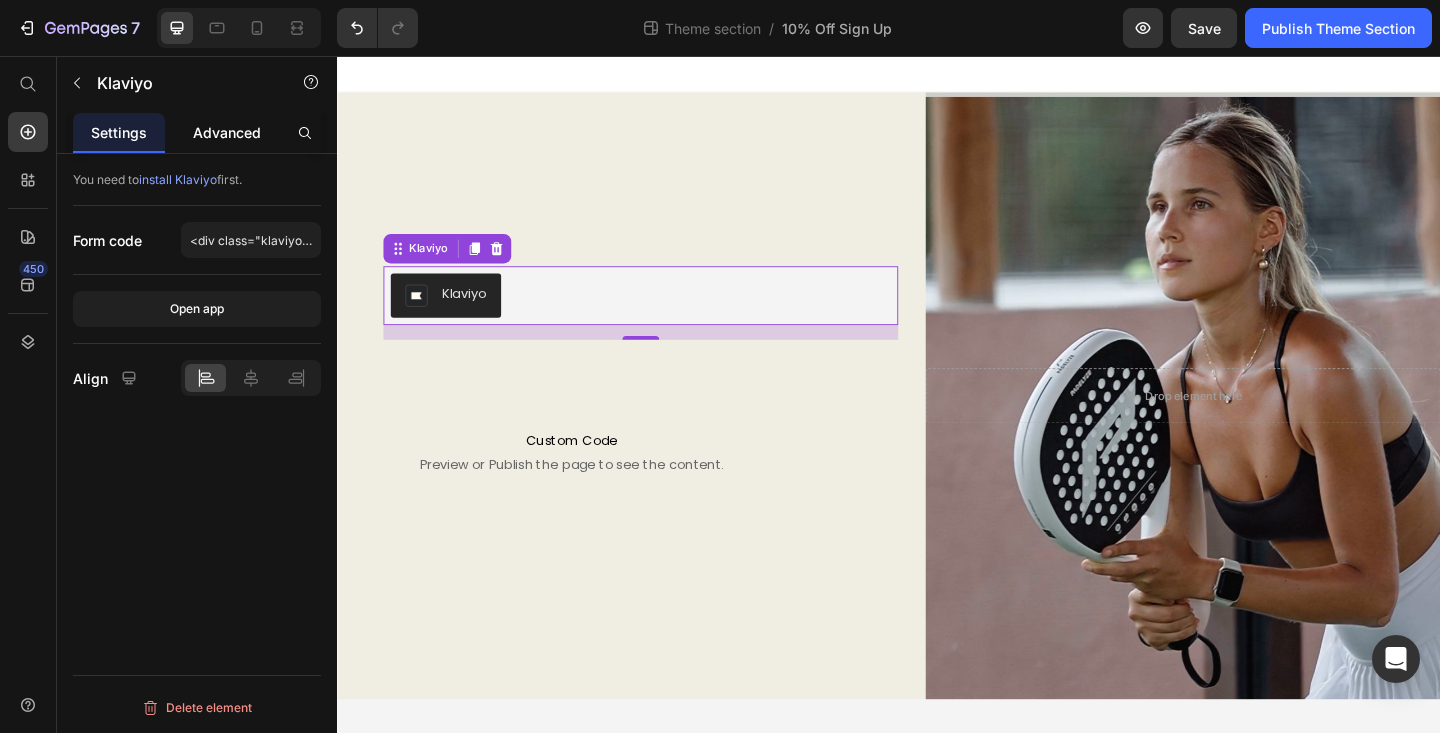 click on "Advanced" at bounding box center [227, 132] 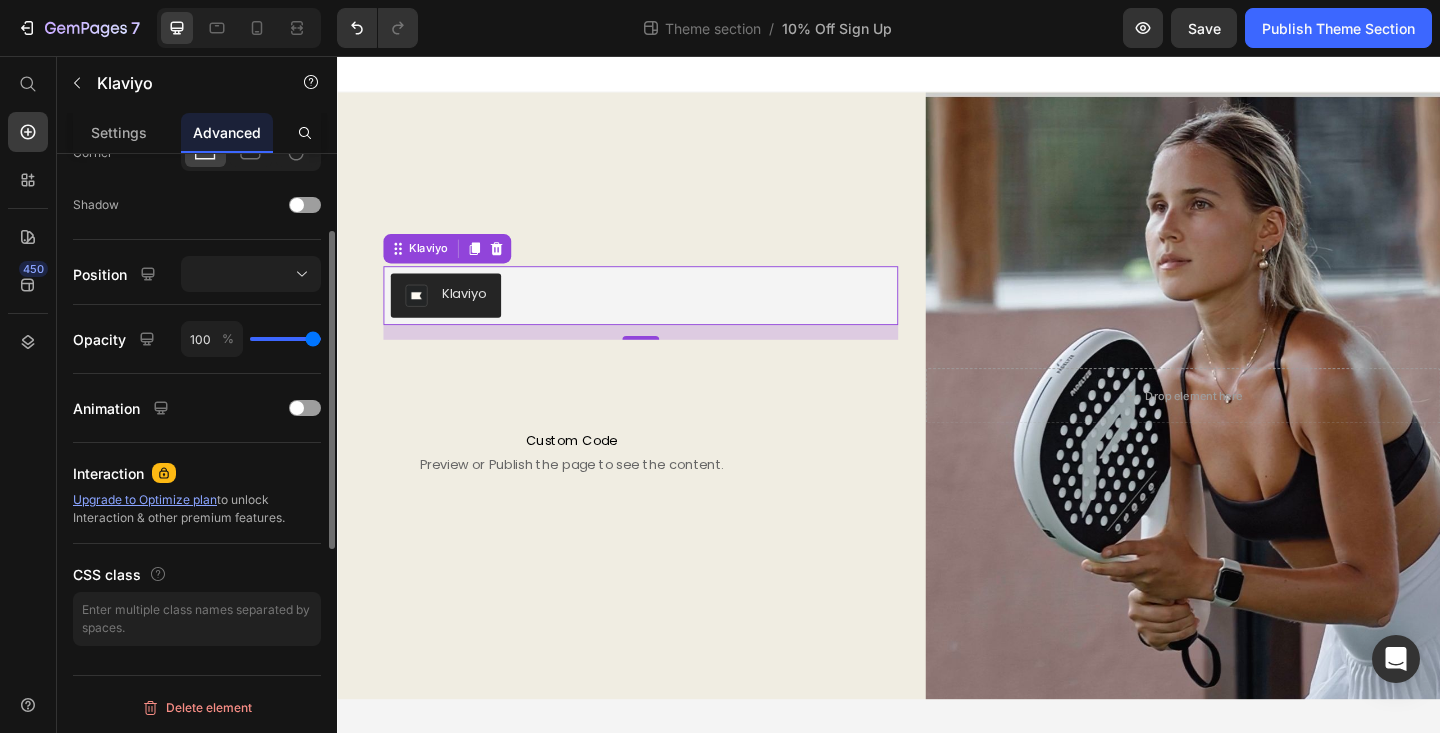 scroll, scrollTop: 0, scrollLeft: 0, axis: both 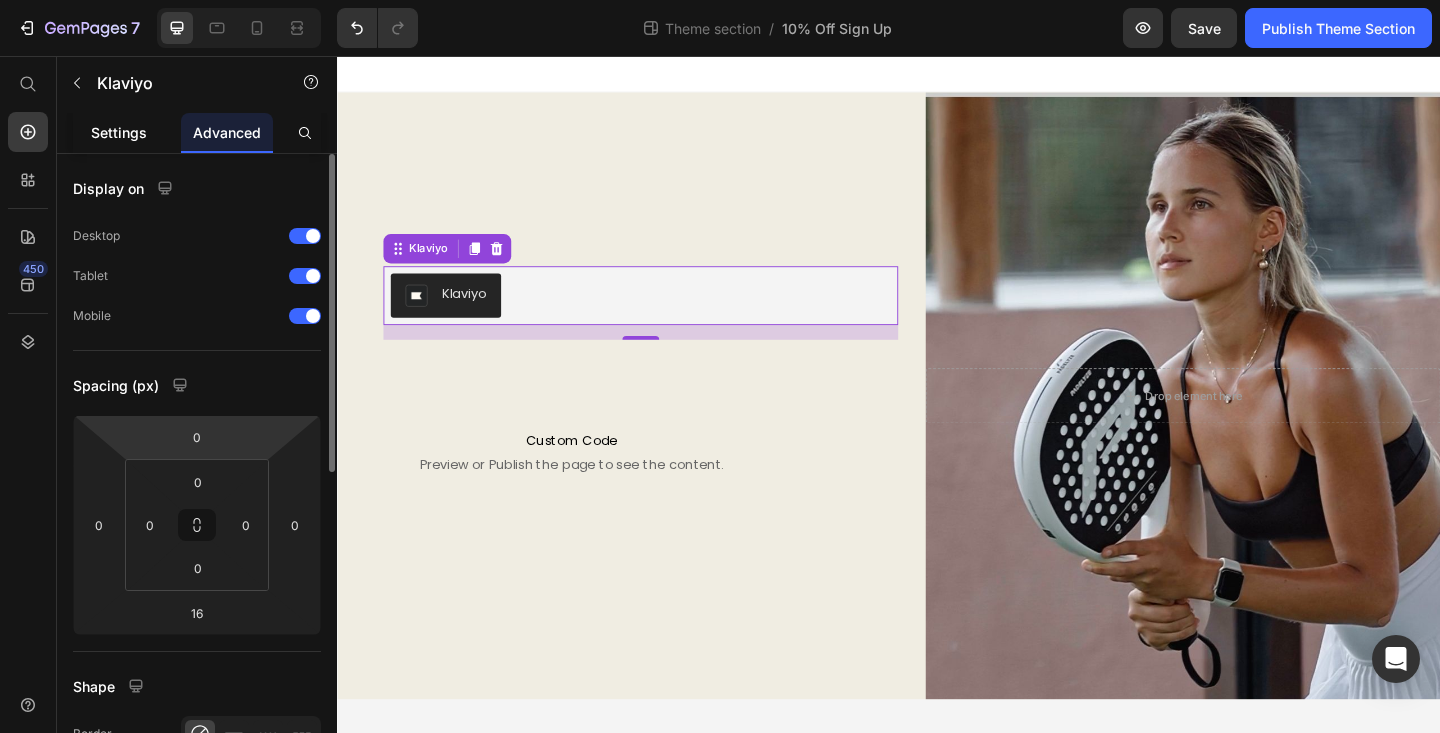 click on "Settings" at bounding box center (119, 132) 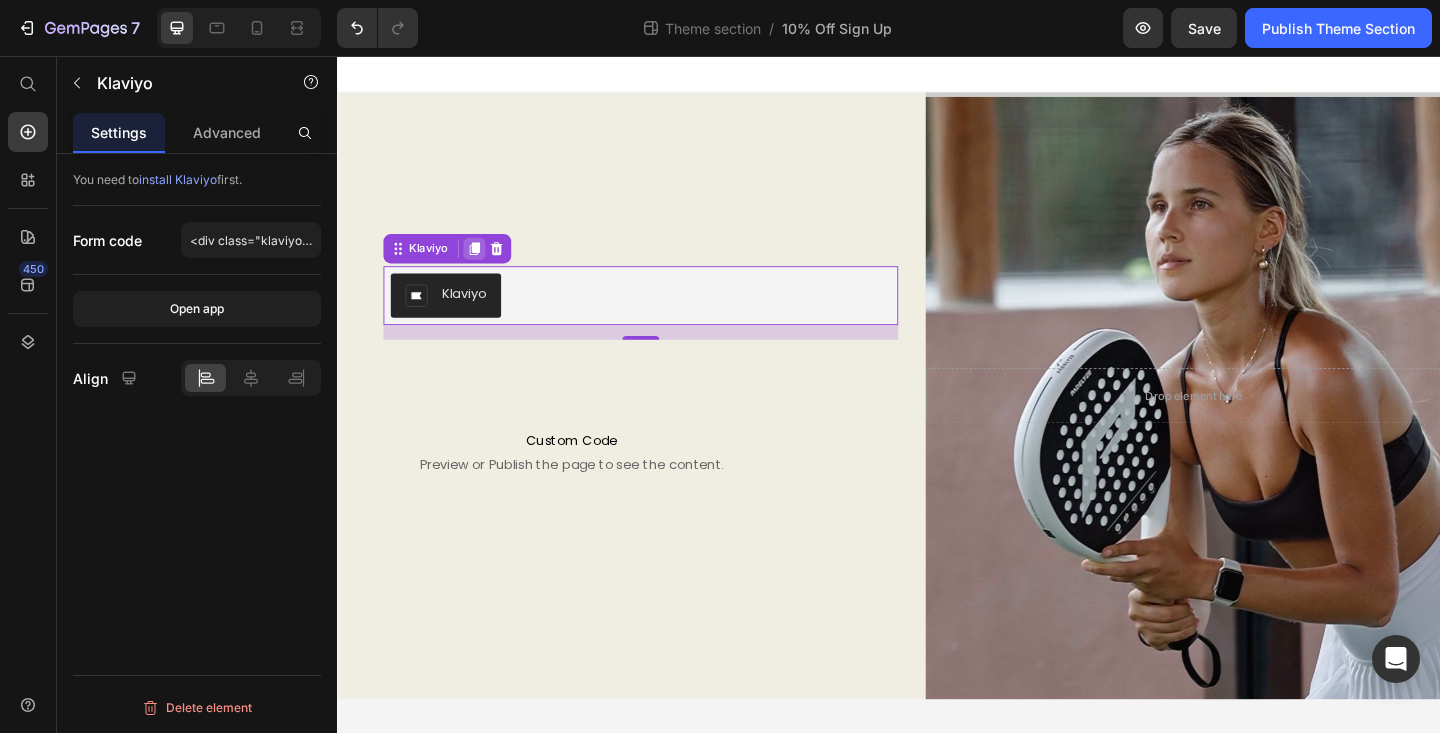 click 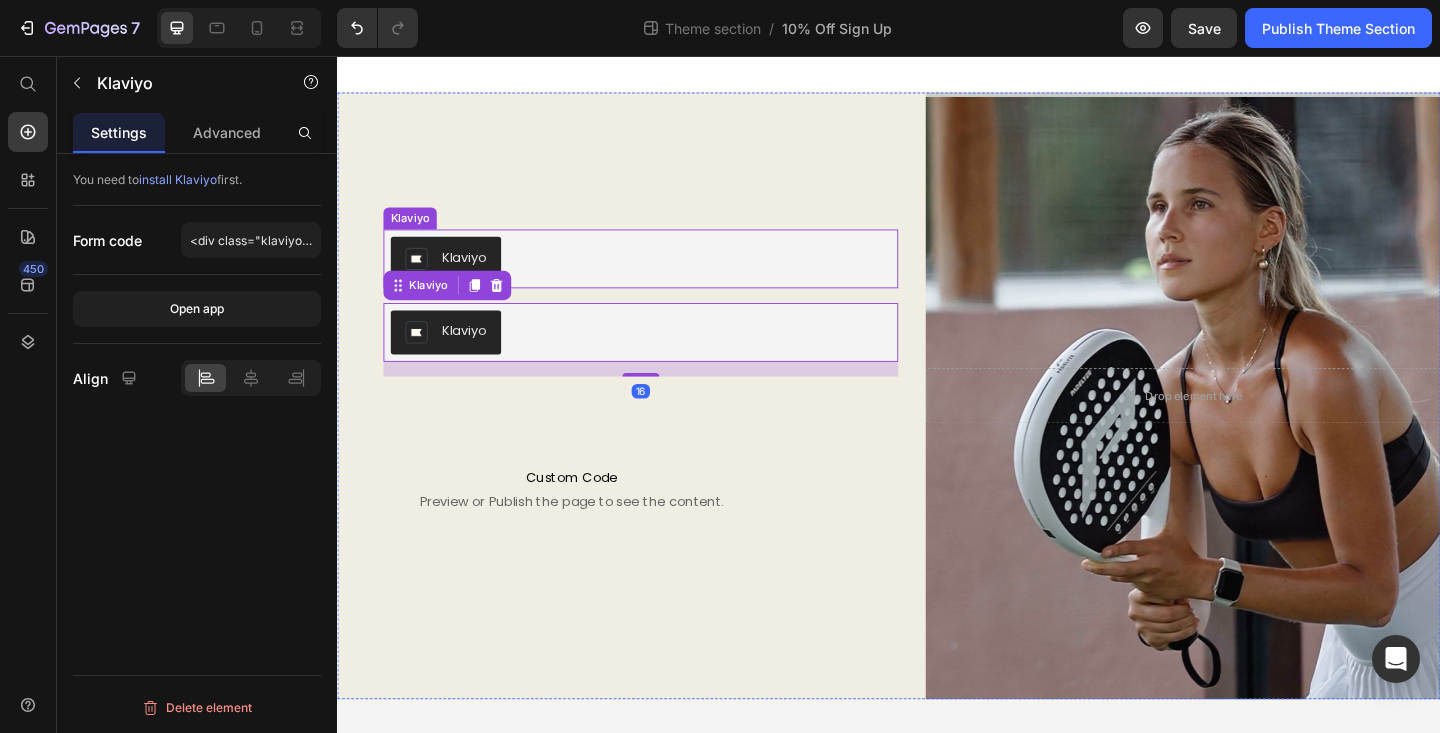 click on "Klaviyo" at bounding box center [475, 275] 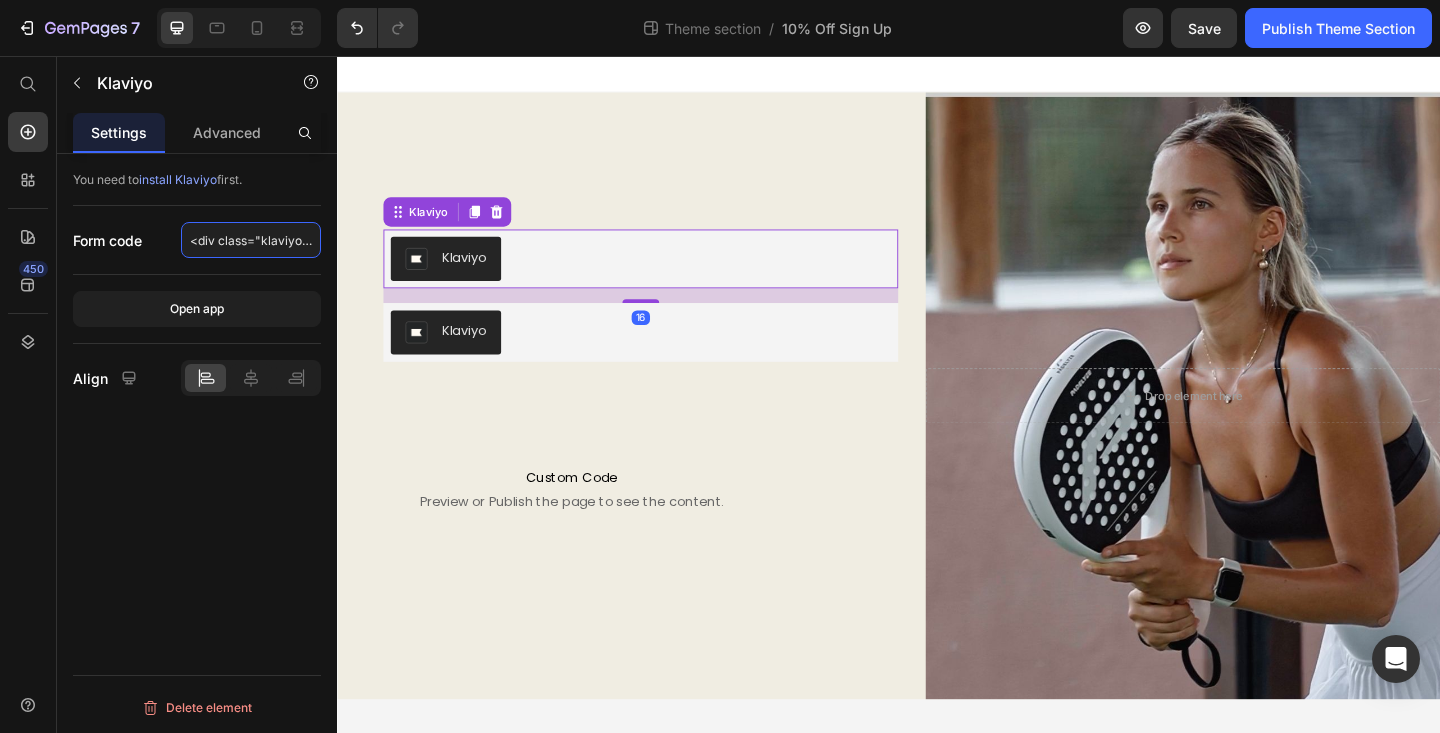 click on "<div class="klaviyo-form-TTAcKy"></div>" 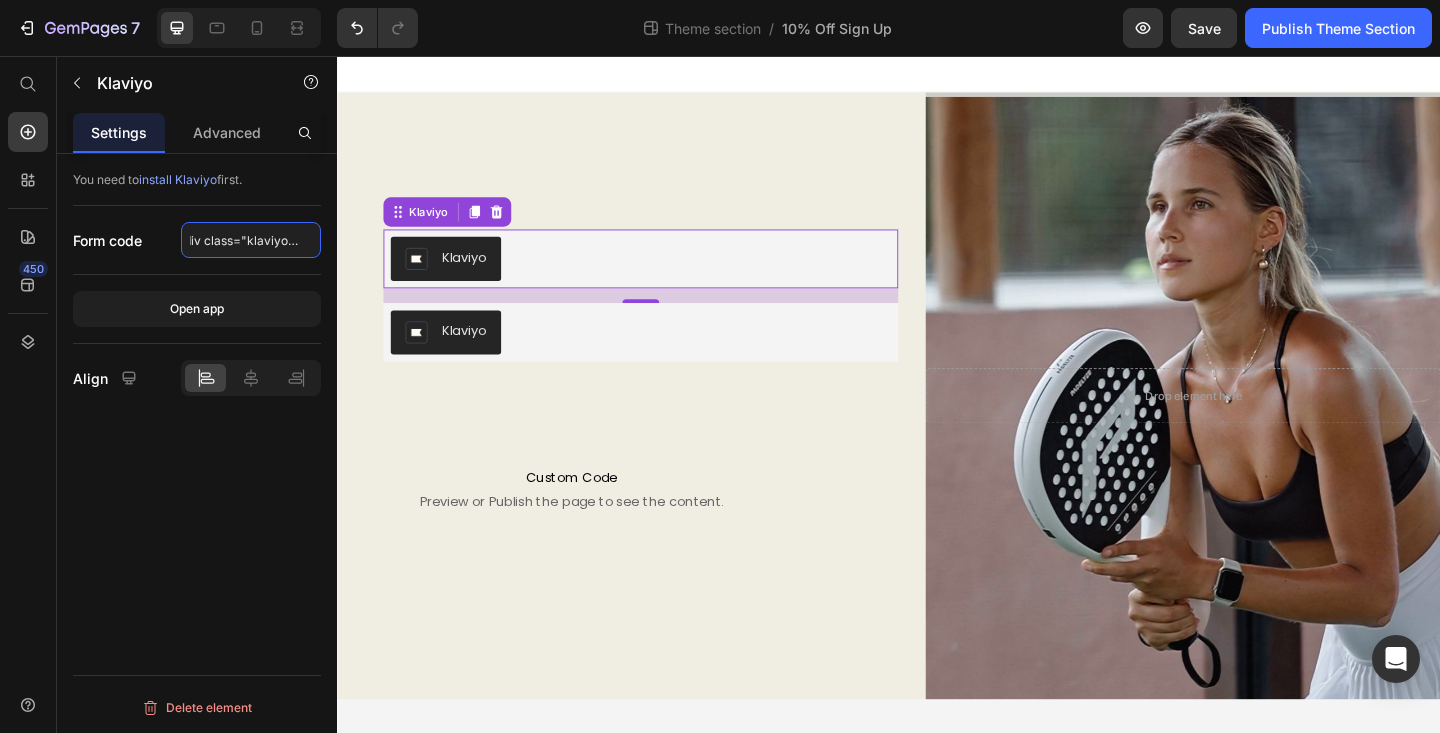 scroll, scrollTop: 0, scrollLeft: 0, axis: both 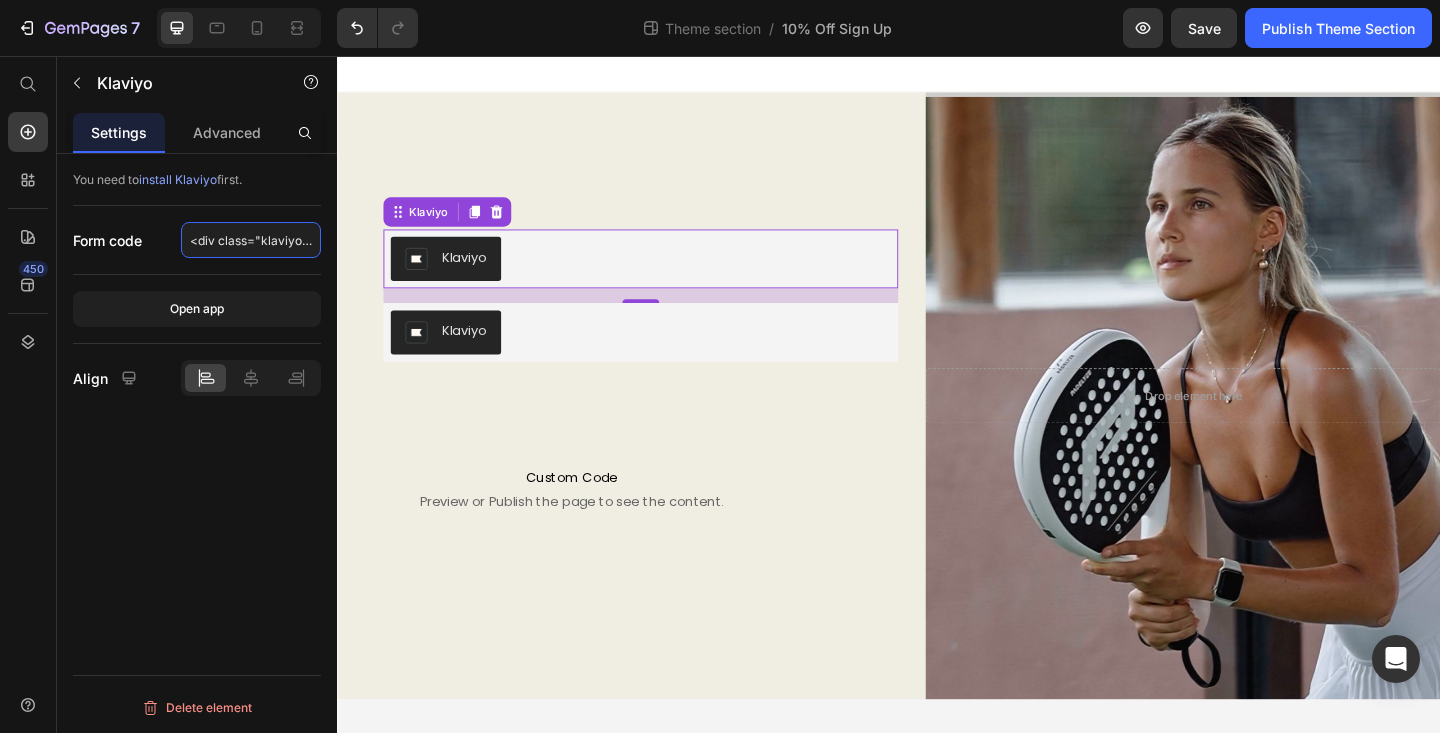 drag, startPoint x: 258, startPoint y: 238, endPoint x: 132, endPoint y: 235, distance: 126.035706 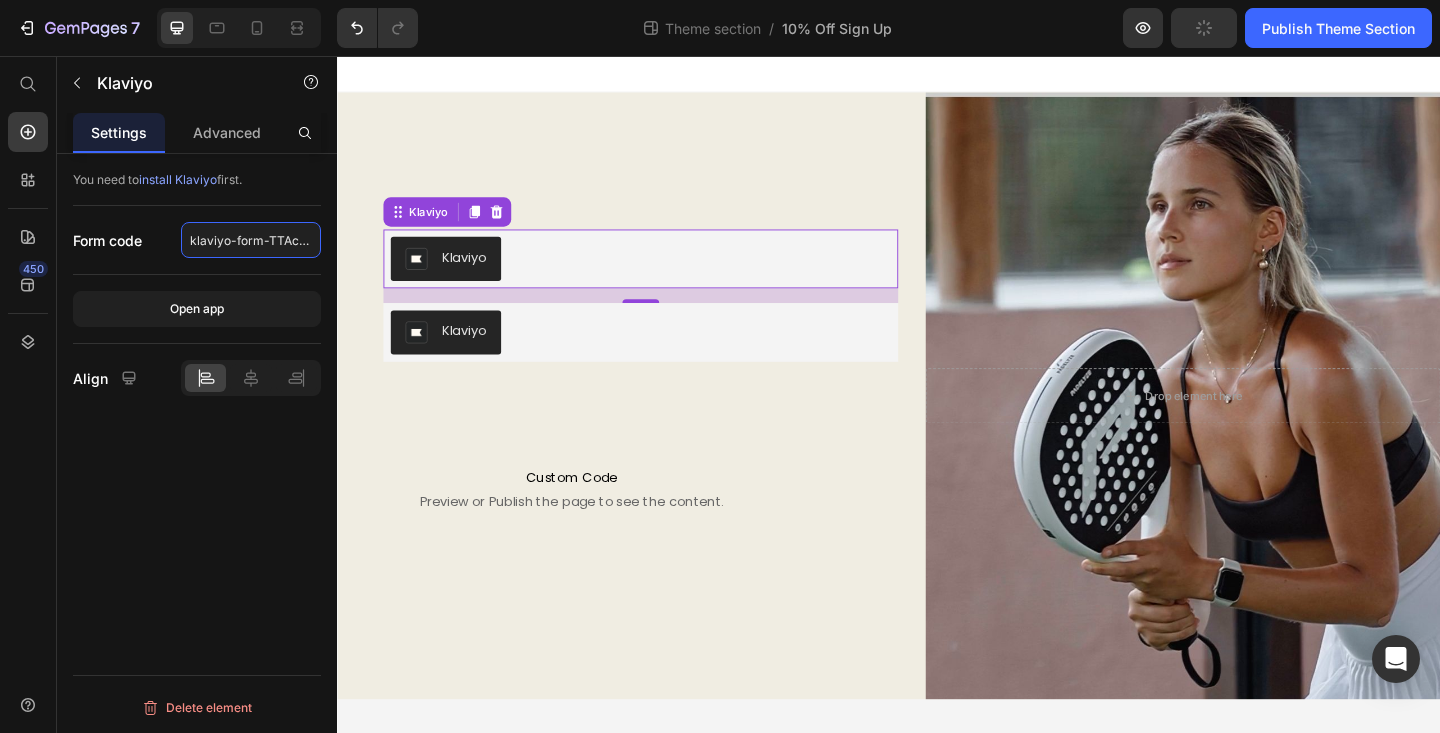 click on "klaviyo-form-TTAcKy"></div>" 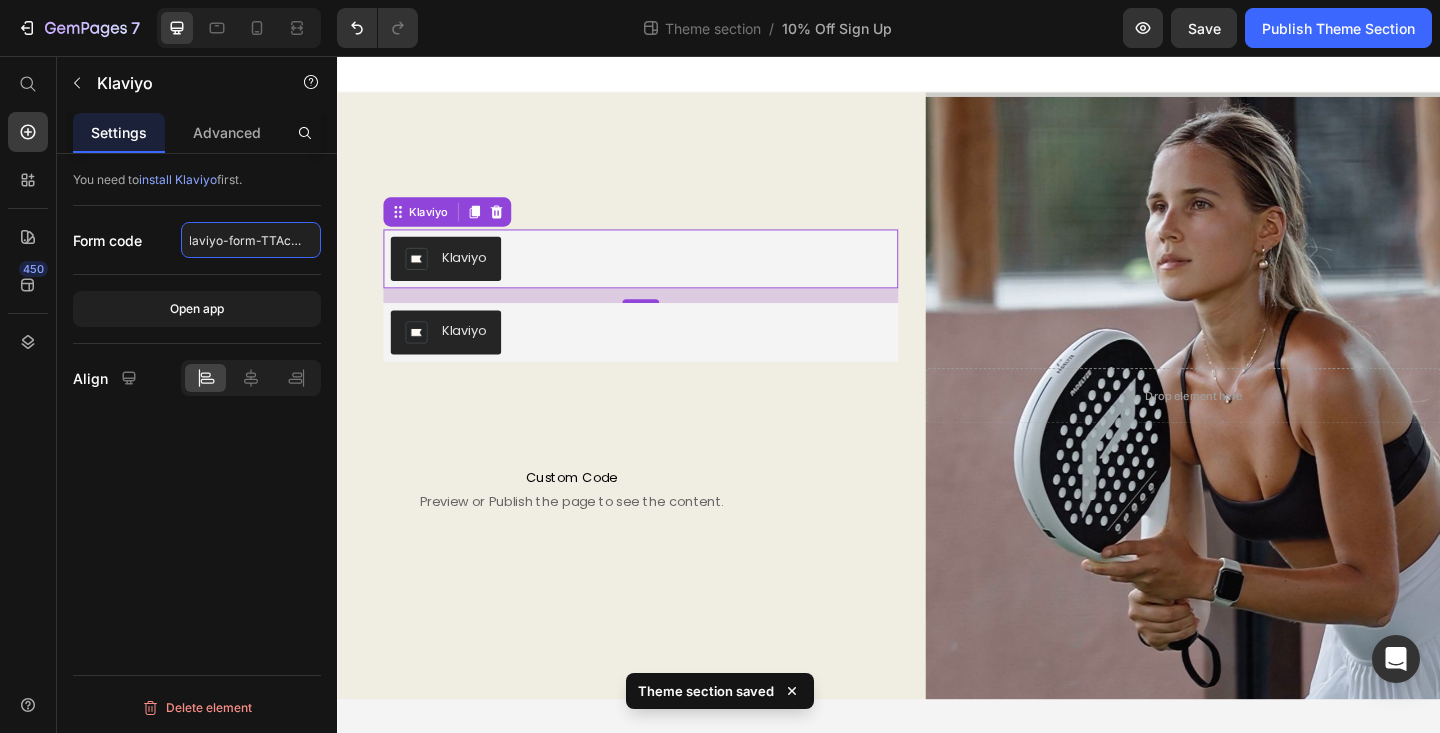 scroll, scrollTop: 0, scrollLeft: 0, axis: both 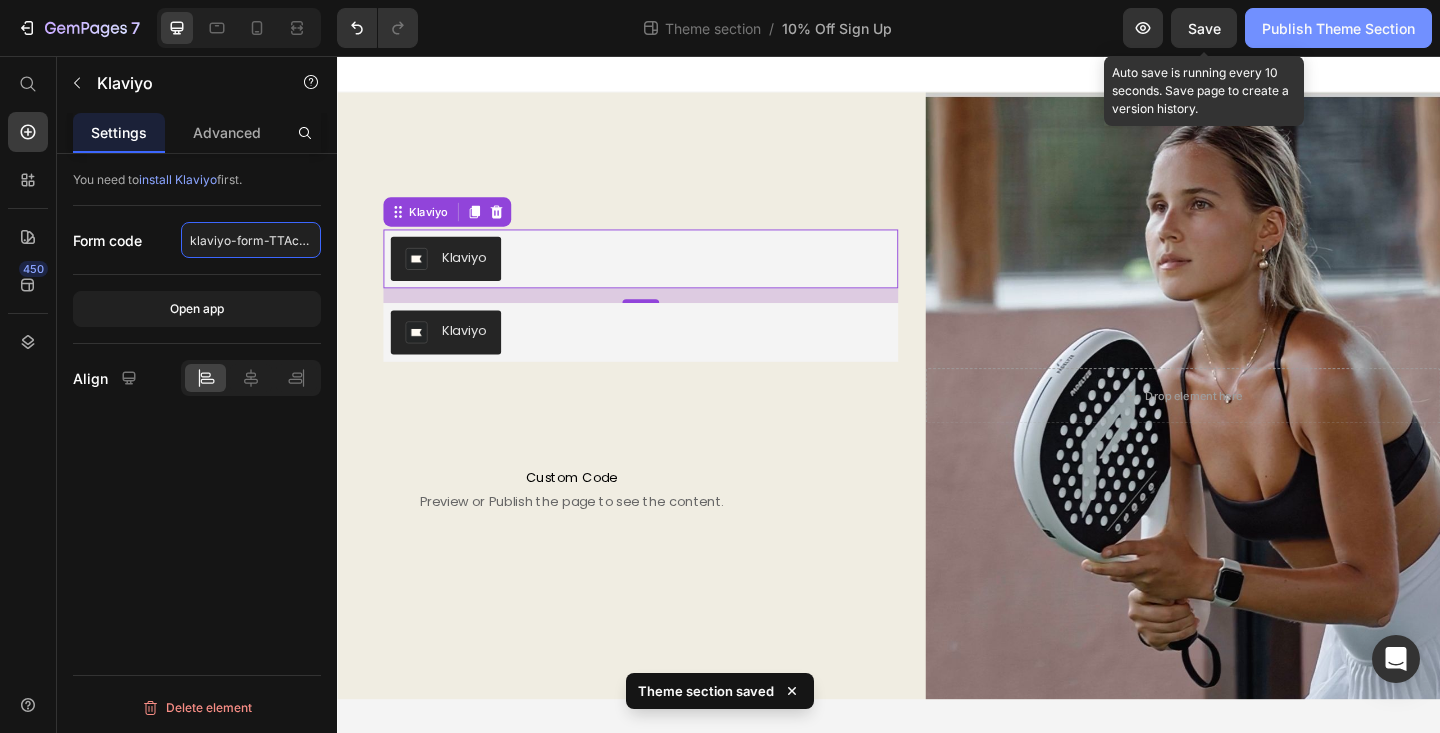 type on "klaviyo-form-TTAcKy" 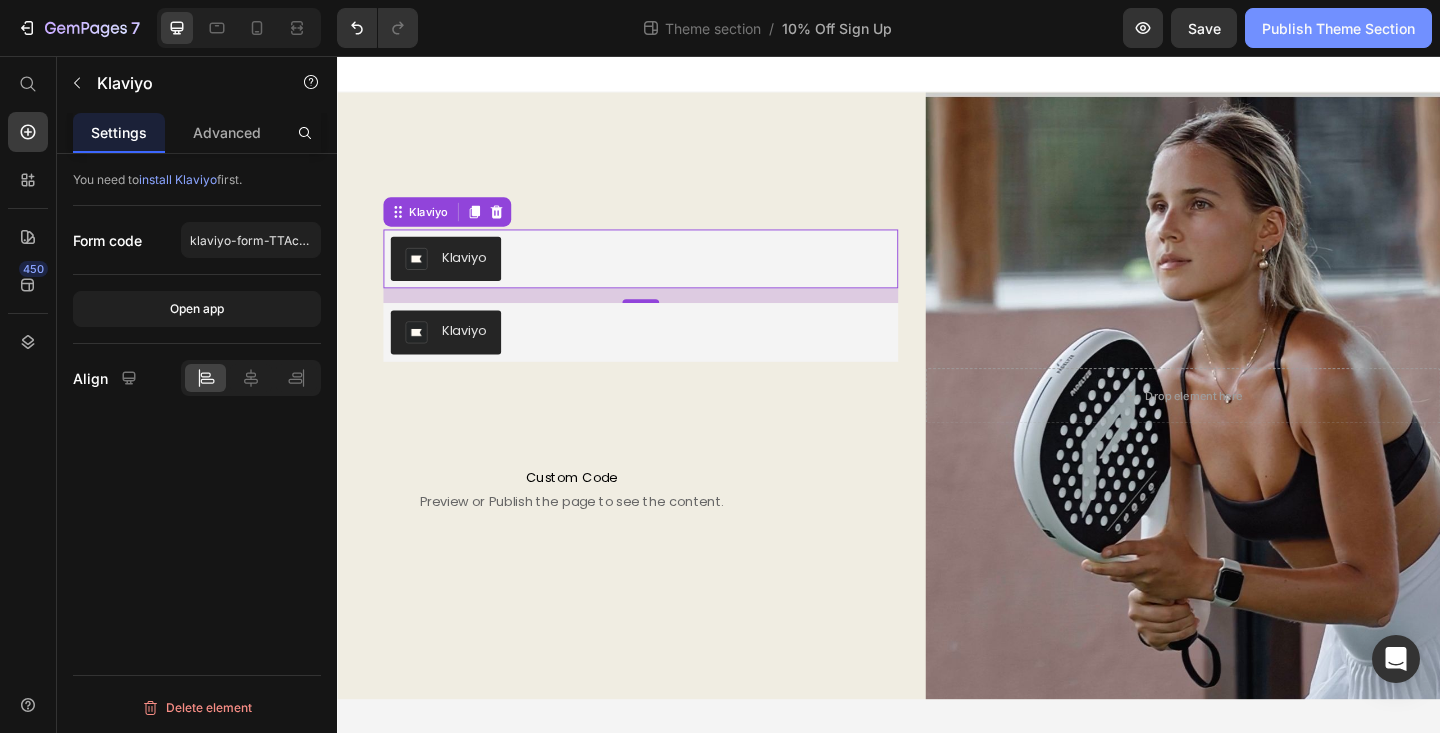click on "Publish Theme Section" at bounding box center [1338, 28] 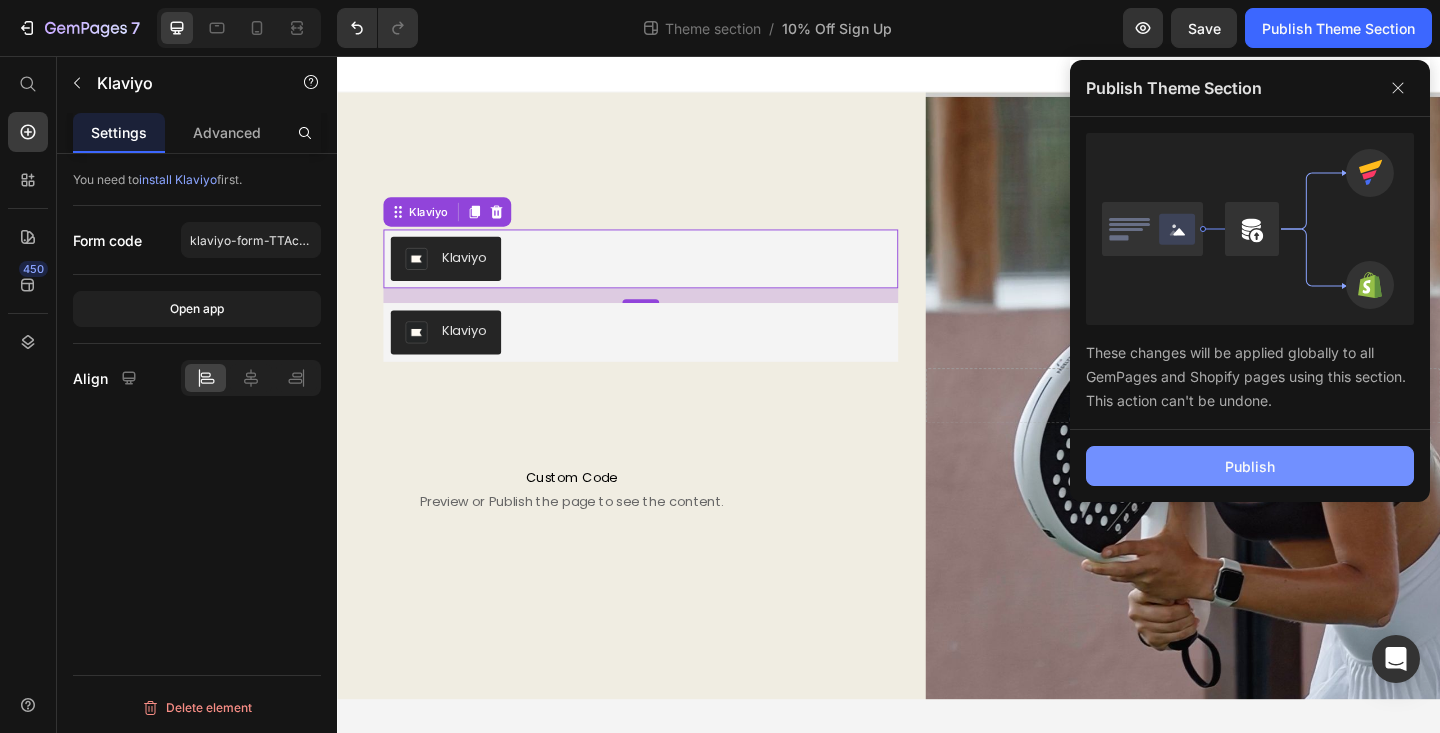 click on "Publish" 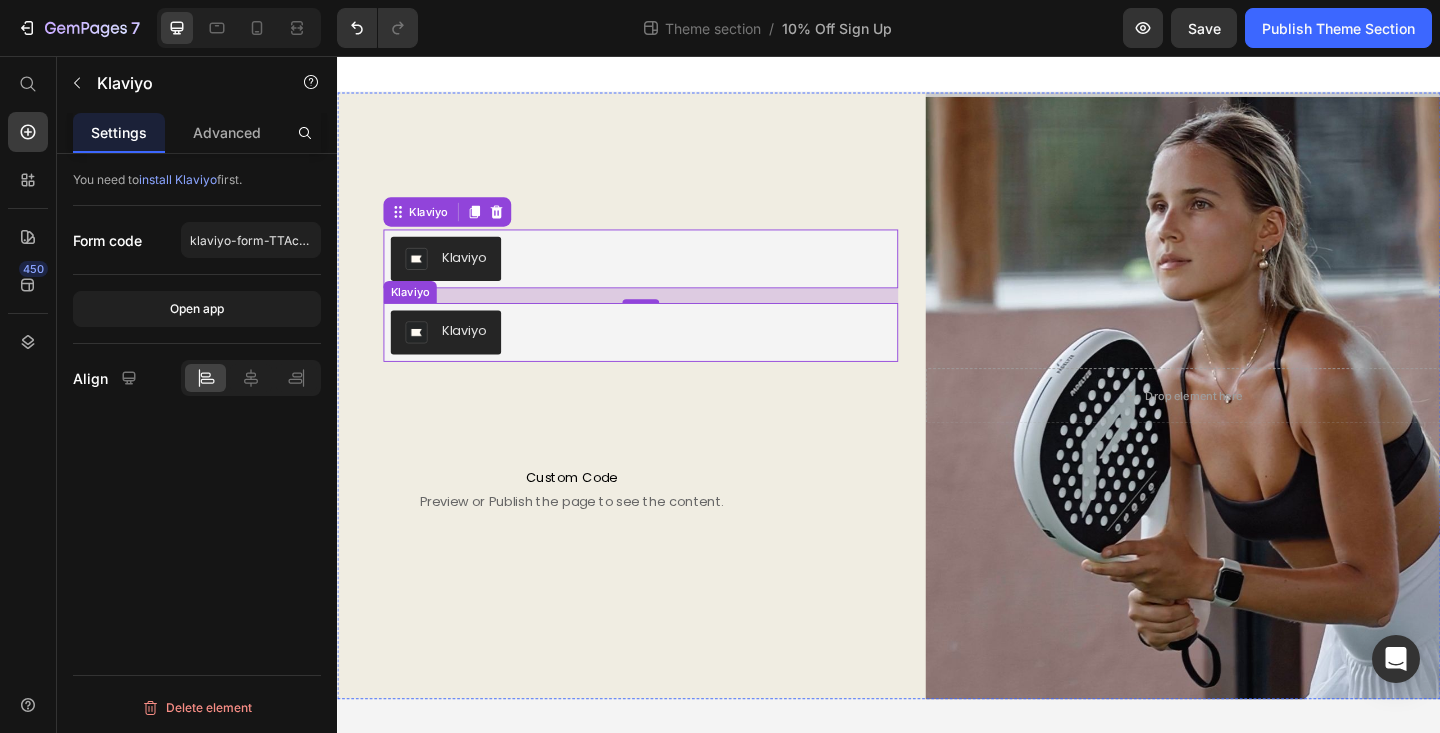 click on "Klaviyo" at bounding box center [667, 357] 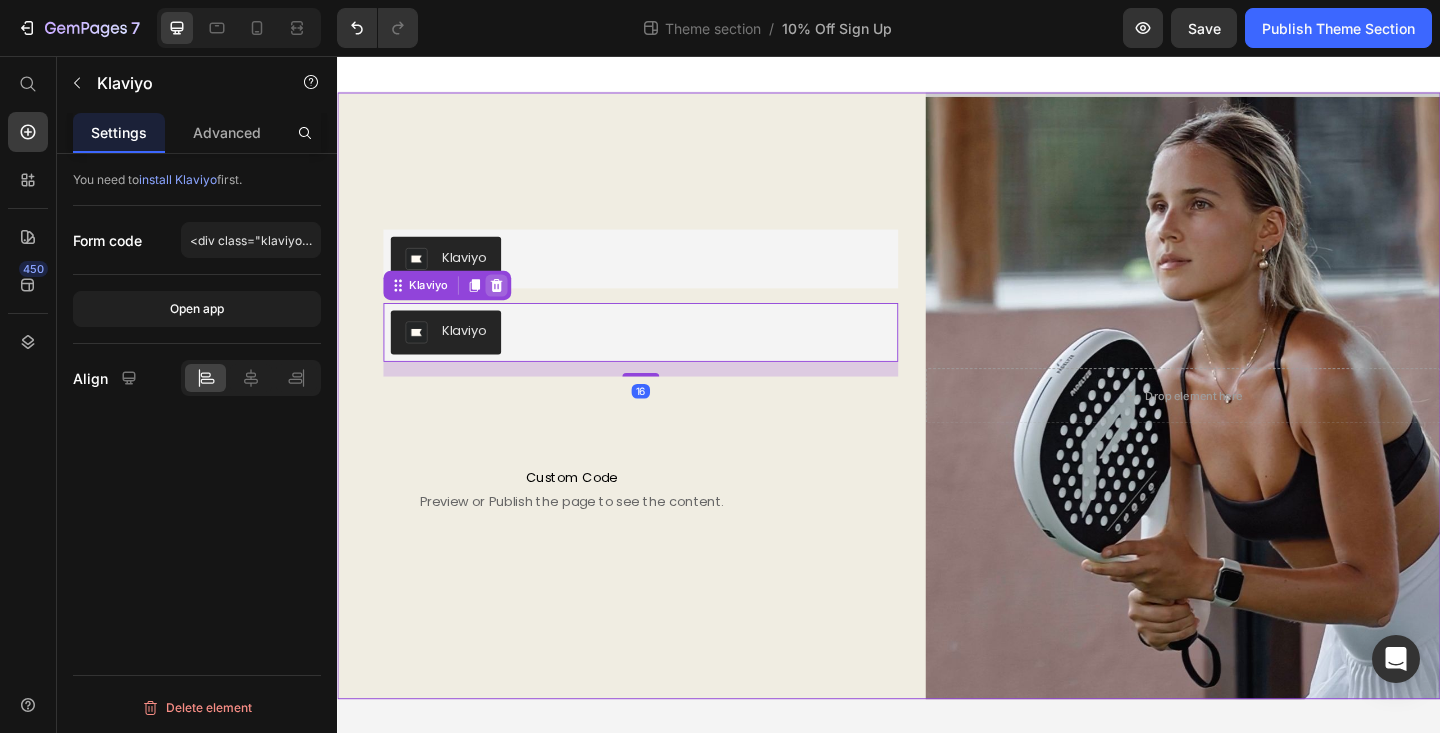 click 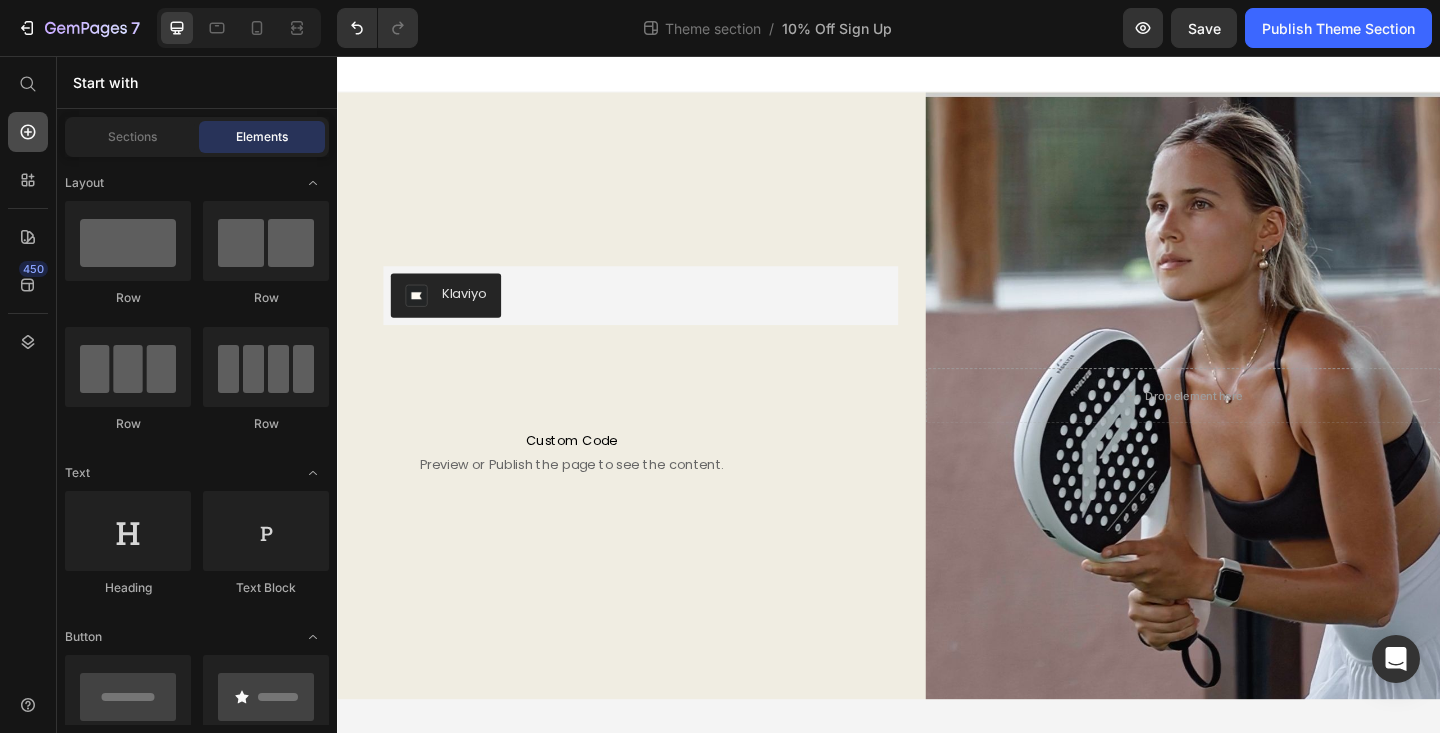 click 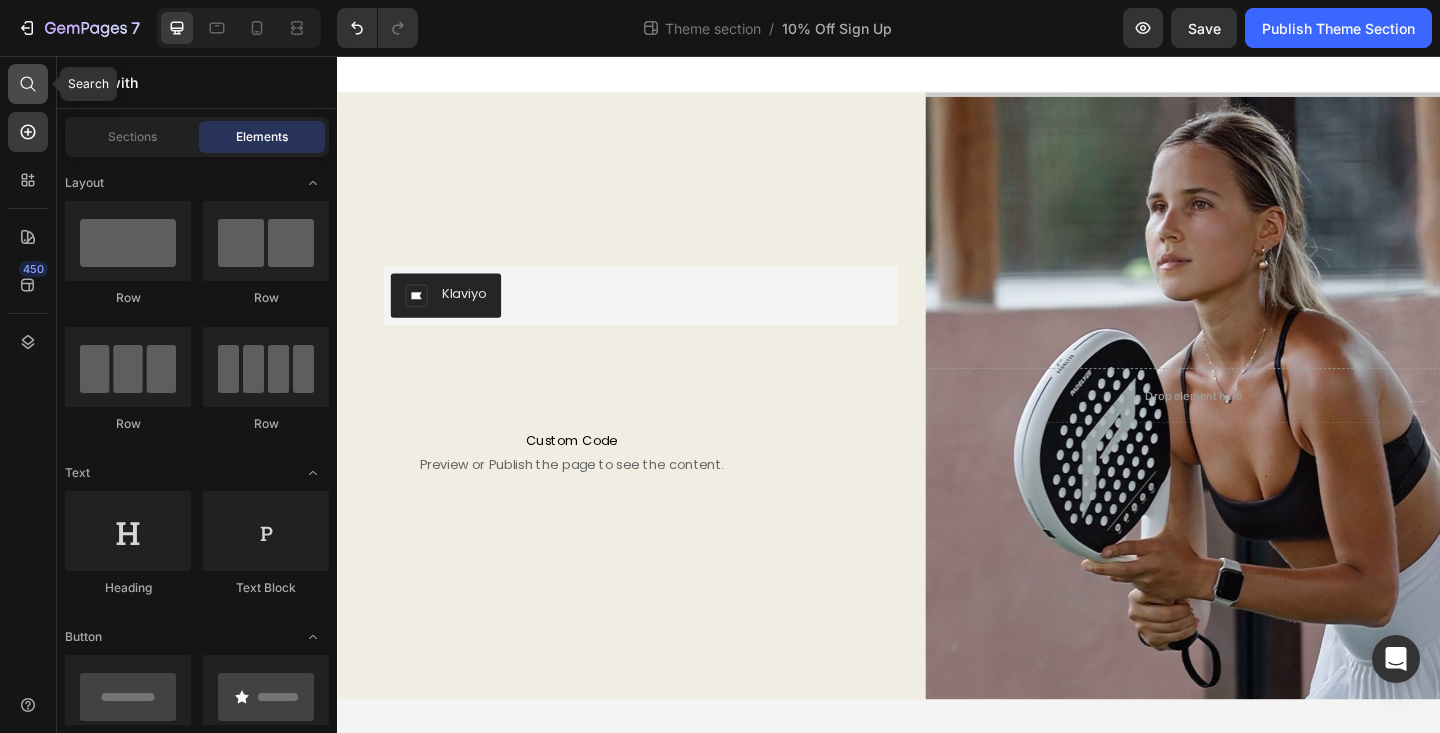 click 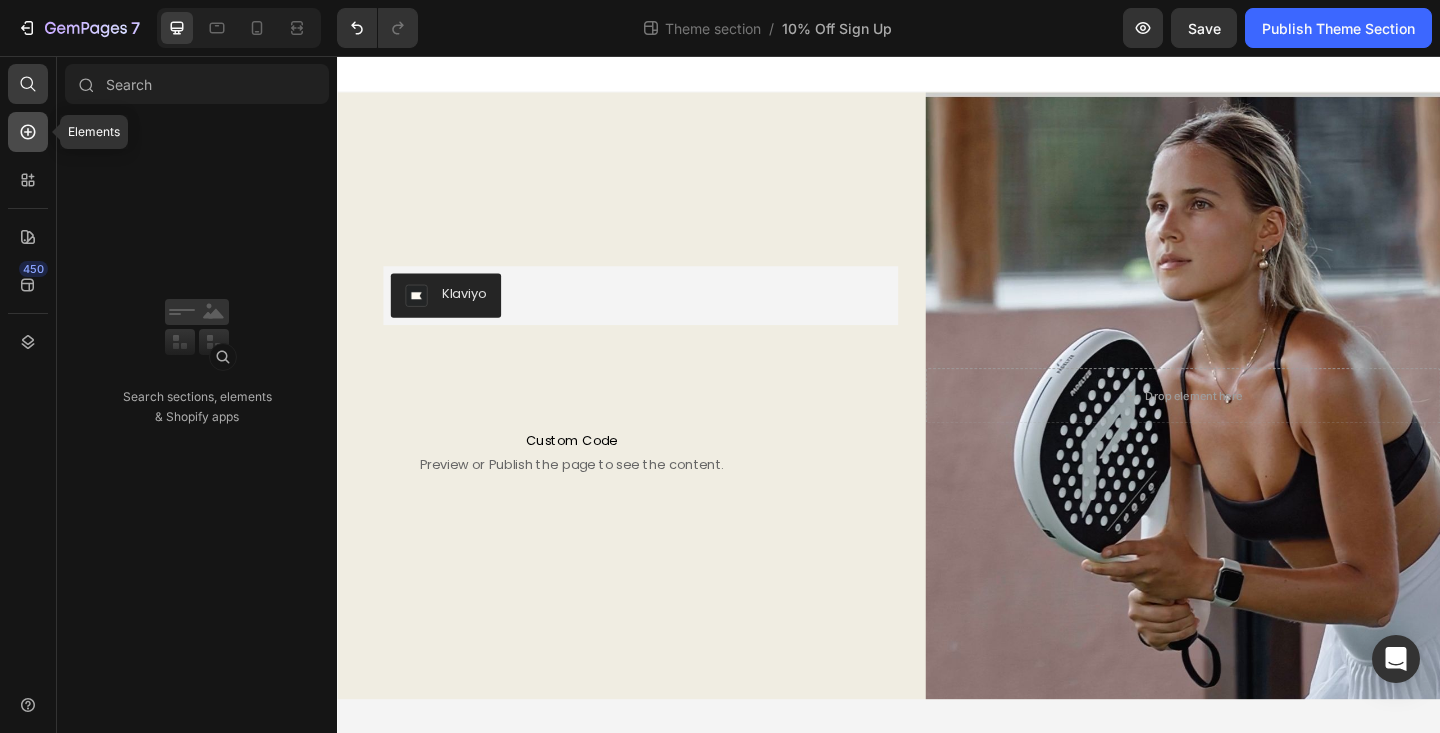 click 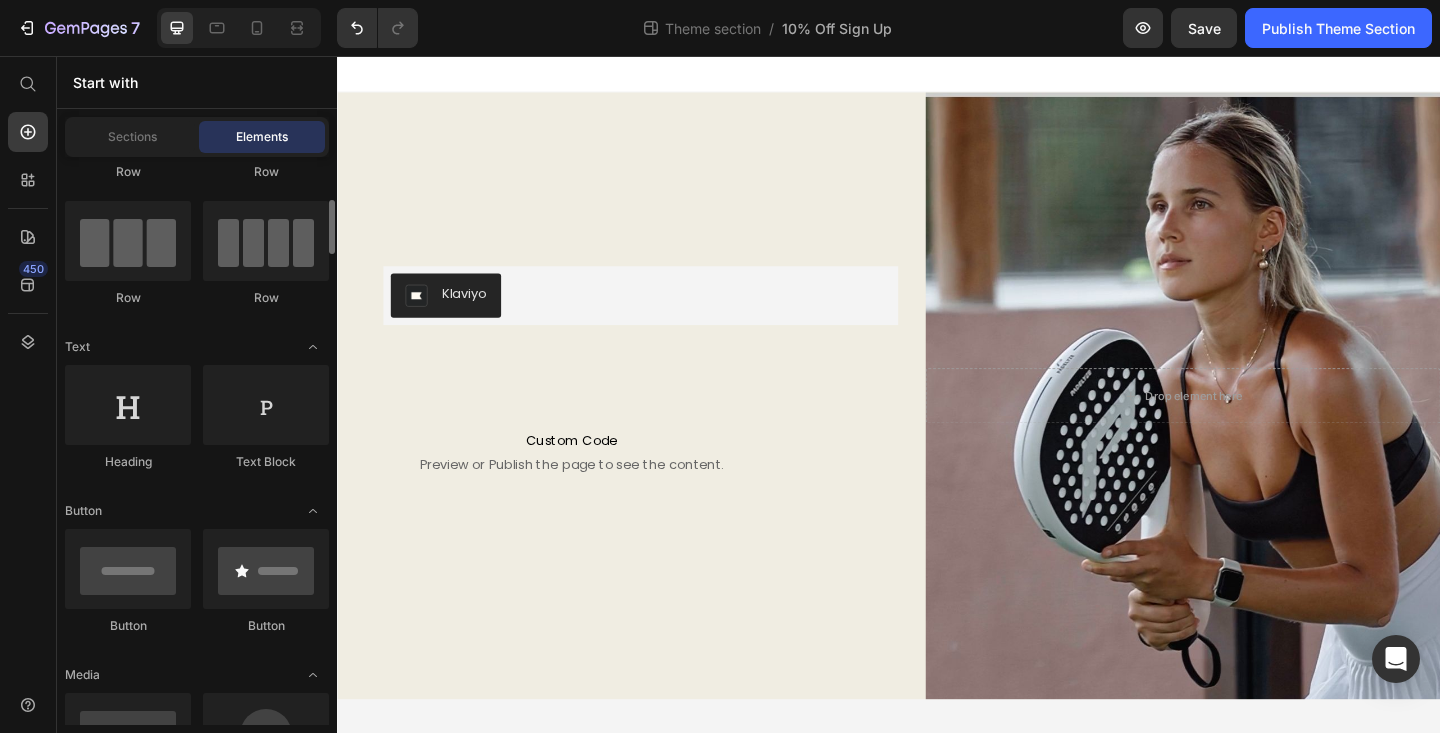 scroll, scrollTop: 161, scrollLeft: 0, axis: vertical 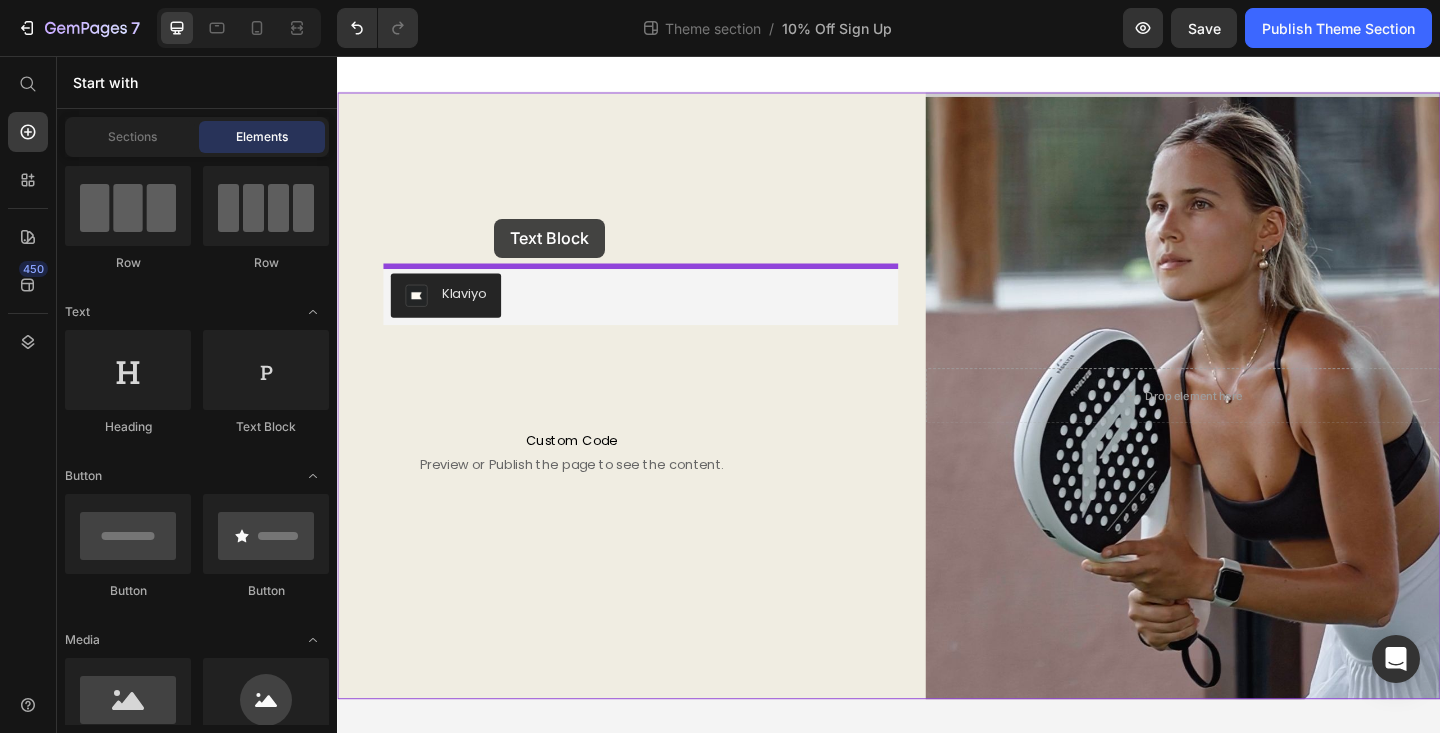 drag, startPoint x: 597, startPoint y: 462, endPoint x: 508, endPoint y: 233, distance: 245.6868 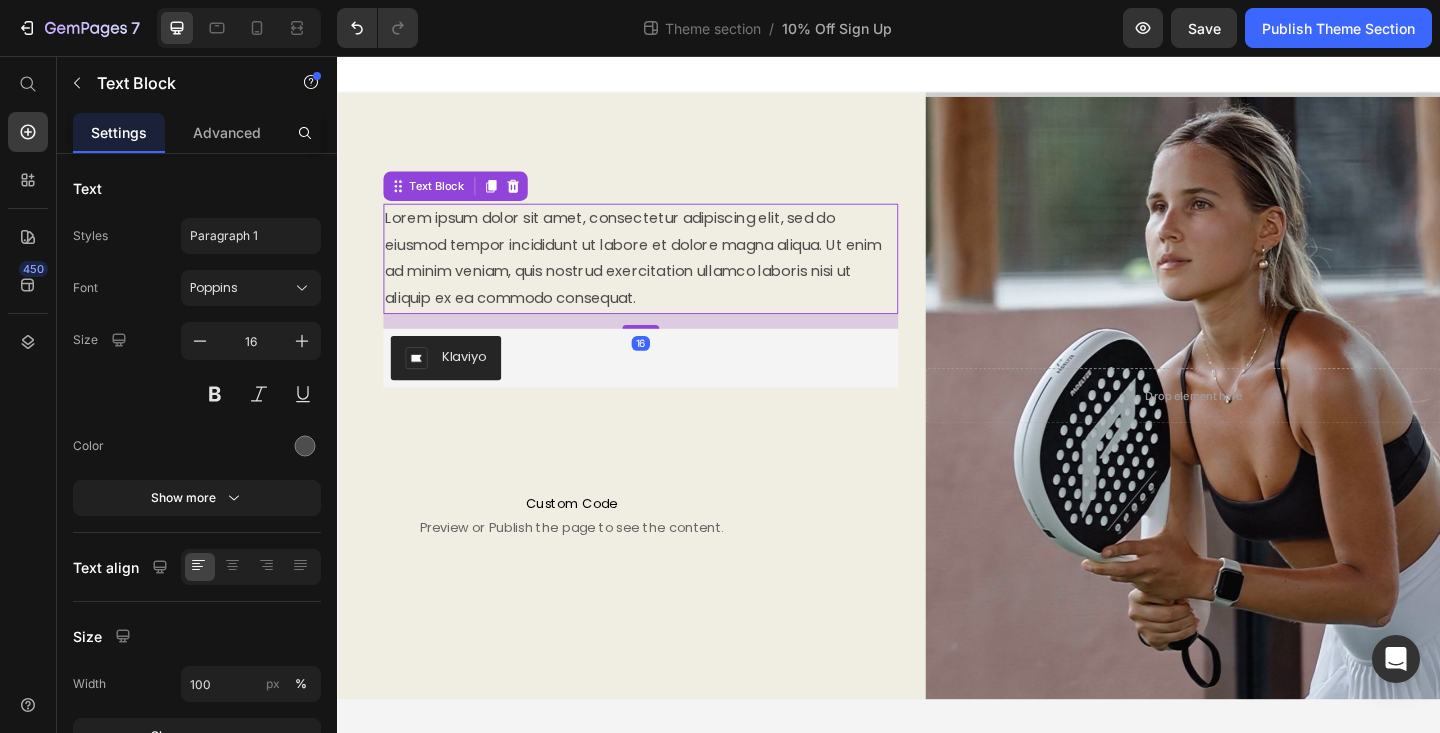 click on "Lorem ipsum dolor sit amet, consectetur adipiscing elit, sed do eiusmod tempor incididunt ut labore et dolore magna aliqua. Ut enim ad minim veniam, quis nostrud exercitation ullamco laboris nisi ut aliquip ex ea commodo consequat." at bounding box center [667, 276] 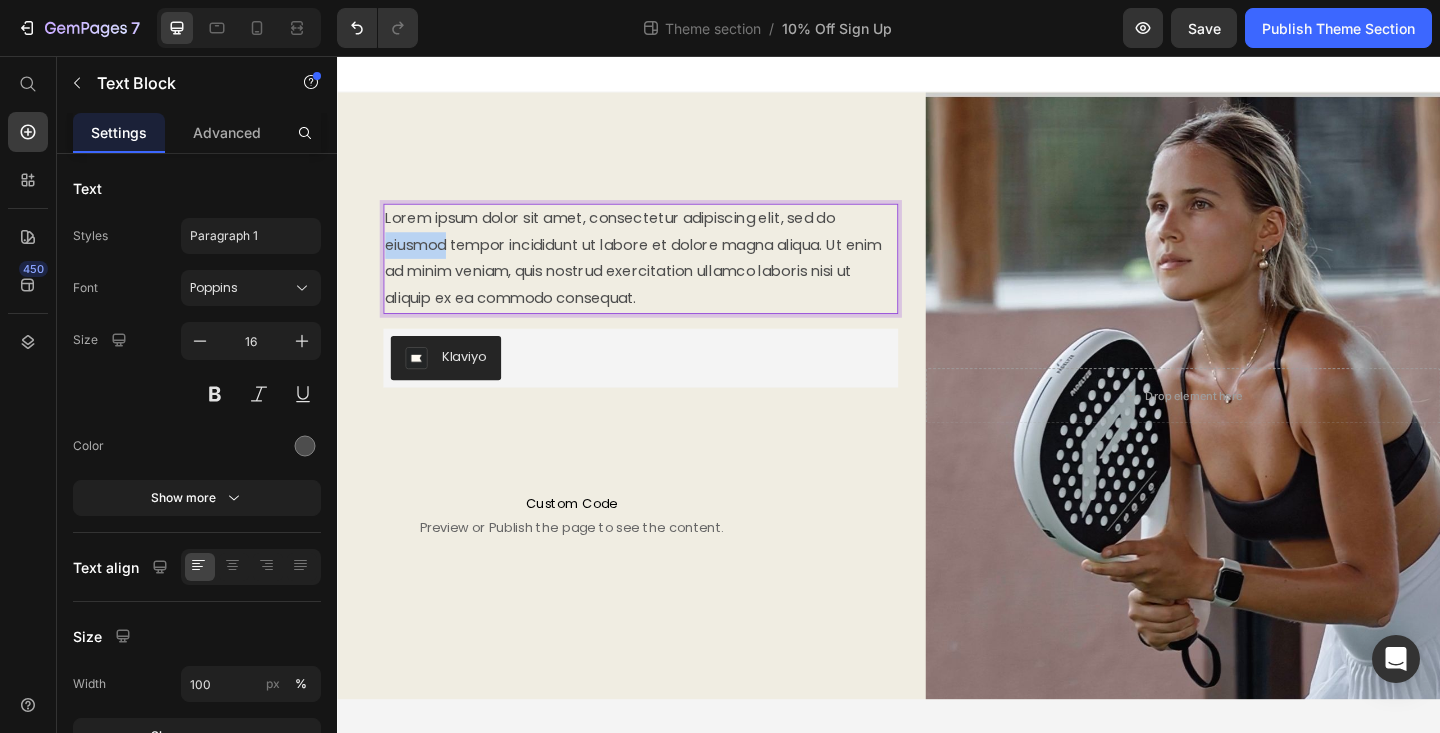 click on "Lorem ipsum dolor sit amet, consectetur adipiscing elit, sed do eiusmod tempor incididunt ut labore et dolore magna aliqua. Ut enim ad minim veniam, quis nostrud exercitation ullamco laboris nisi ut aliquip ex ea commodo consequat." at bounding box center (667, 276) 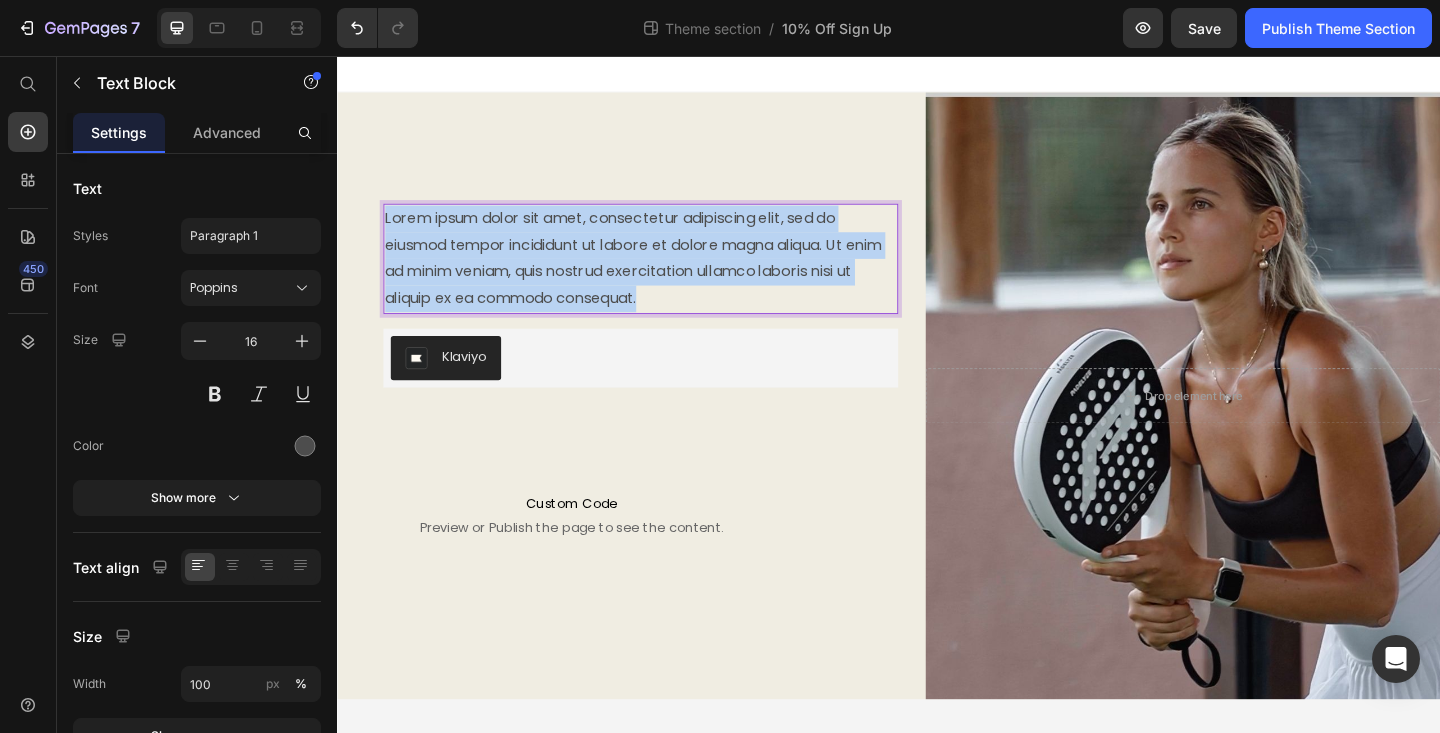 click on "Lorem ipsum dolor sit amet, consectetur adipiscing elit, sed do eiusmod tempor incididunt ut labore et dolore magna aliqua. Ut enim ad minim veniam, quis nostrud exercitation ullamco laboris nisi ut aliquip ex ea commodo consequat." at bounding box center (667, 276) 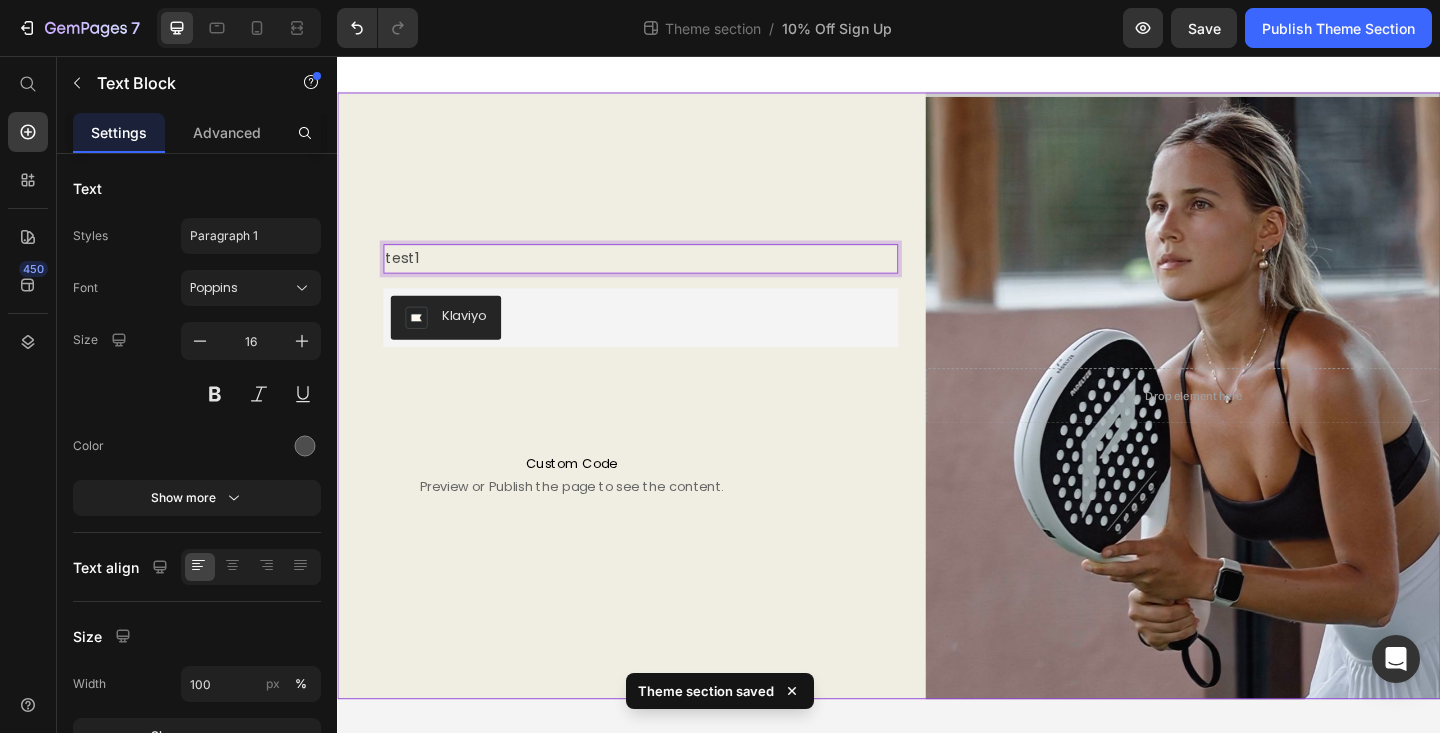 click on "test1 Text Block   16 Klaviyo Klaviyo
Custom Code
Preview or Publish the page to see the content. Custom Code Image Row" at bounding box center [667, 426] 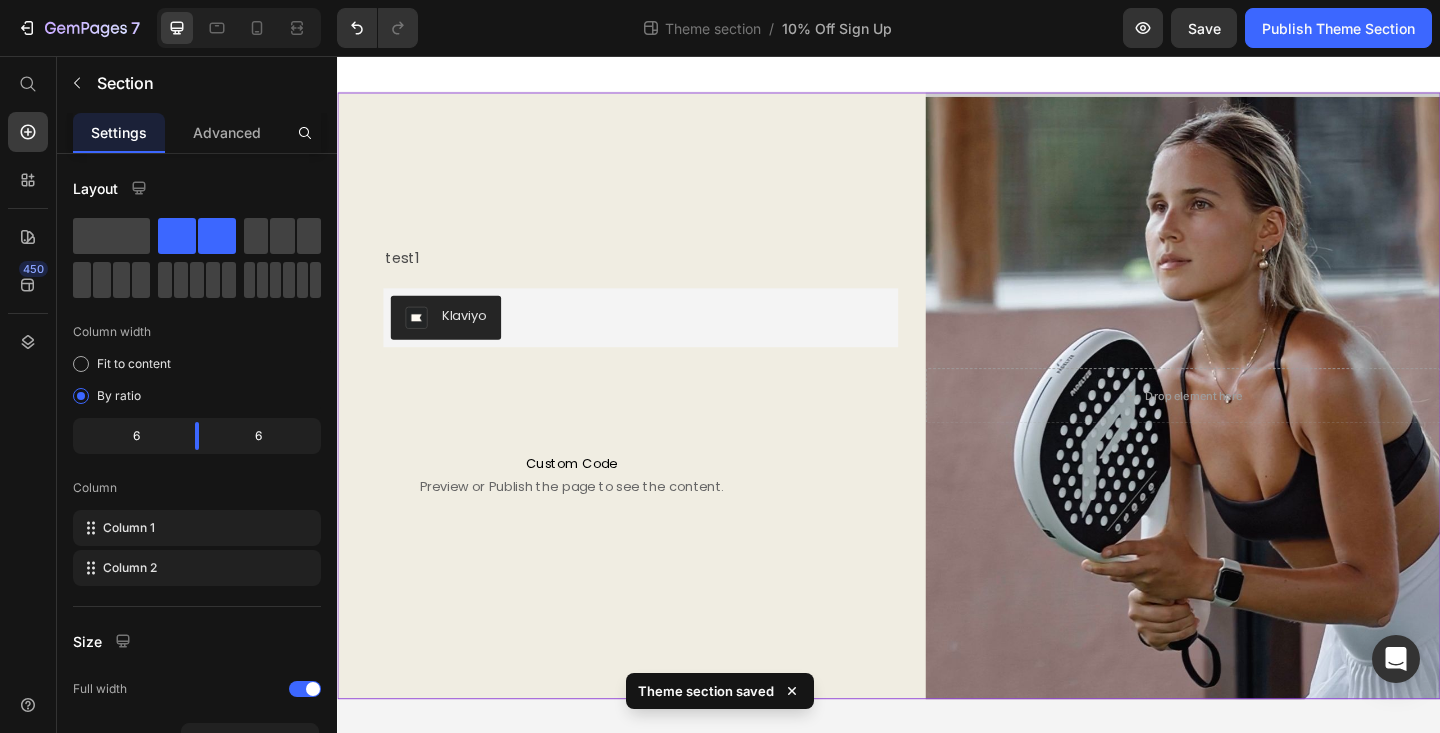 click on "test1 Text Block Klaviyo Klaviyo
Custom Code
Preview or Publish the page to see the content. Custom Code Image Row" at bounding box center [667, 426] 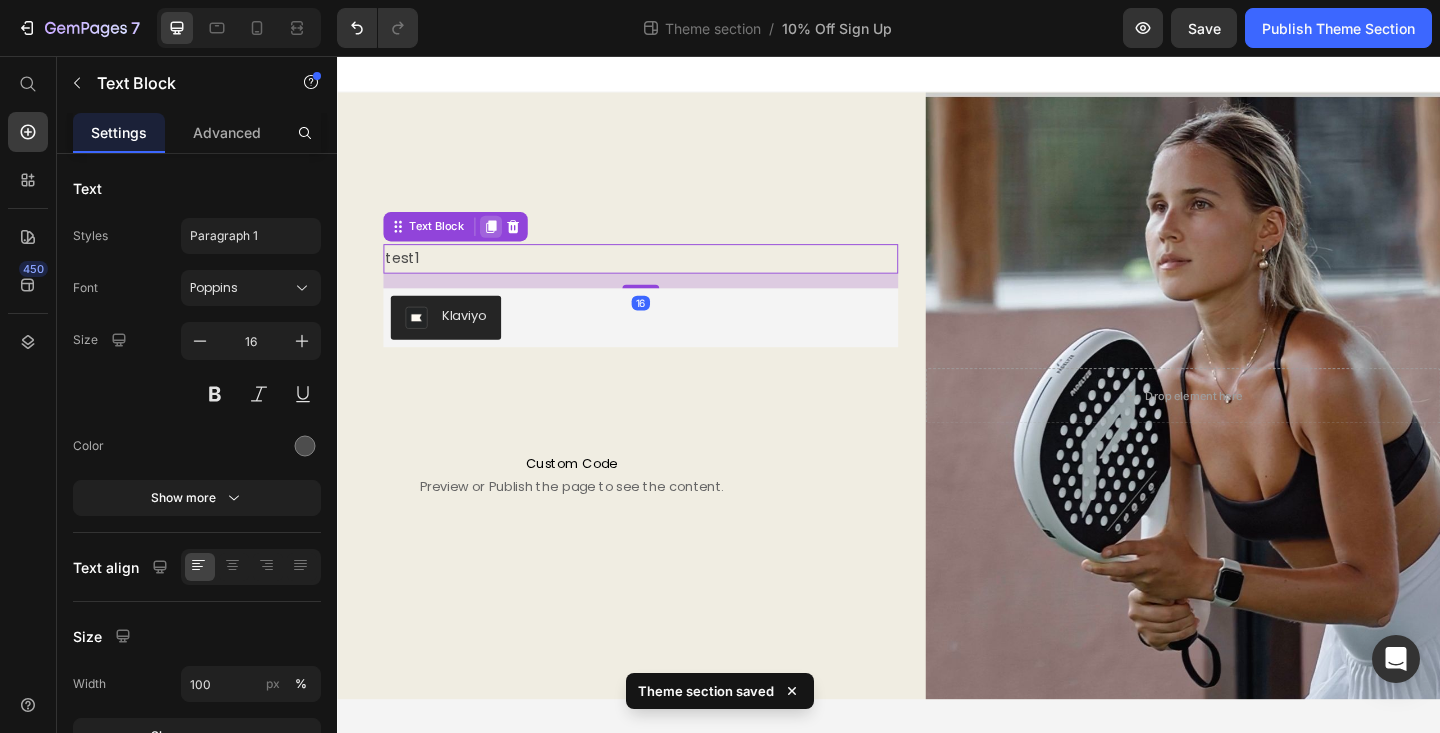 click at bounding box center (504, 242) 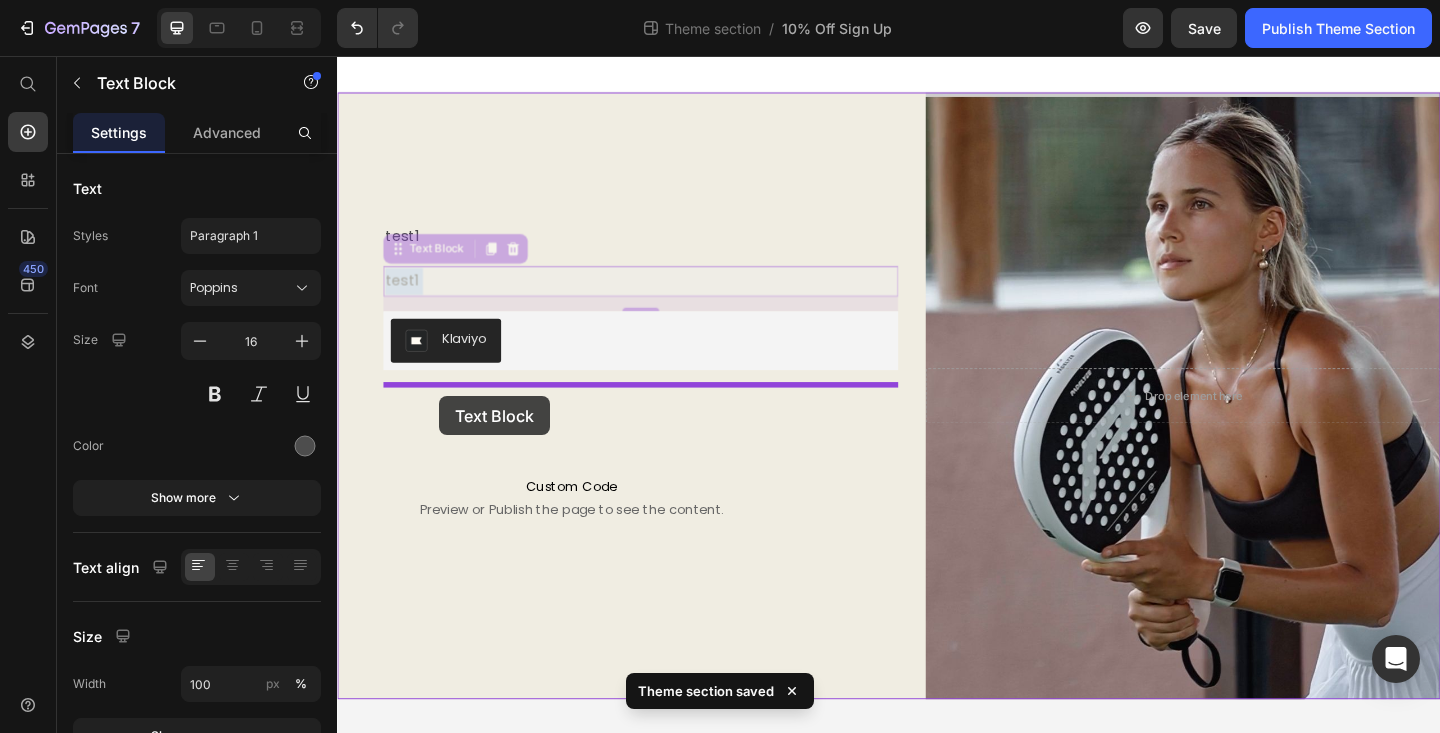 drag, startPoint x: 446, startPoint y: 305, endPoint x: 448, endPoint y: 426, distance: 121.016525 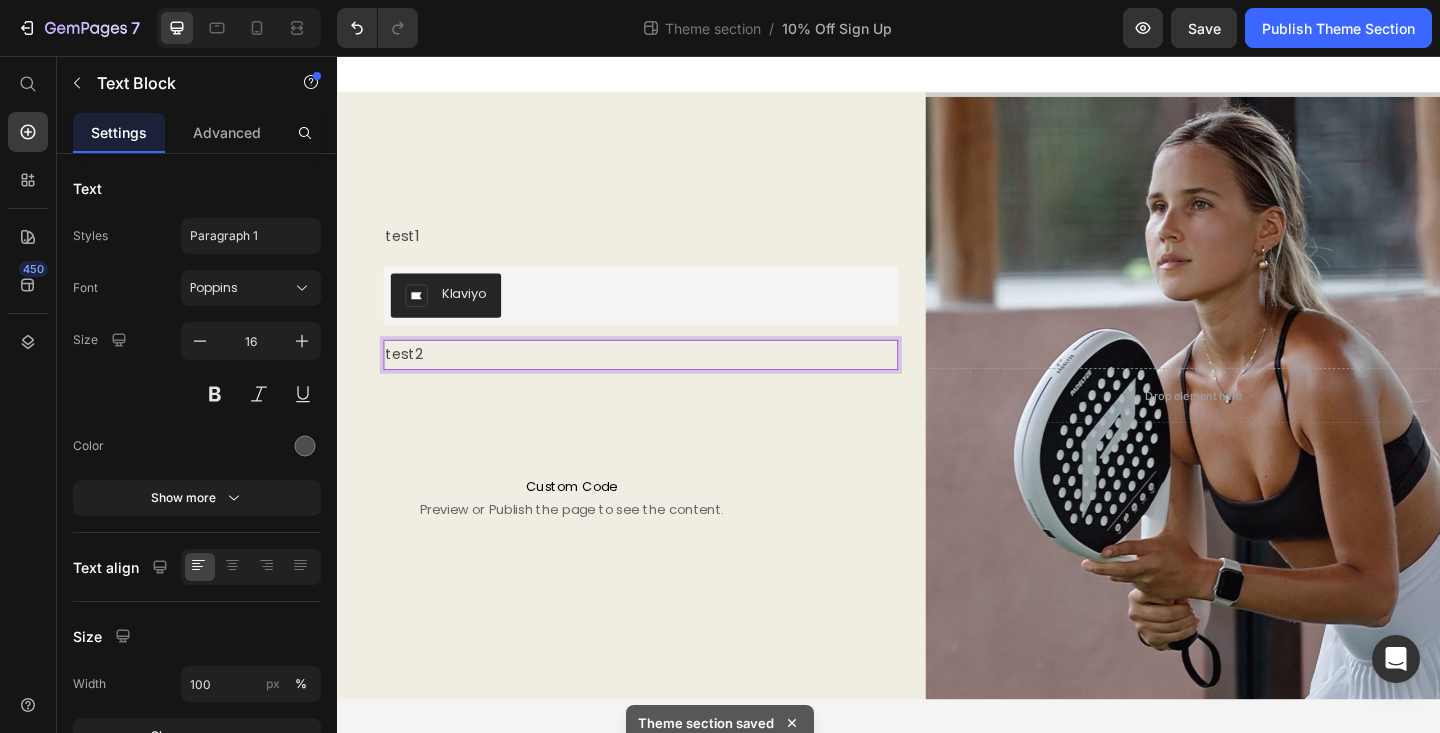 click on "test2" at bounding box center [667, 381] 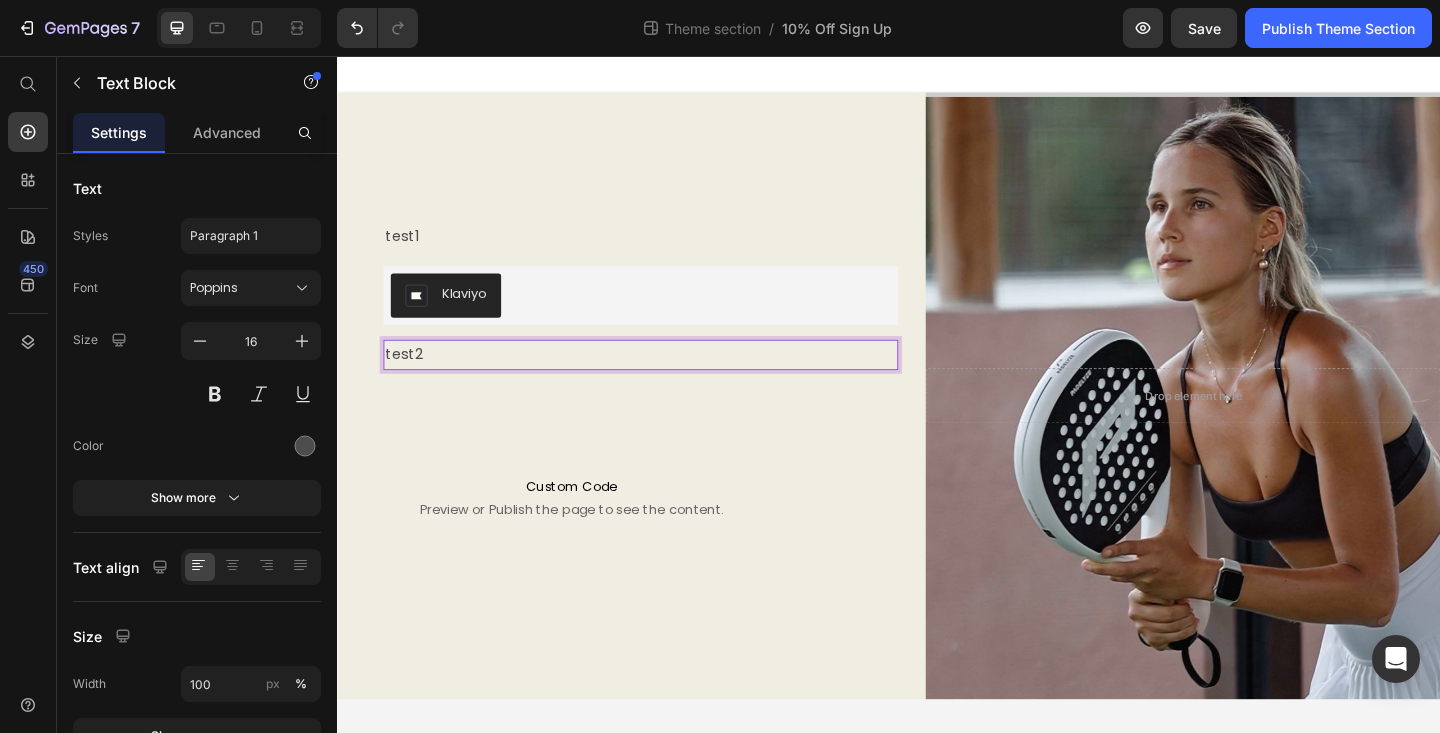 click on "test1 Text Block Klaviyo Klaviyo test2 Text Block   16
Custom Code
Preview or Publish the page to see the content. Custom Code Image Row" at bounding box center [667, 426] 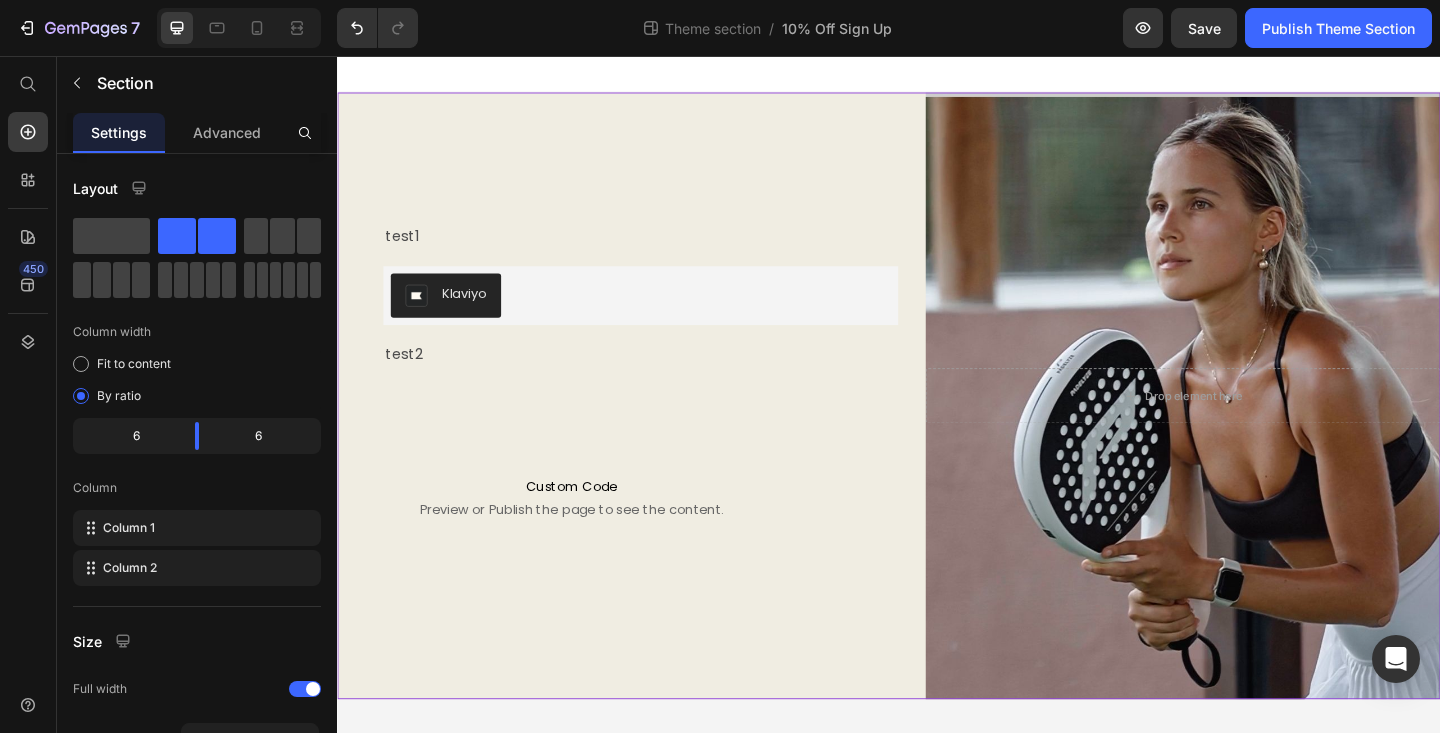 click on "test1 Text Block Klaviyo Klaviyo test2 Text Block
Custom Code
Preview or Publish the page to see the content. Custom Code Image Row" at bounding box center [667, 426] 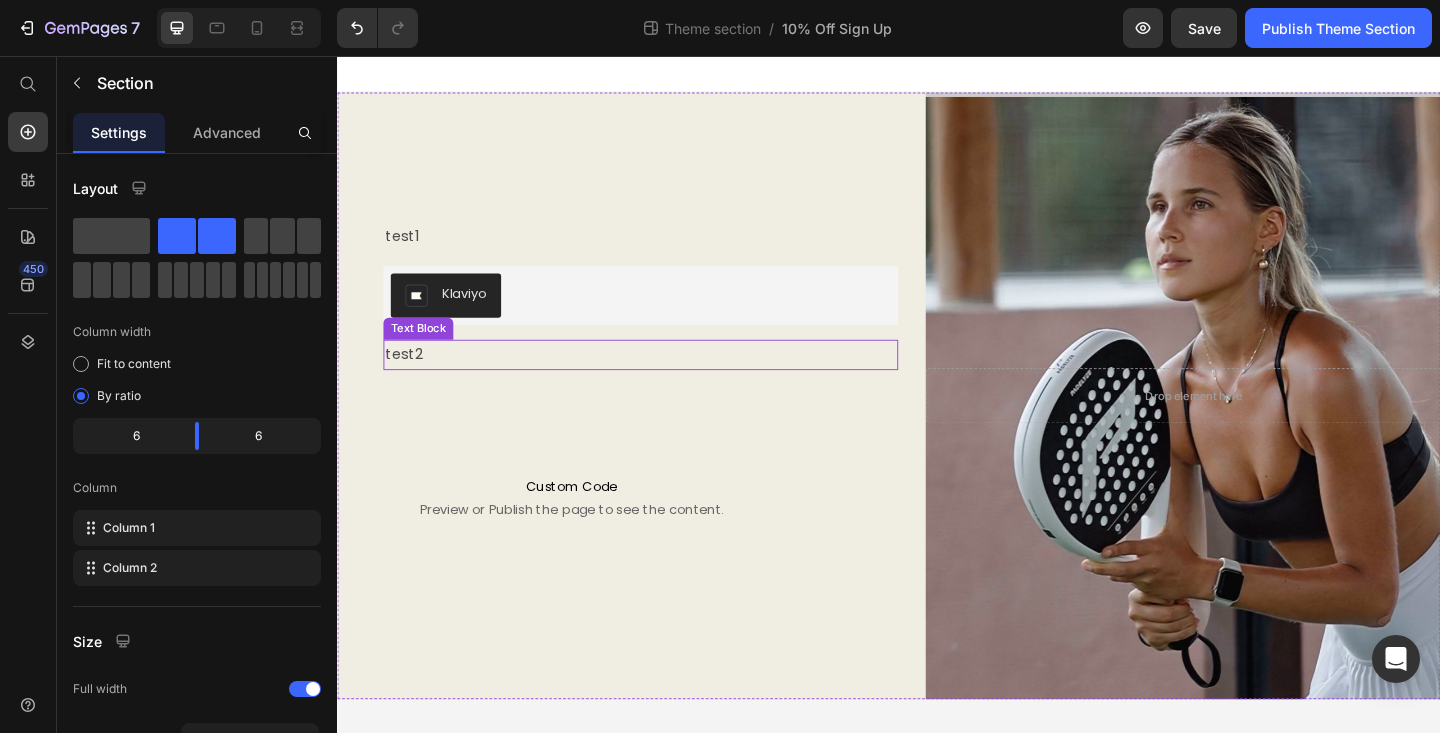click on "test2" at bounding box center [667, 381] 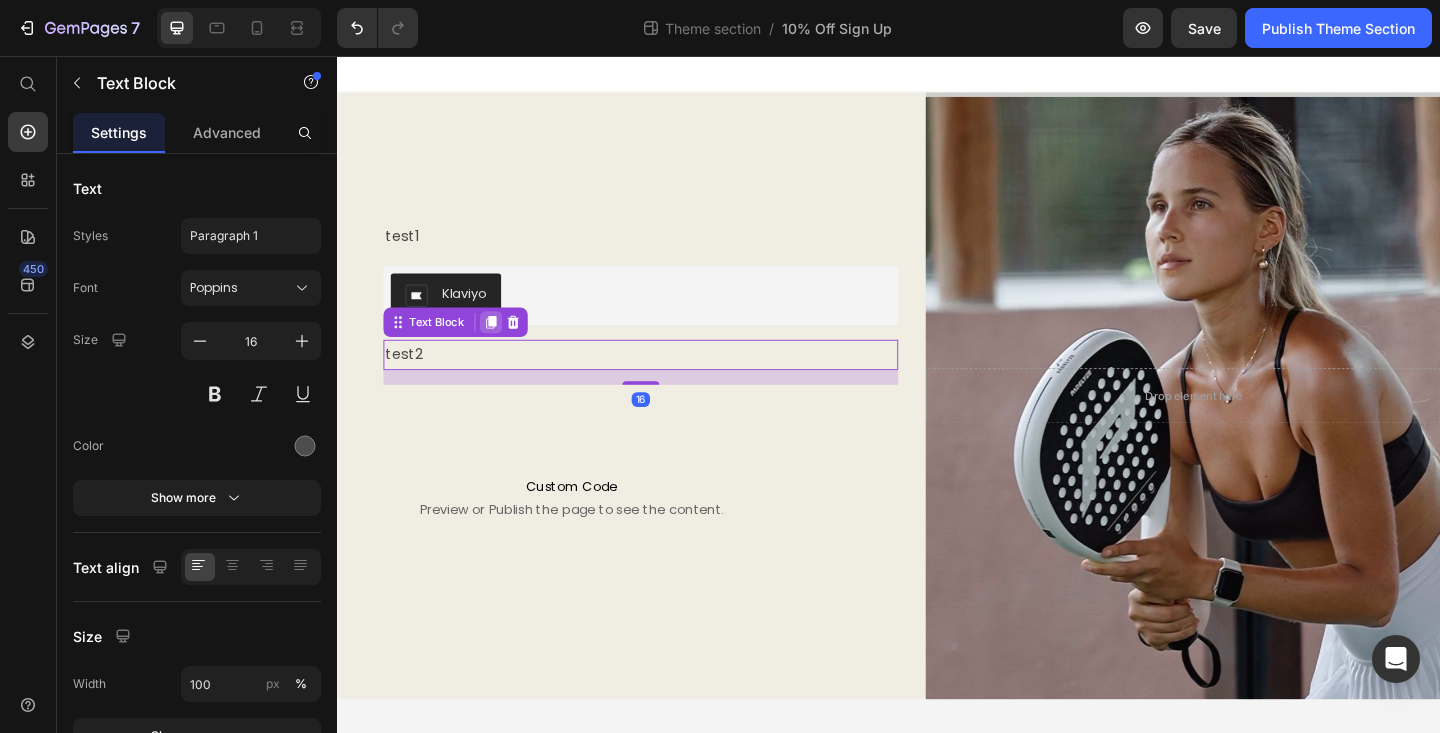 click at bounding box center (504, 346) 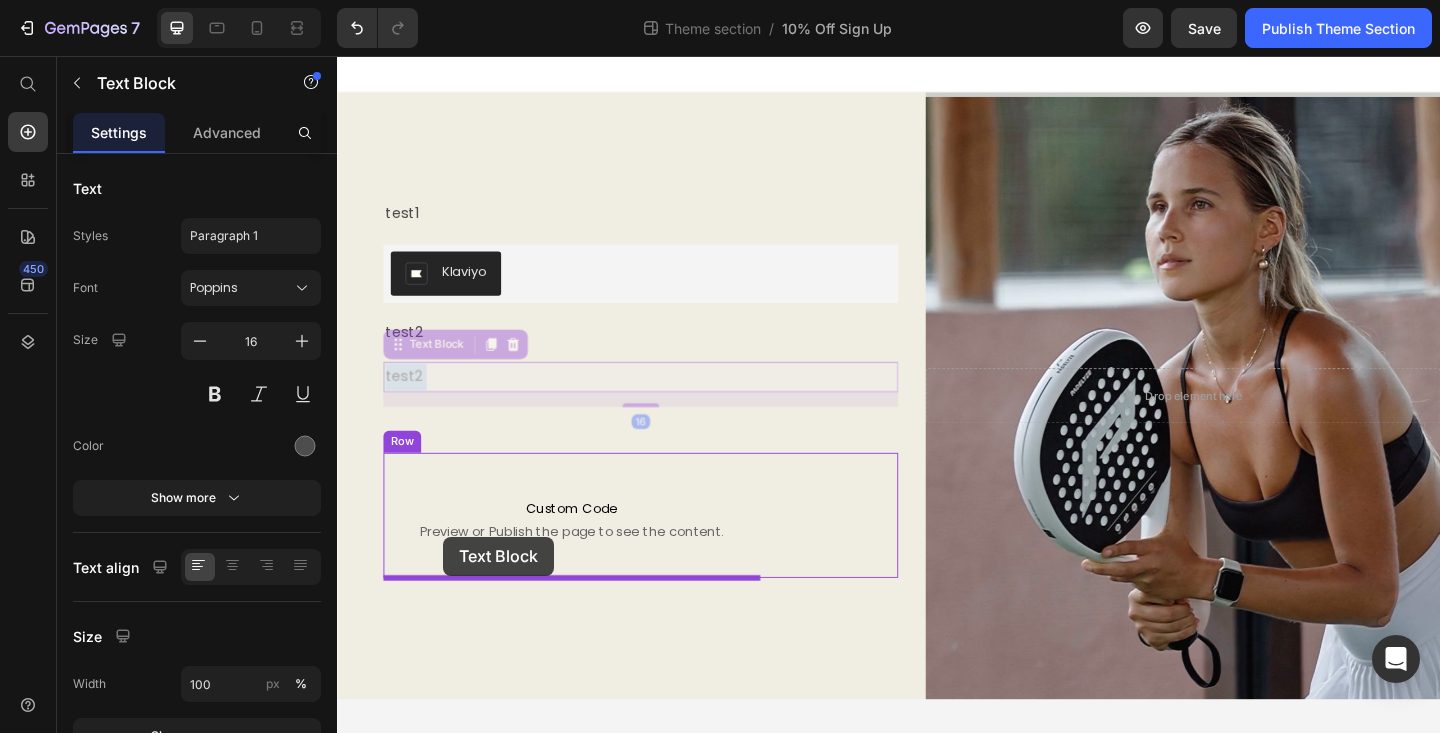 drag, startPoint x: 452, startPoint y: 412, endPoint x: 452, endPoint y: 579, distance: 167 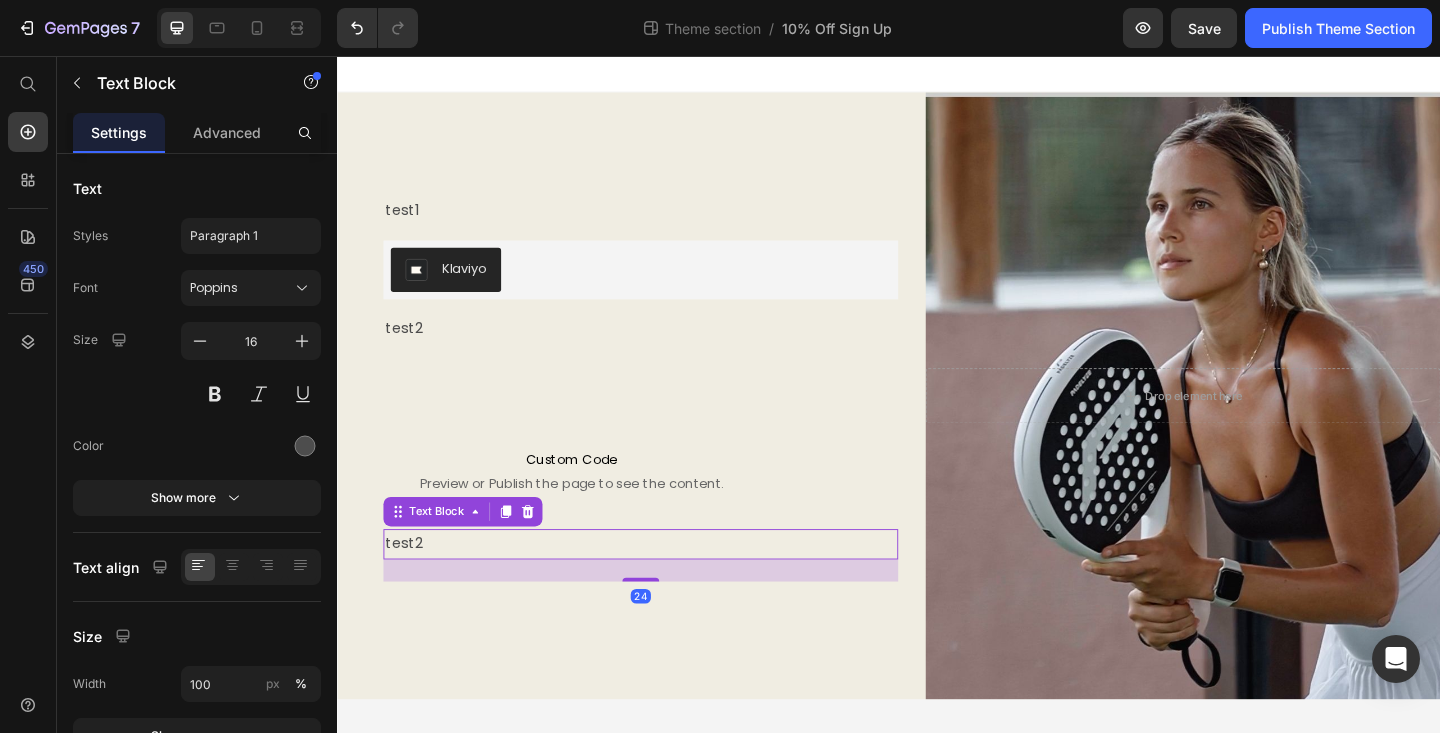 click on "24" at bounding box center (667, 616) 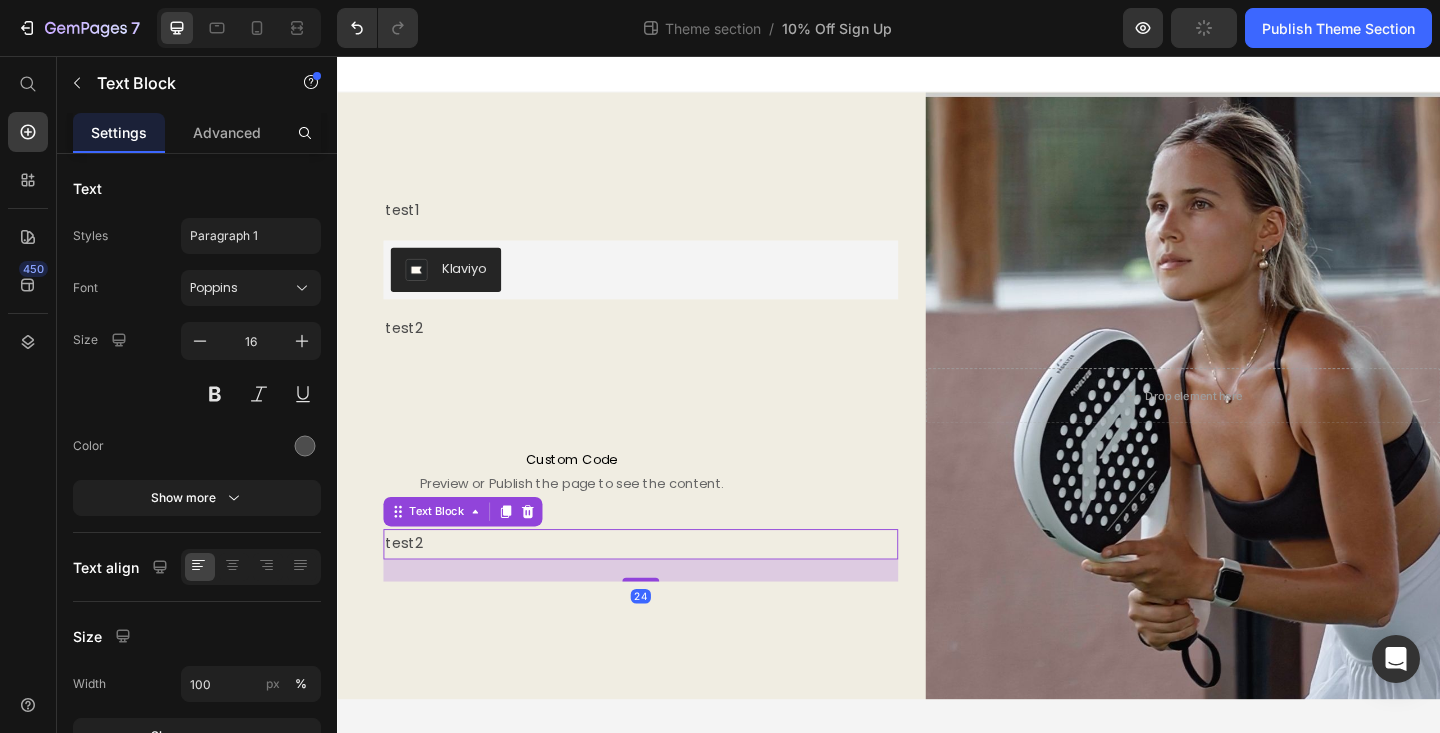 click on "test2" at bounding box center (667, 587) 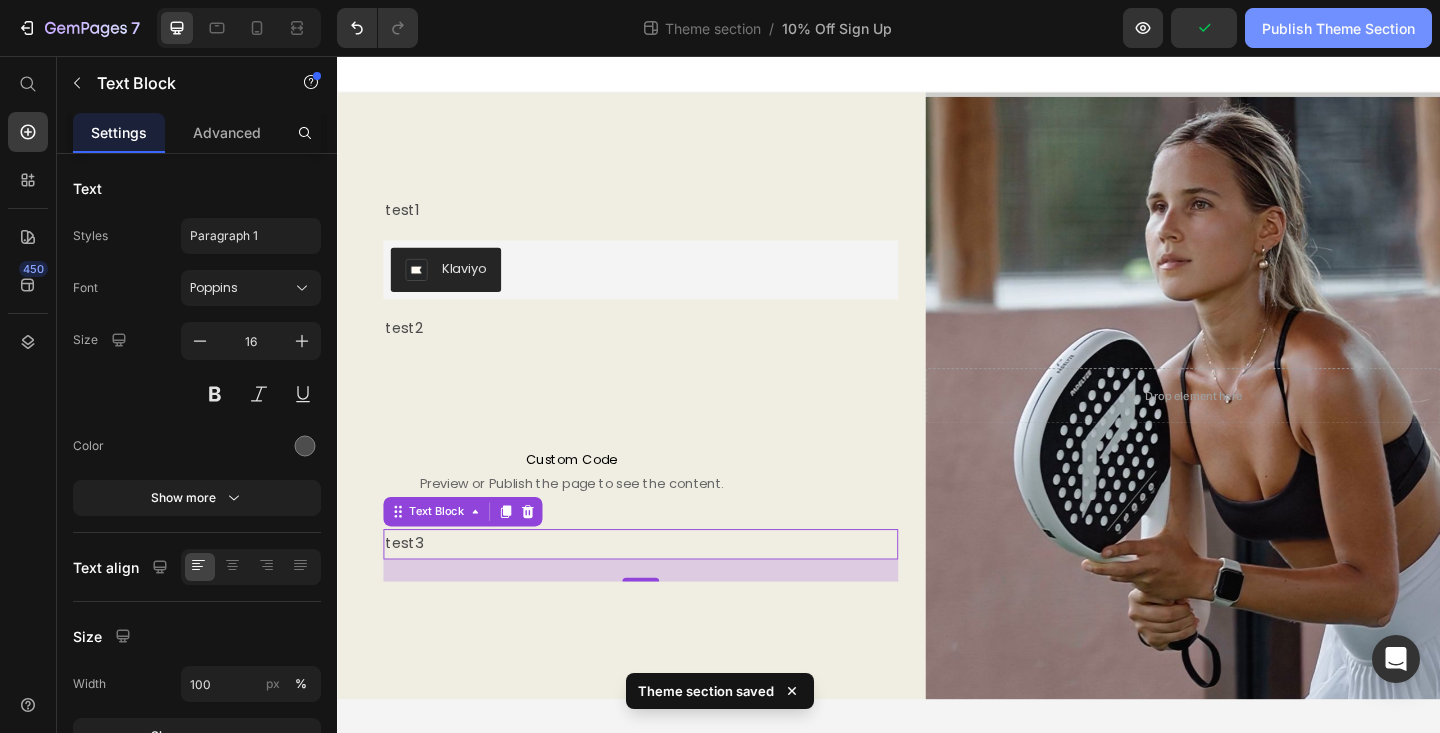 click on "Publish Theme Section" at bounding box center (1338, 28) 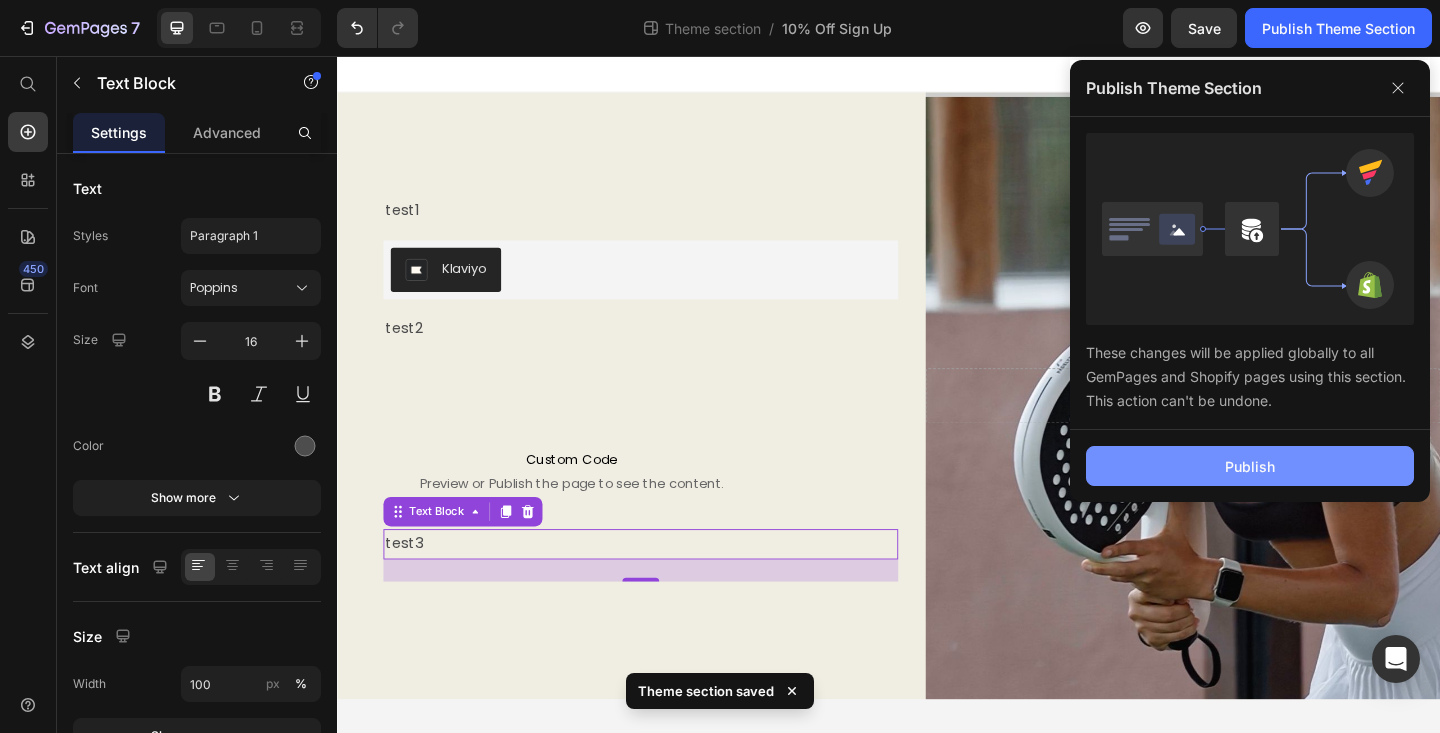 click on "Publish" 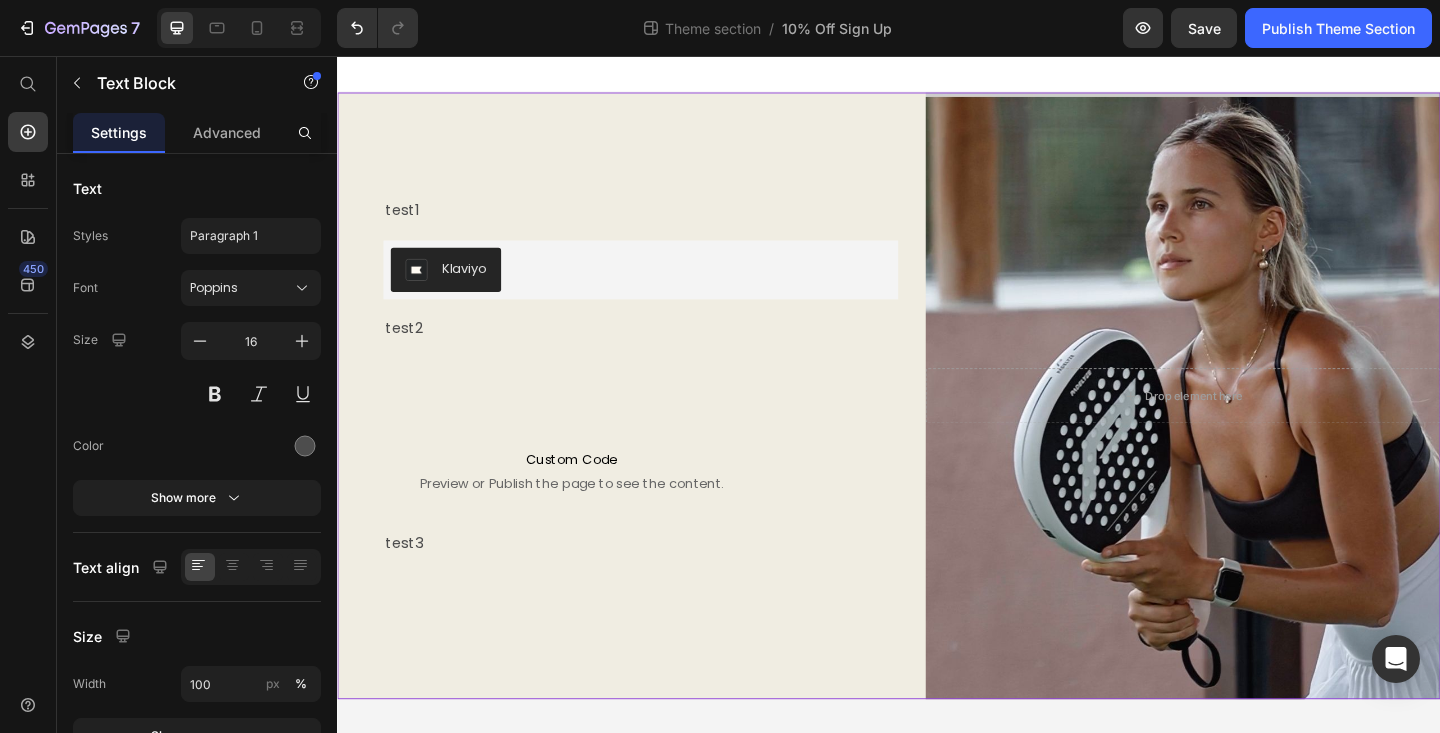 click on "test1 Text Block Klaviyo Klaviyo test2 Text Block
Custom Code
Preview or Publish the page to see the content. Custom Code test3 Text Block Image Row" at bounding box center [667, 426] 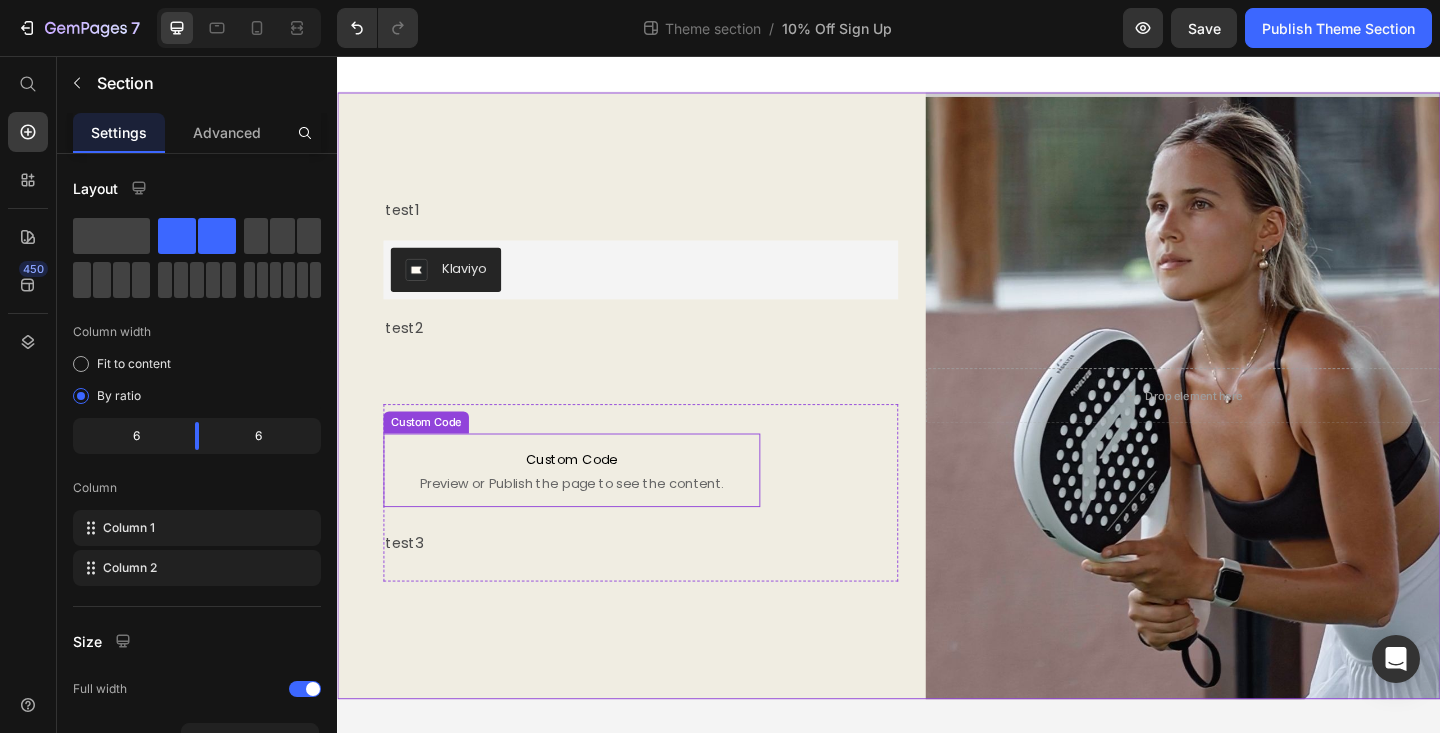 click on "Custom Code" at bounding box center [592, 495] 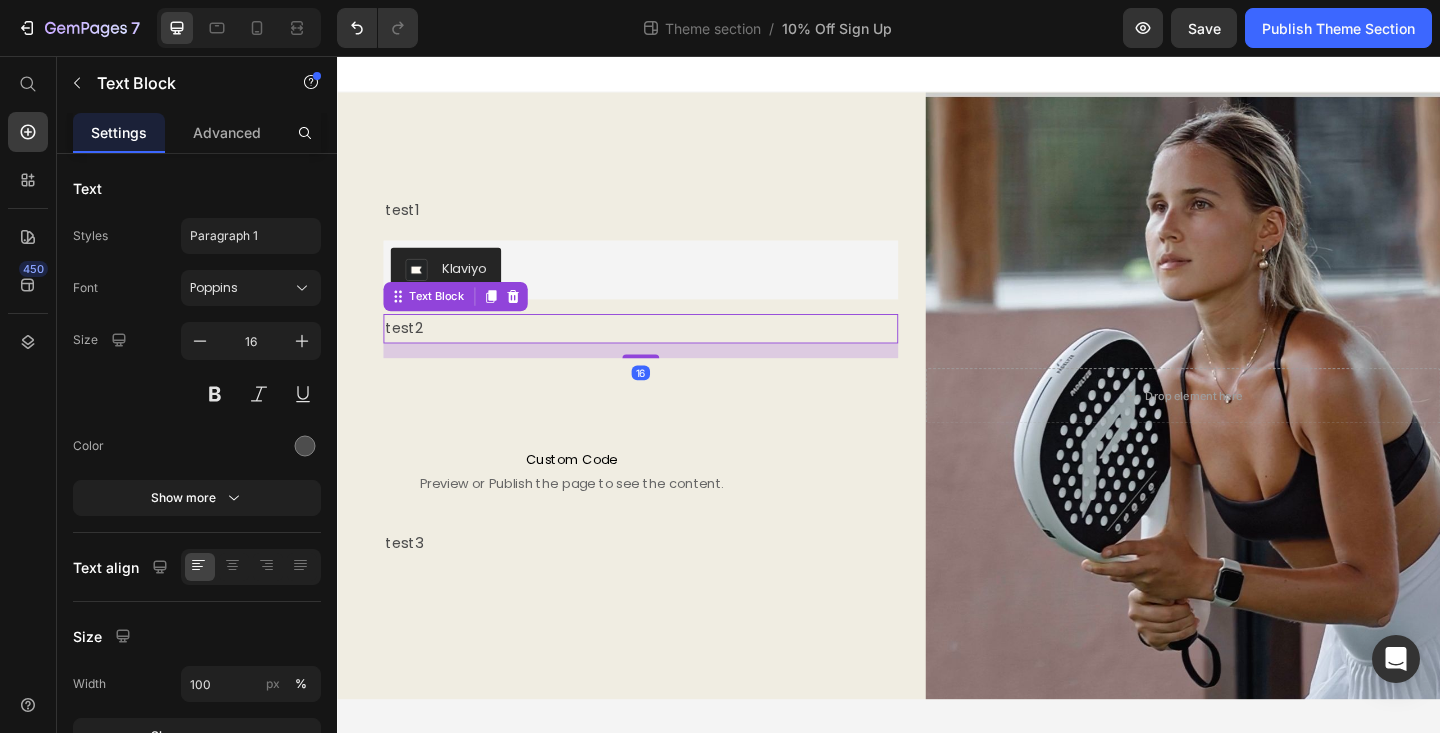 click on "test2" at bounding box center [667, 353] 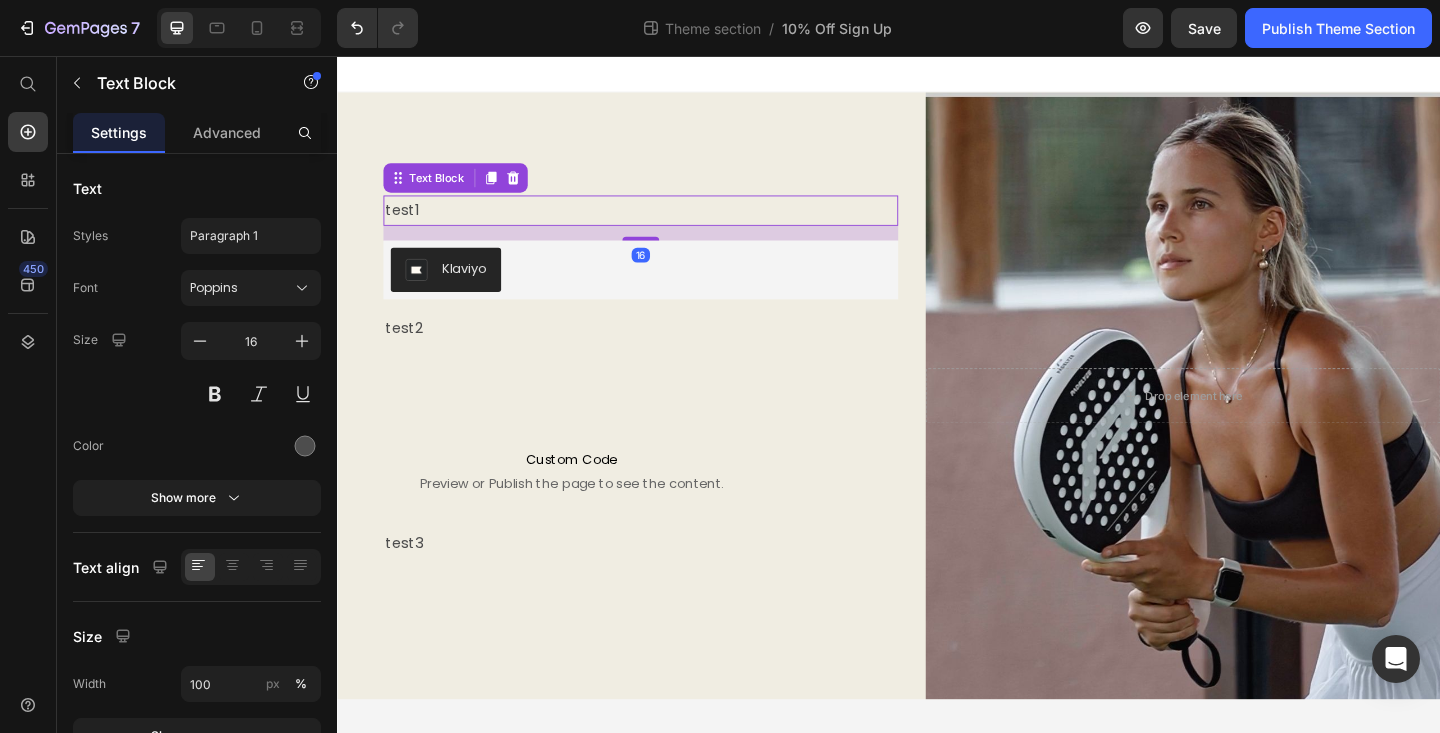 click on "test1" at bounding box center (667, 224) 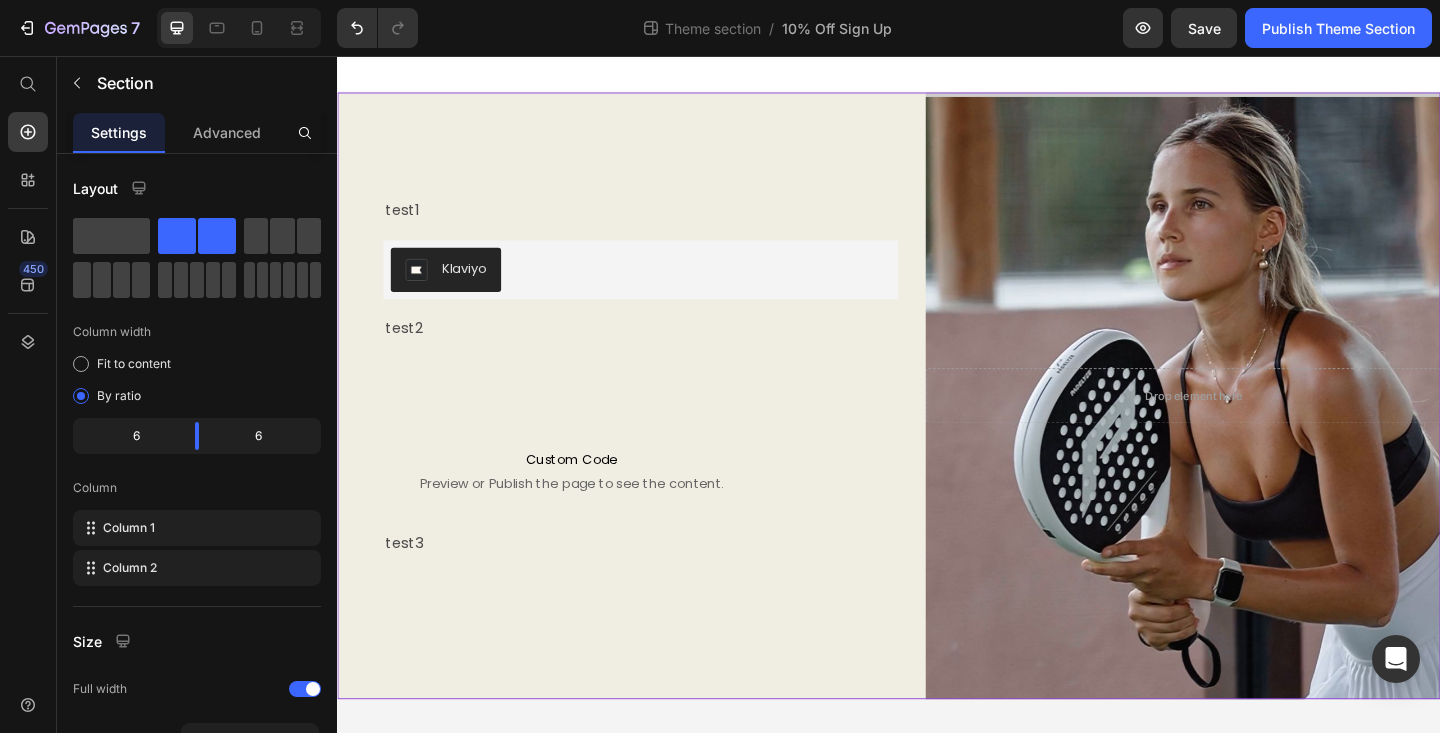 click on "test1 Text Block Klaviyo Klaviyo test2 Text Block
Custom Code
Preview or Publish the page to see the content. Custom Code test3 Text Block Image Row" at bounding box center [667, 426] 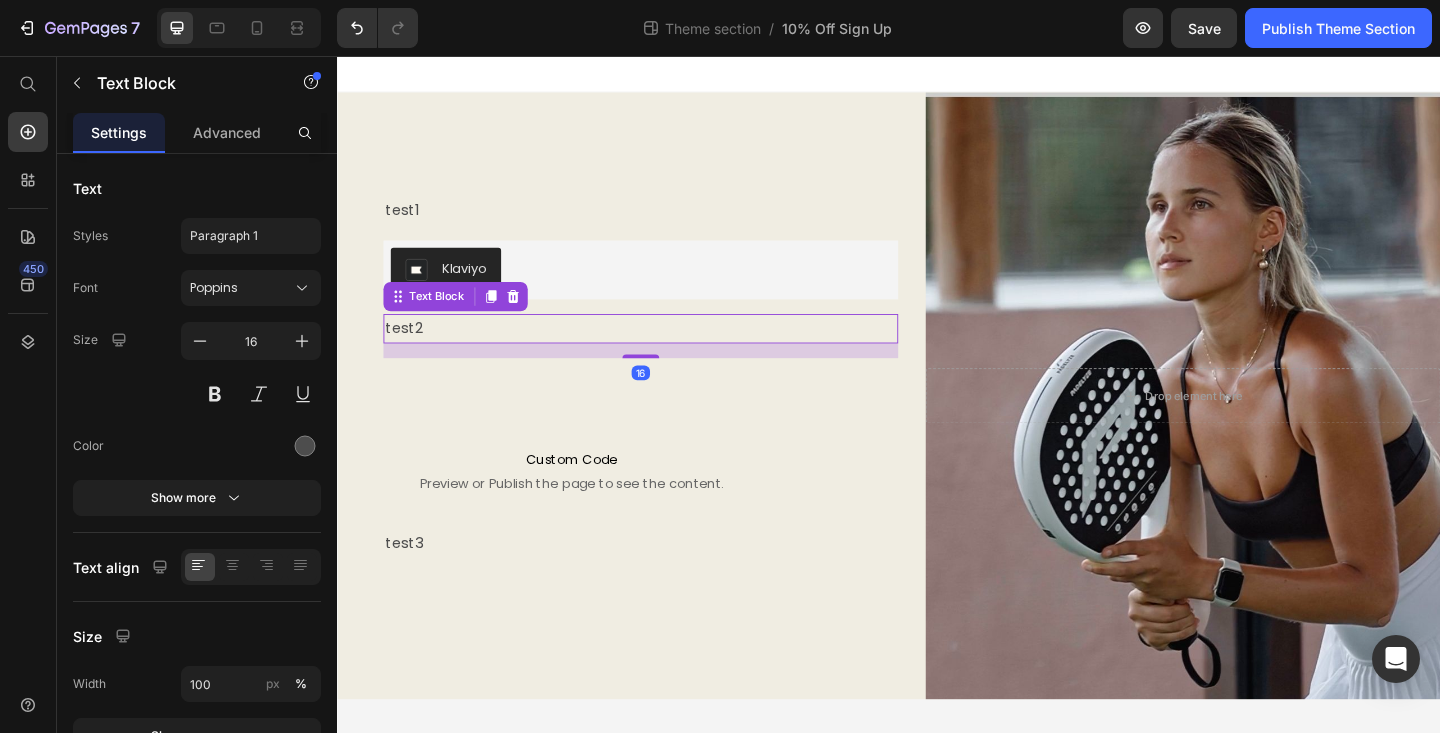 click on "test2" at bounding box center (667, 353) 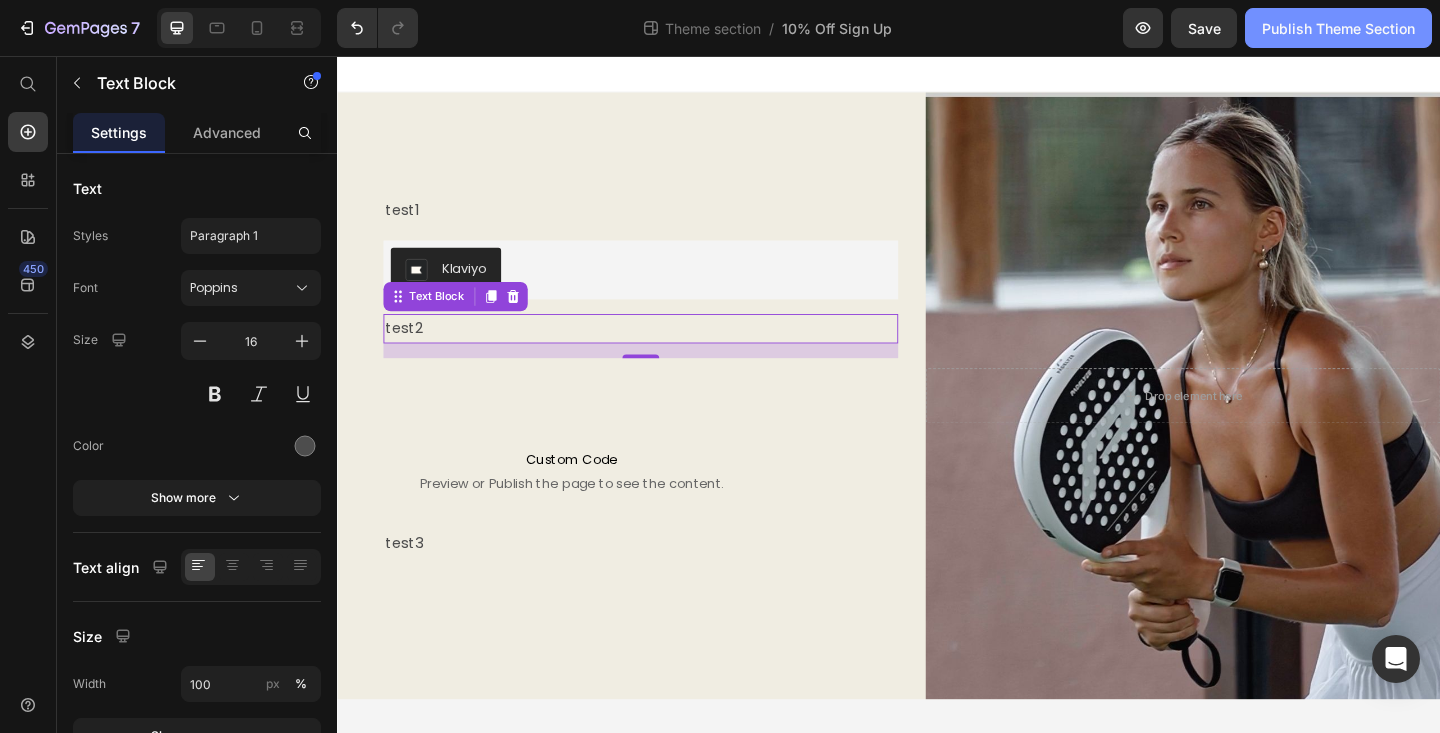 click on "Publish Theme Section" at bounding box center (1338, 28) 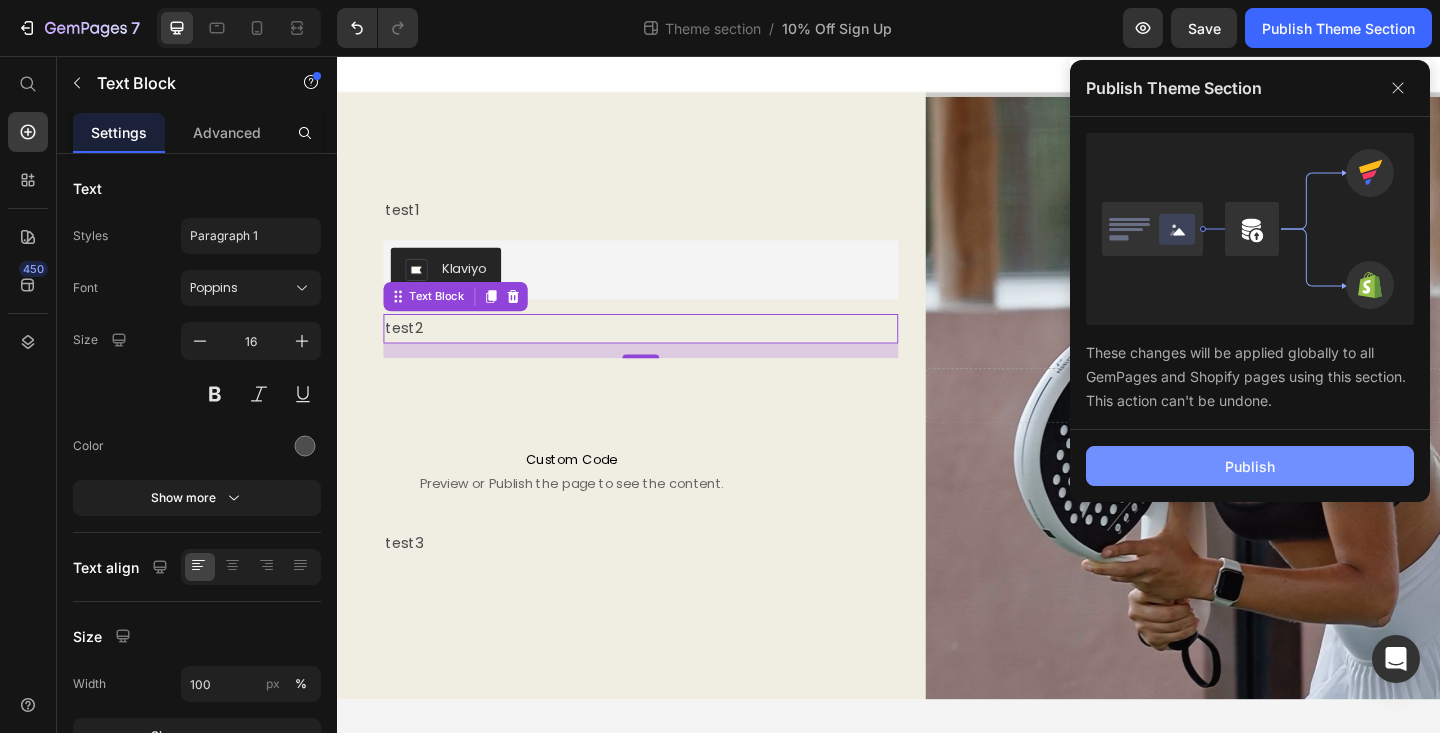 click on "Publish" 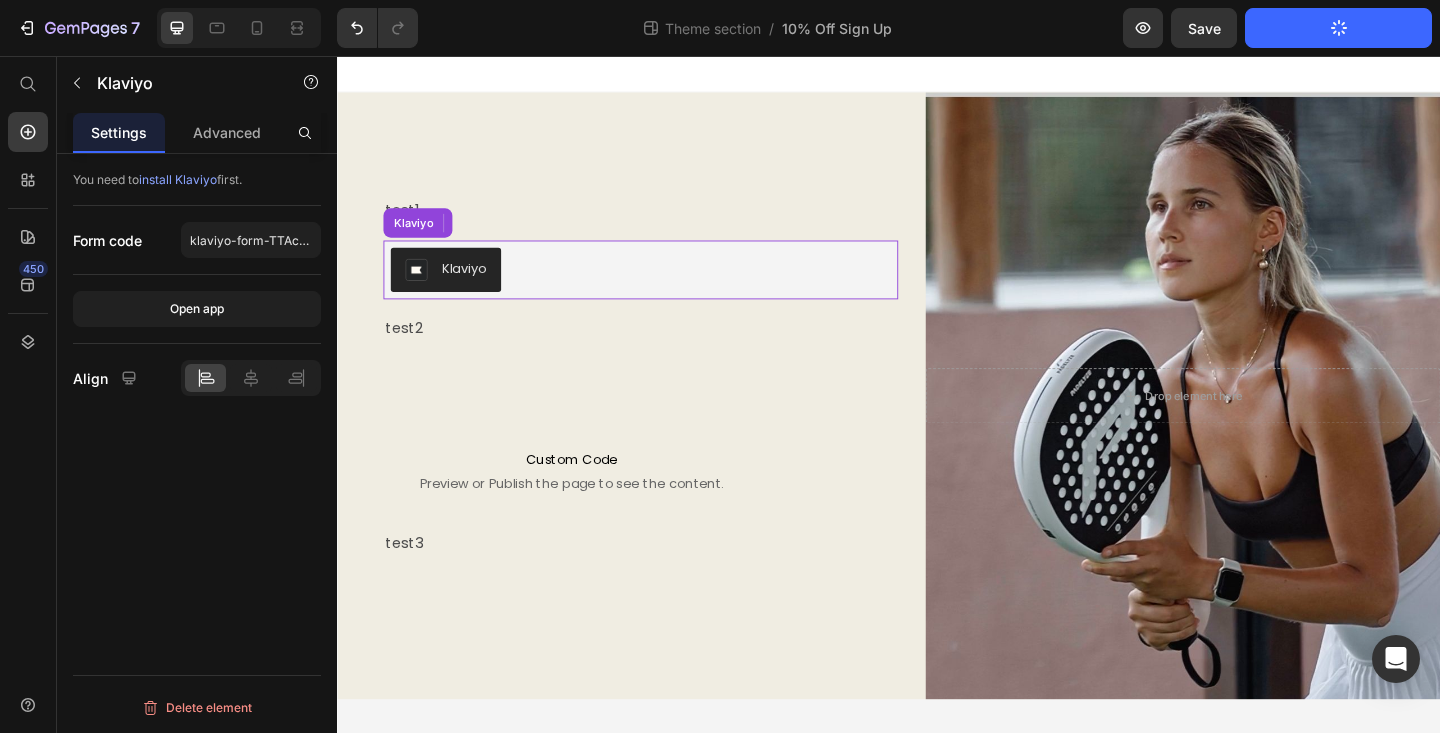 click on "Klaviyo" at bounding box center (667, 289) 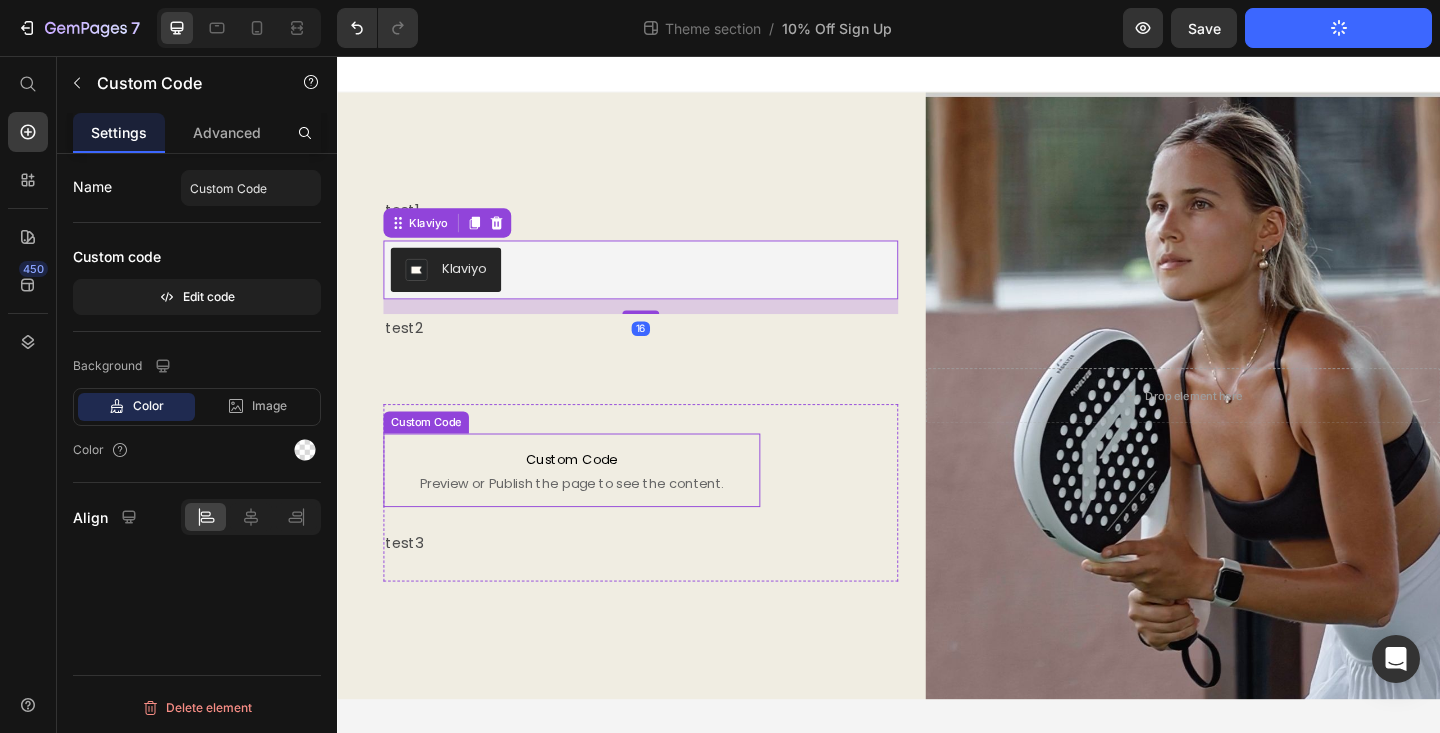 click on "Custom Code" at bounding box center (592, 495) 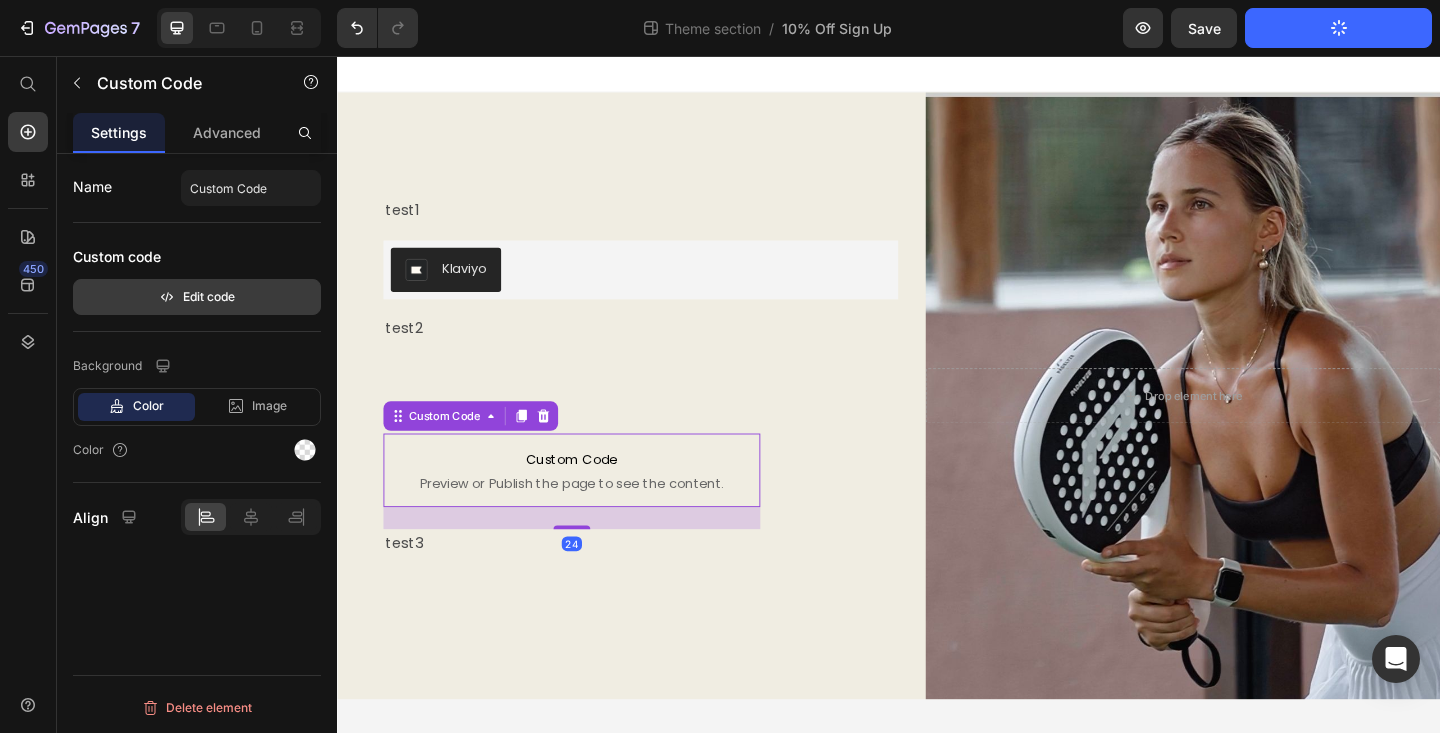 click on "Edit code" at bounding box center (197, 297) 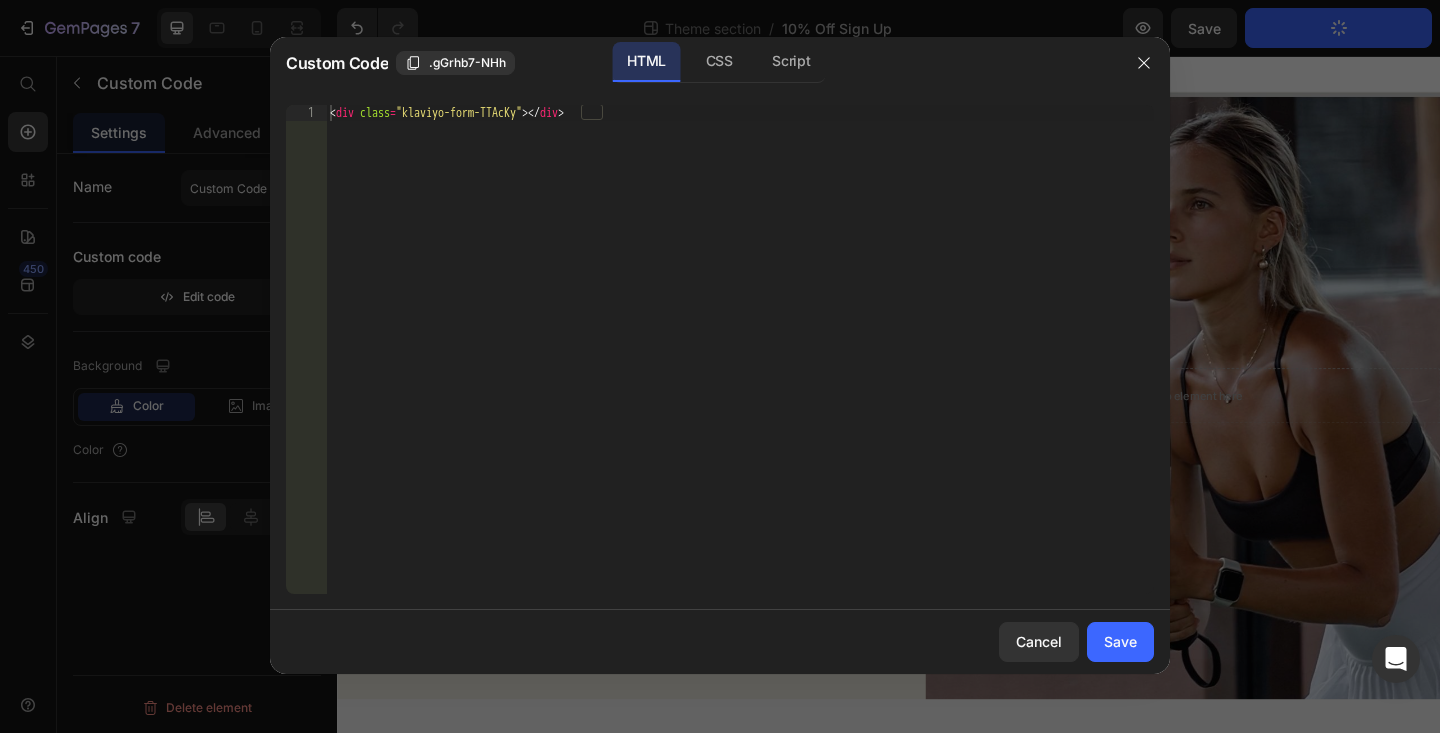 type on "<div class="klaviyo-form-TTAcKy"></div>" 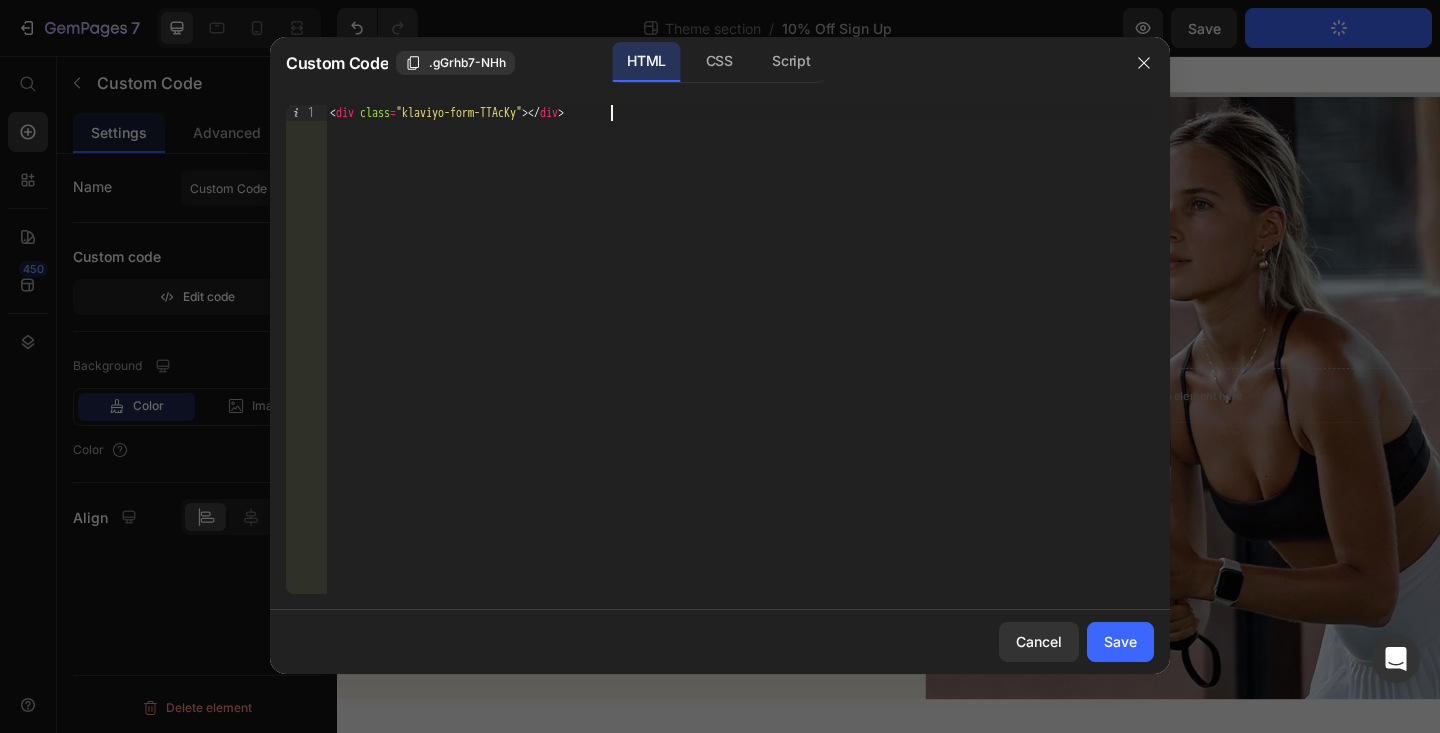 click on "< div   class = "klaviyo-form-TTAcKy" > </ div >" at bounding box center [740, 365] 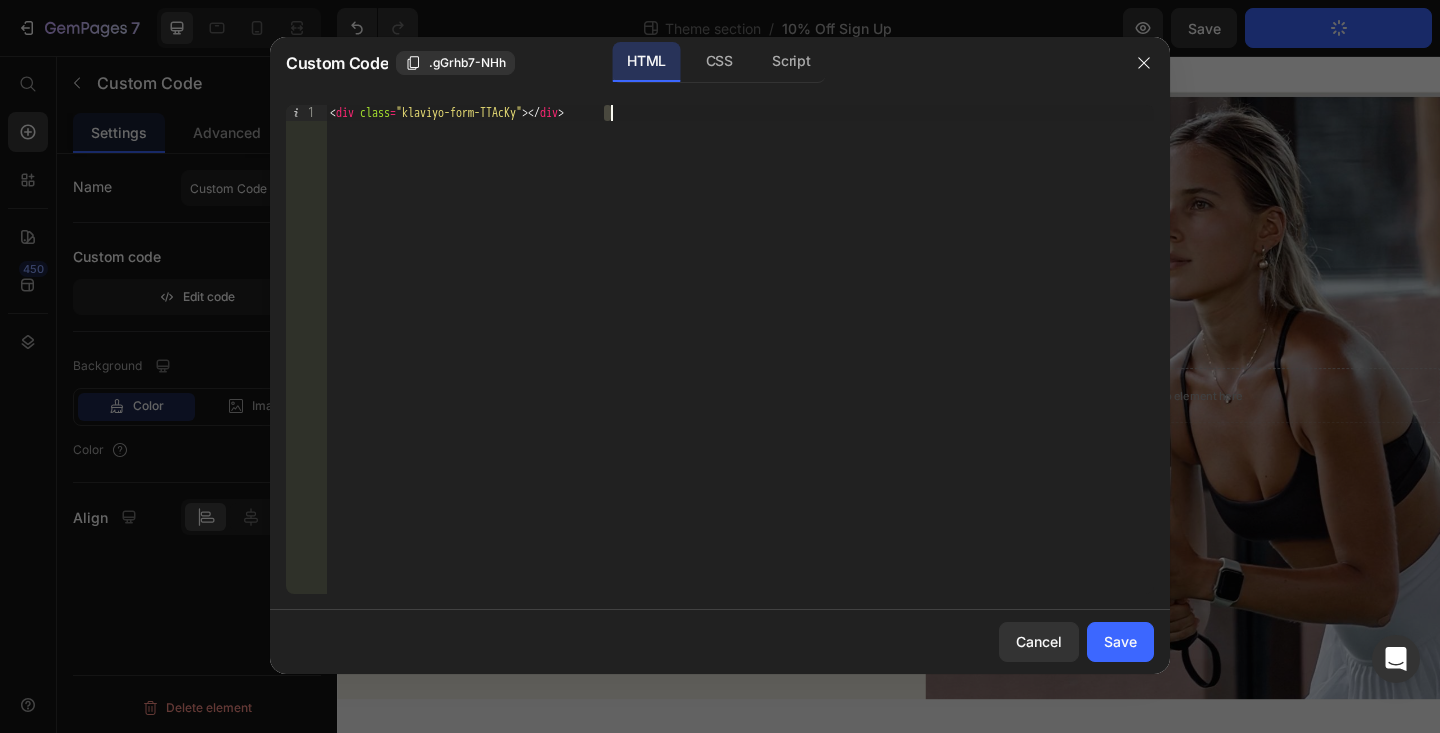 click on "< div   class = "klaviyo-form-TTAcKy" > </ div >" at bounding box center (740, 365) 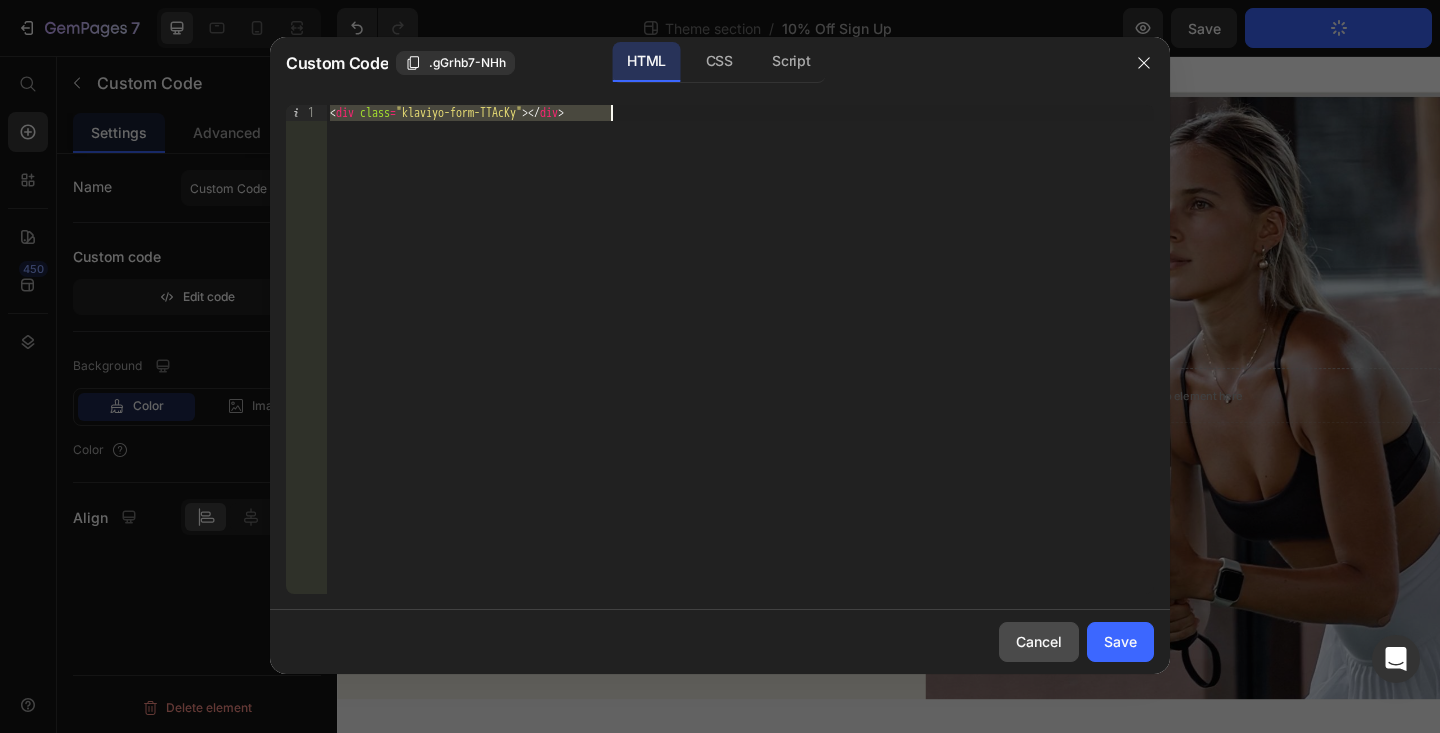 click on "Cancel" at bounding box center (1039, 641) 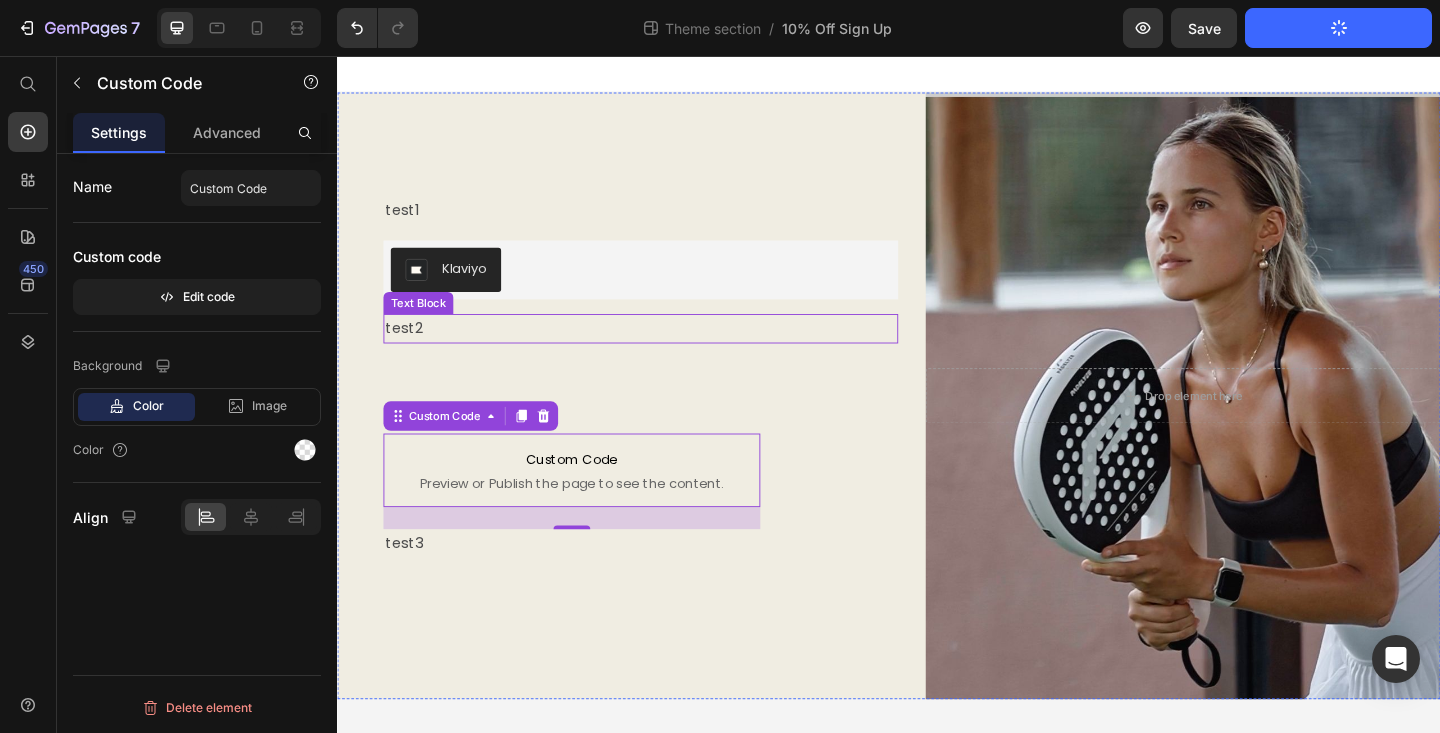 click on "Klaviyo" at bounding box center [475, 287] 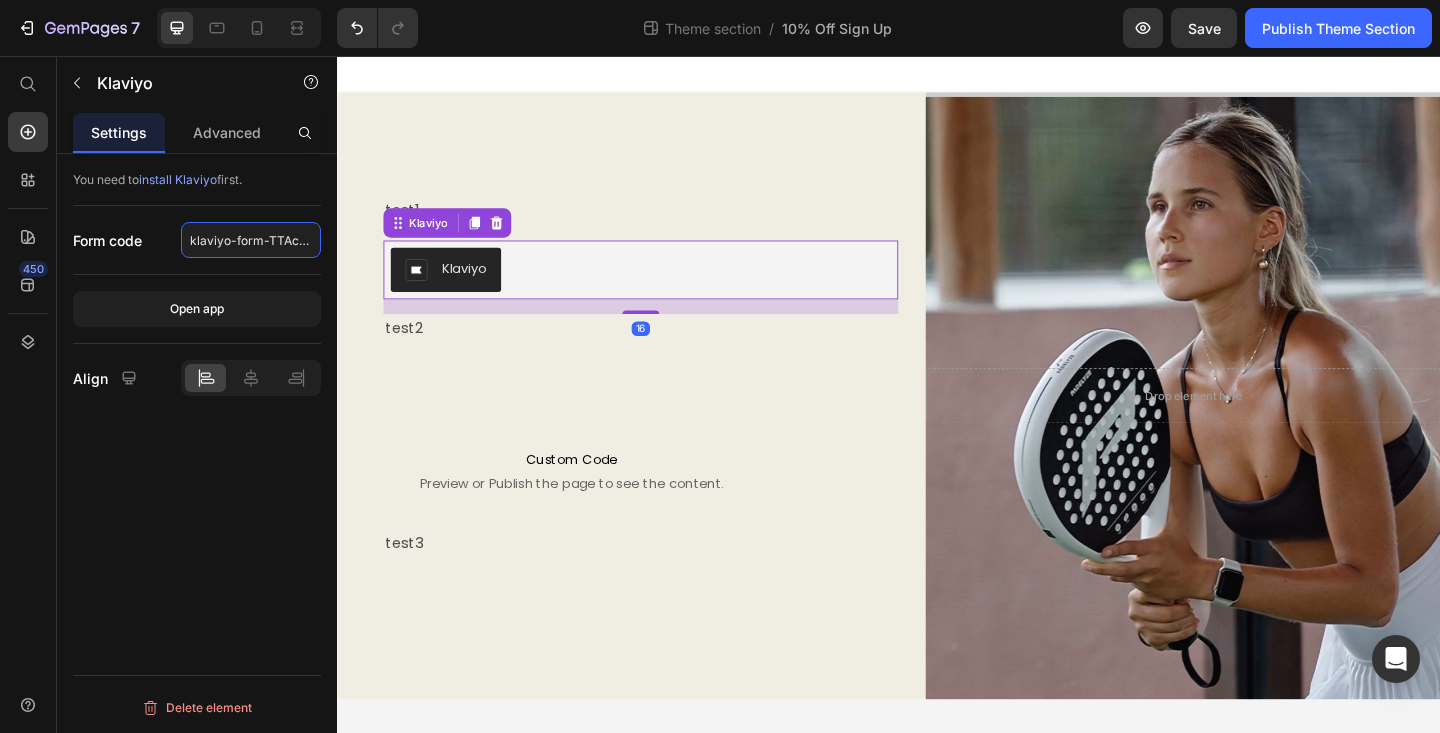 click on "klaviyo-form-TTAcKy" 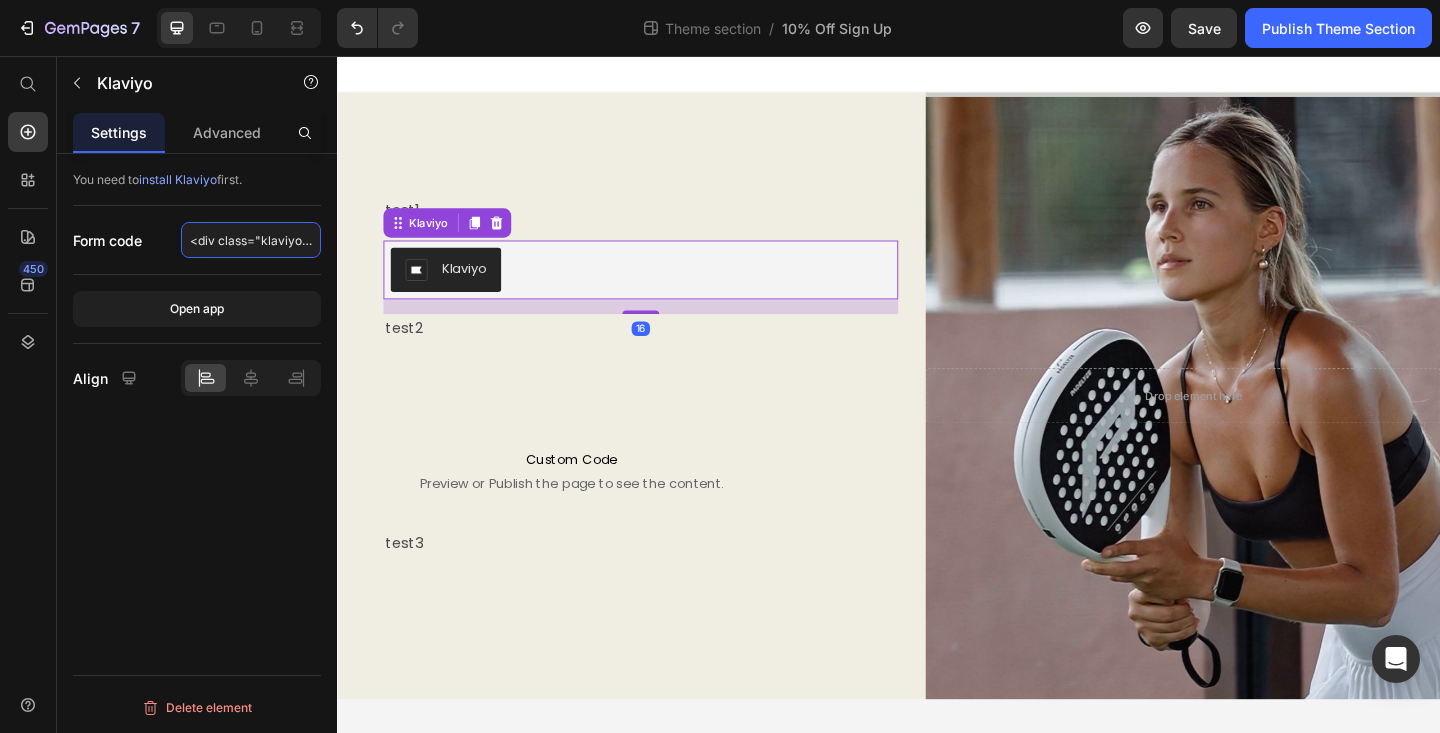 scroll, scrollTop: 0, scrollLeft: 119, axis: horizontal 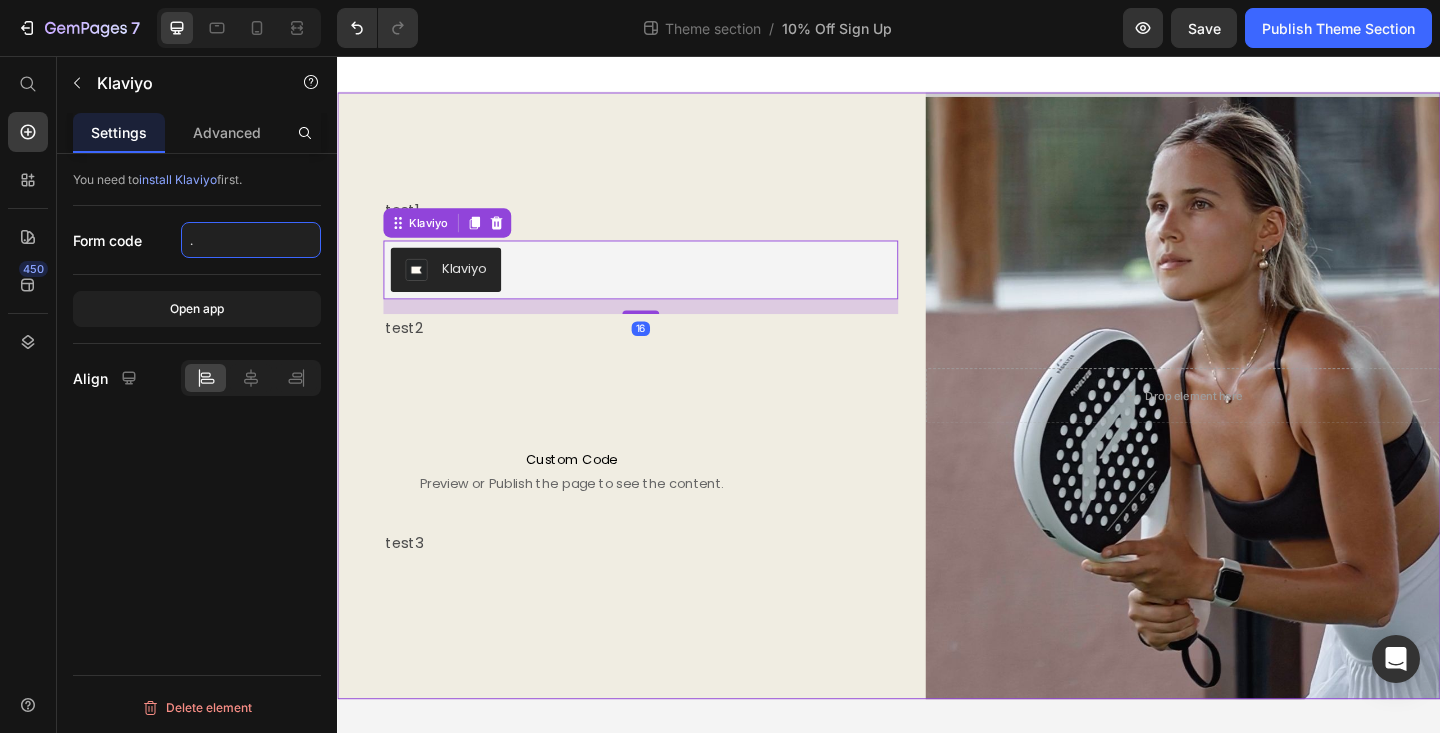 type on "<div class="klaviyo-form-TTAcKy"></div>" 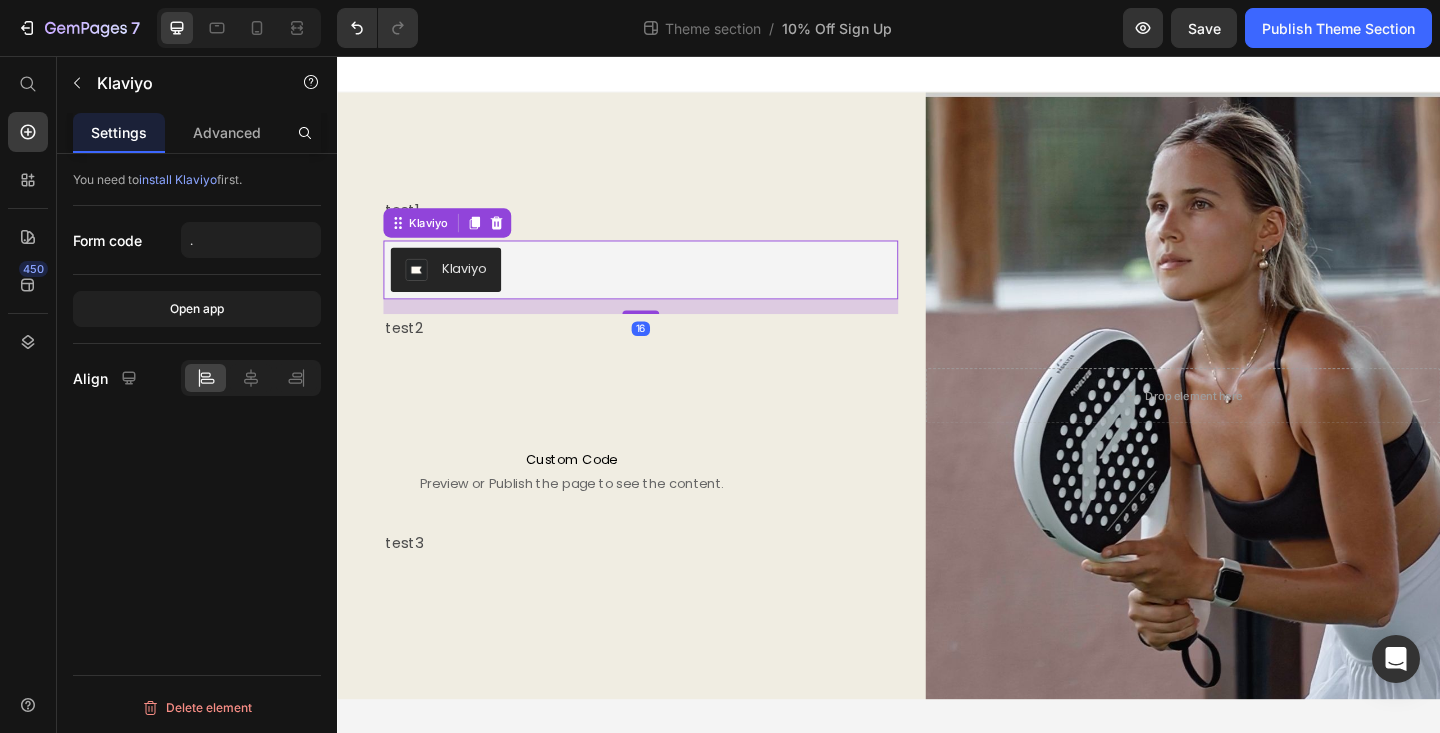 click on "Klaviyo" at bounding box center (667, 289) 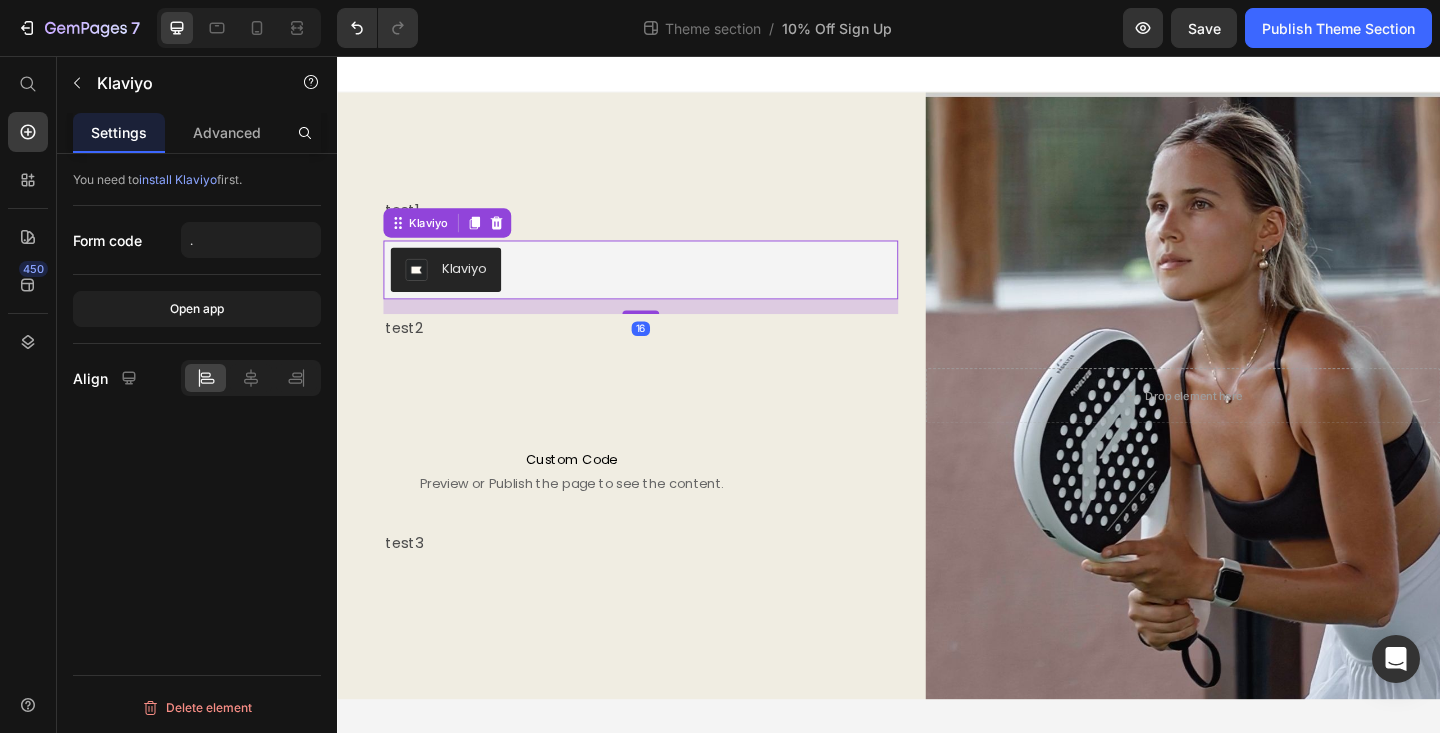 scroll, scrollTop: 0, scrollLeft: 0, axis: both 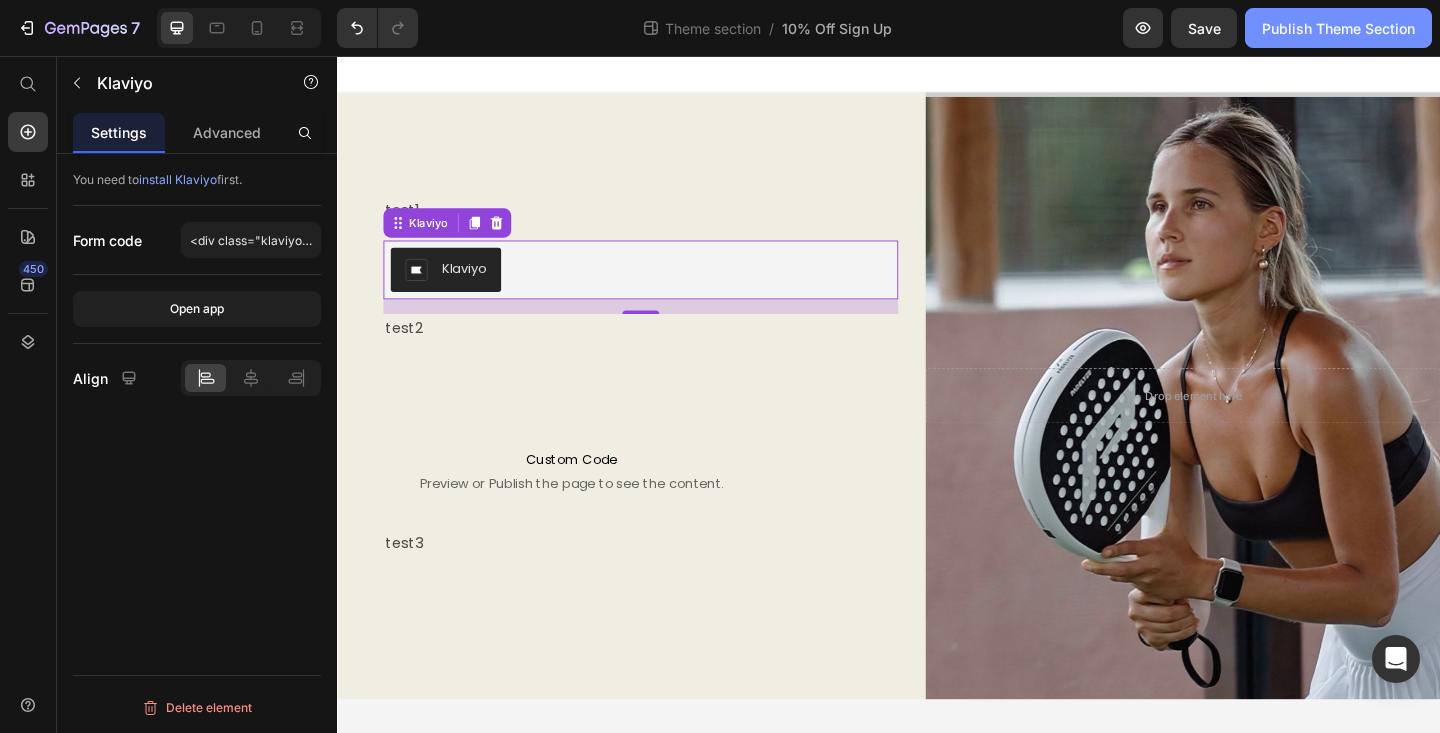 click on "Publish Theme Section" 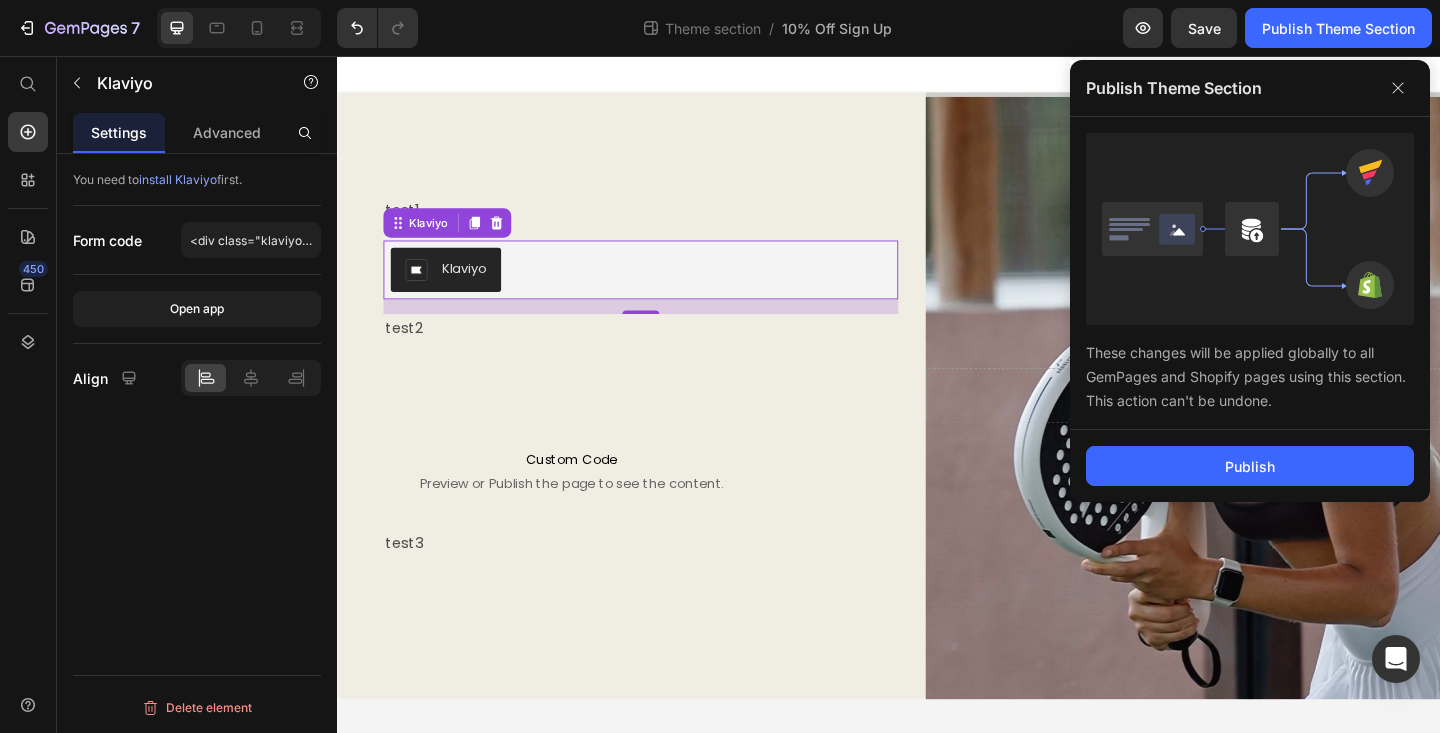 click on "Publish" 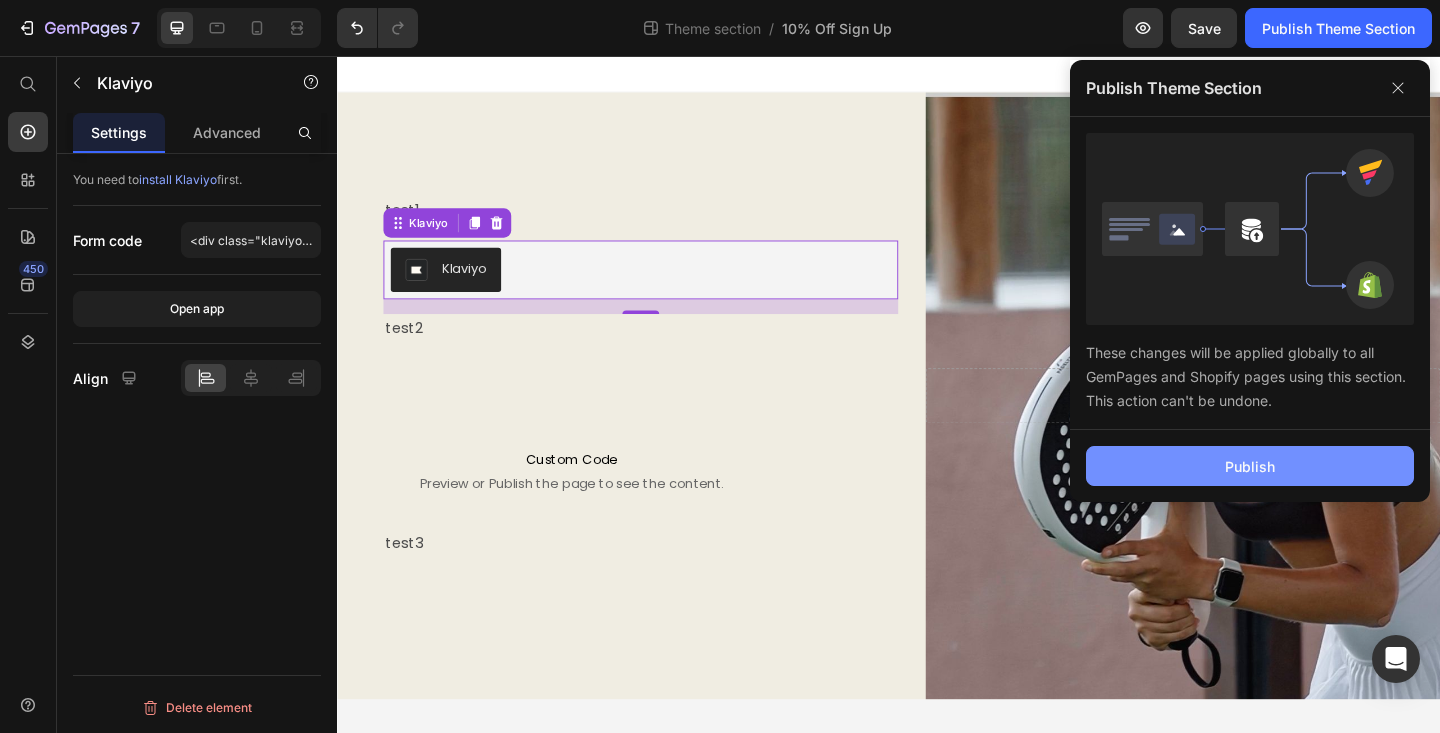 click on "Publish" 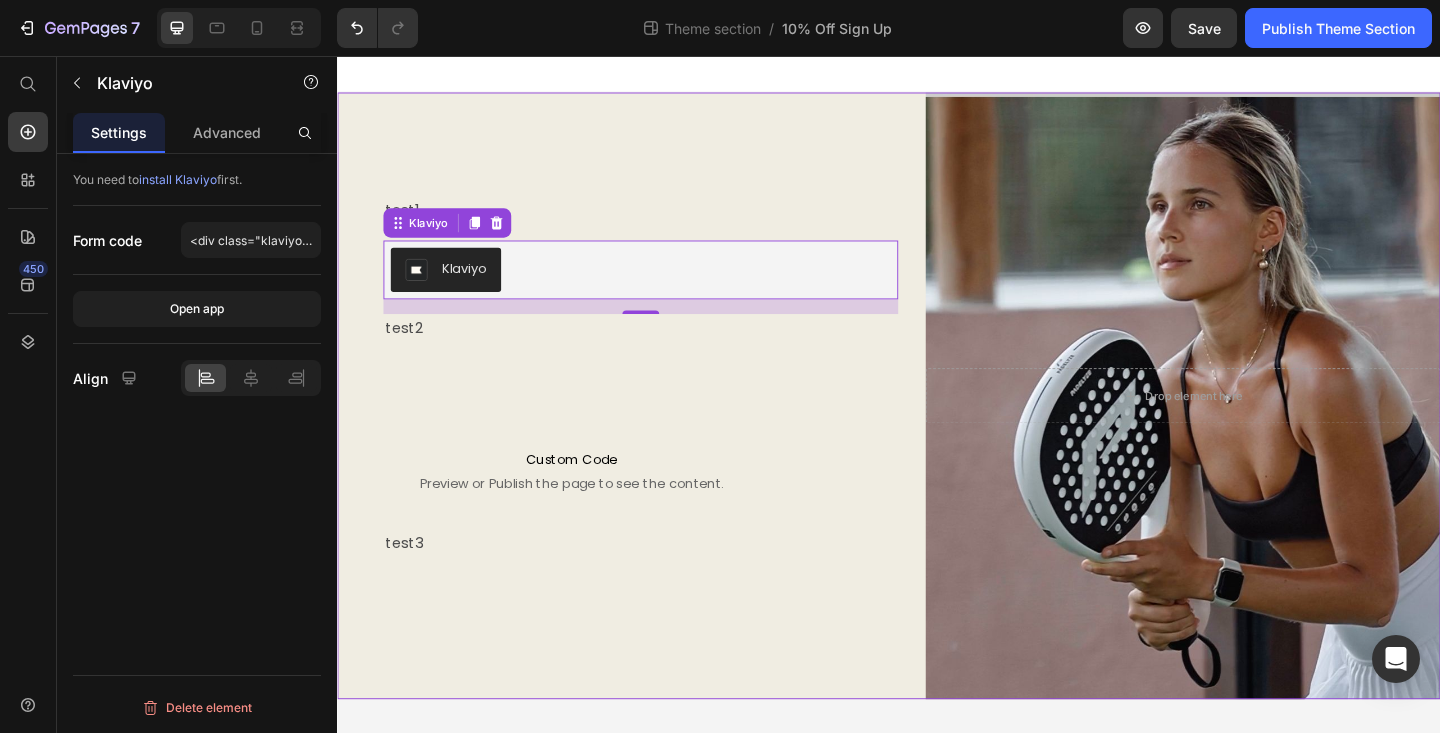 click on "test1 Text Block Klaviyo Klaviyo   16 test2 Text Block
Custom Code
Preview or Publish the page to see the content. Custom Code test3 Text Block Image Row" at bounding box center [667, 426] 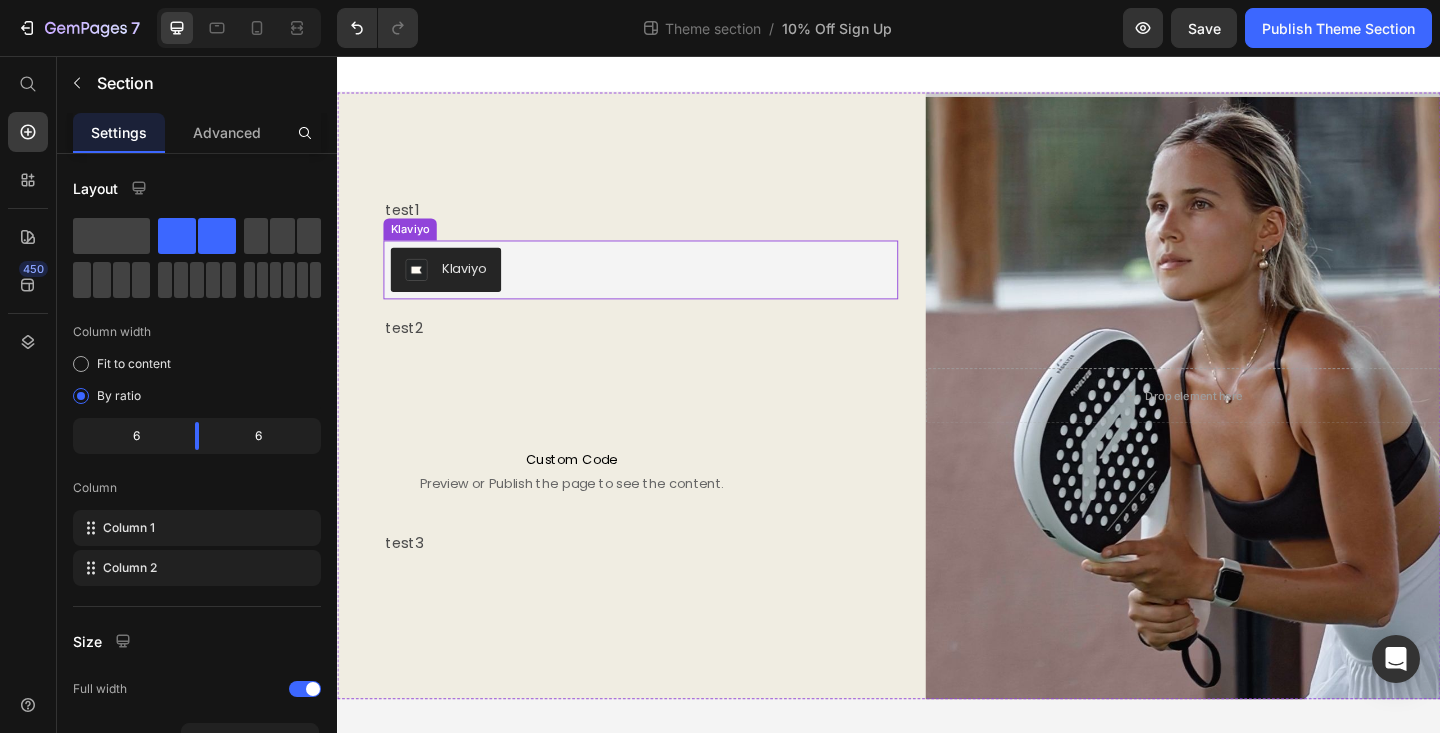 click on "Klaviyo" at bounding box center (455, 289) 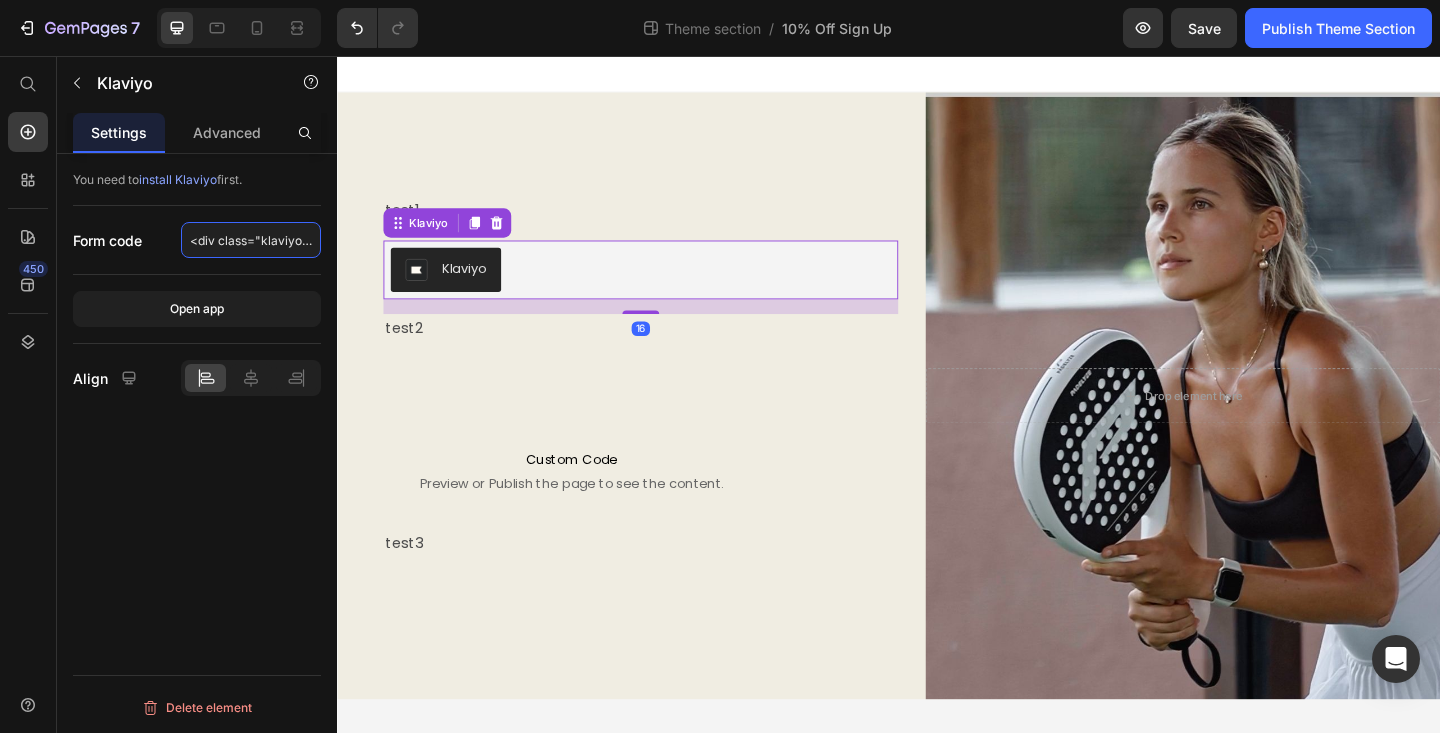 click on "<div class="klaviyo-form-TTAcKy"></div>" 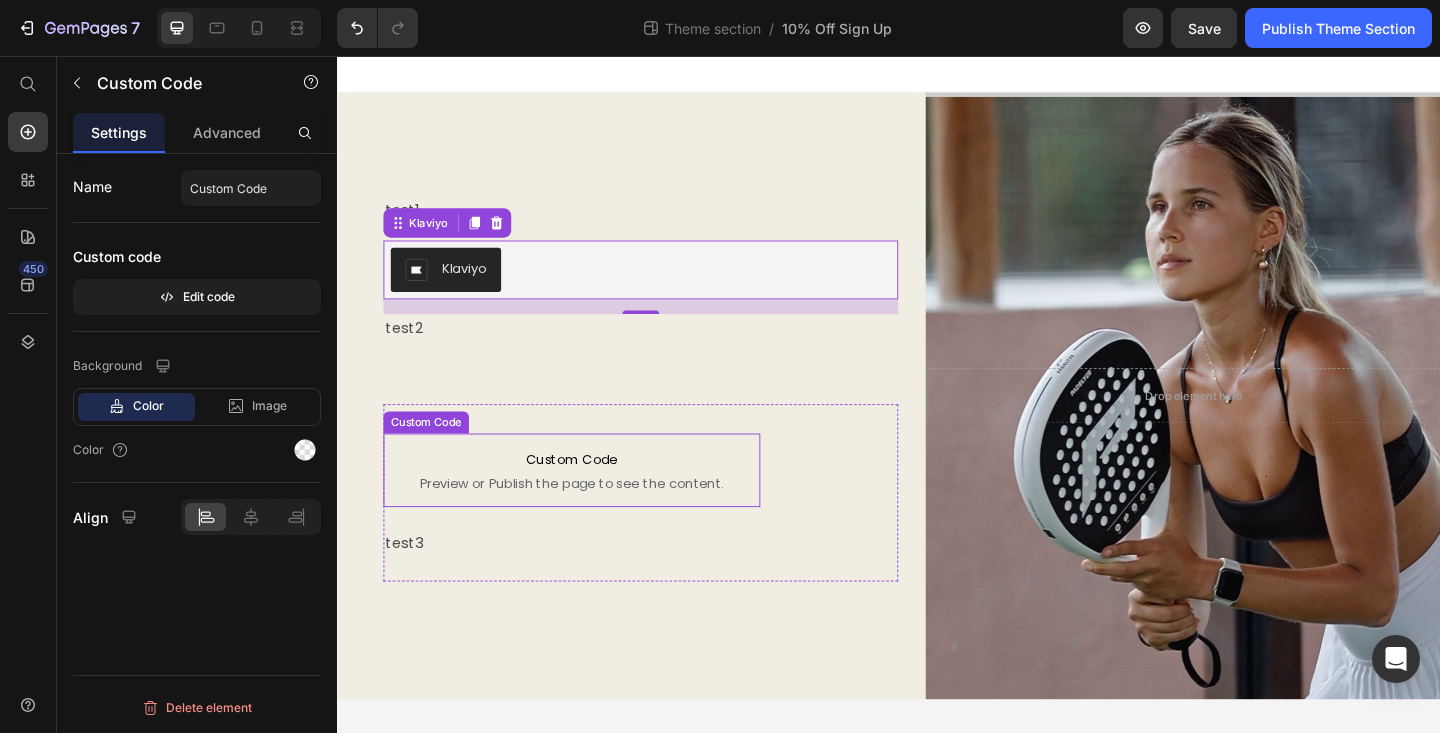 click on "Custom Code
Preview or Publish the page to see the content." at bounding box center [592, 507] 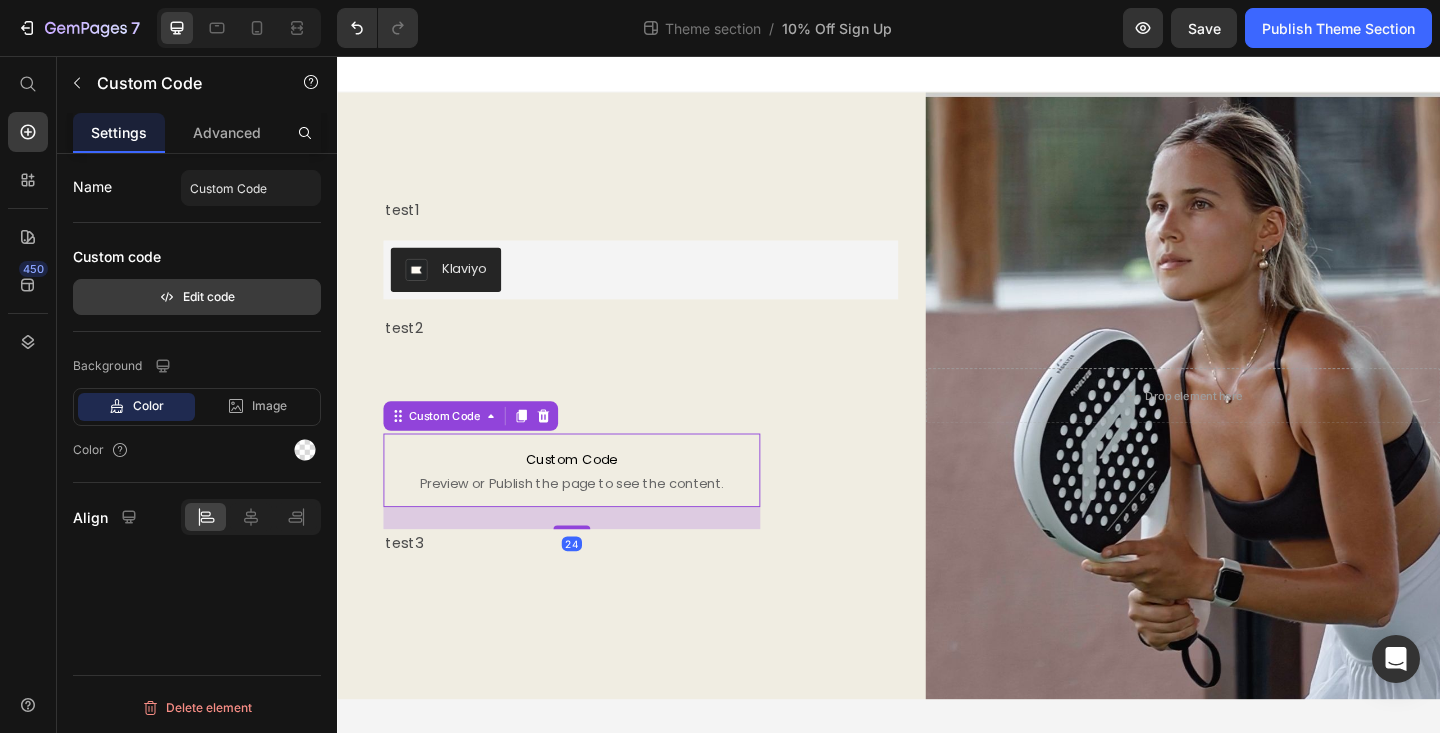 click on "Edit code" at bounding box center [197, 297] 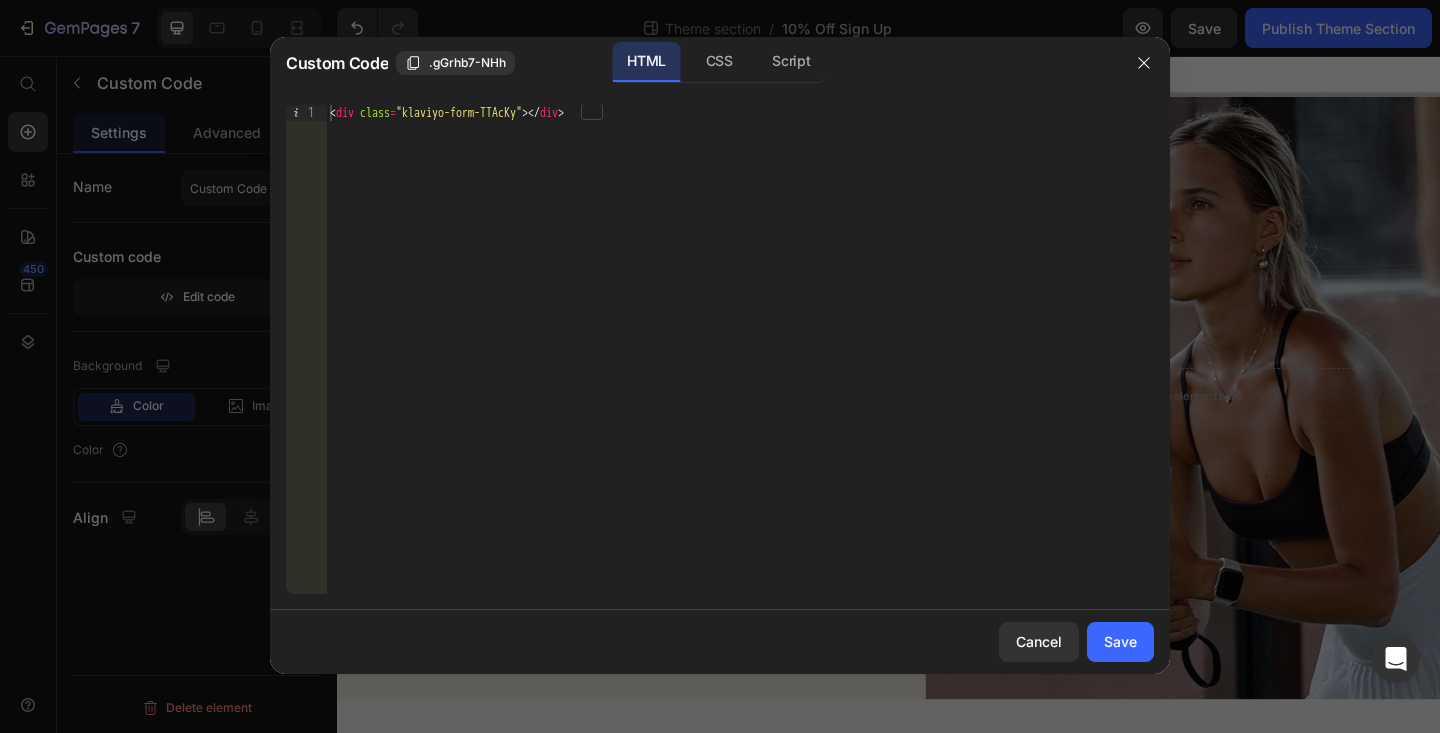click at bounding box center [720, 366] 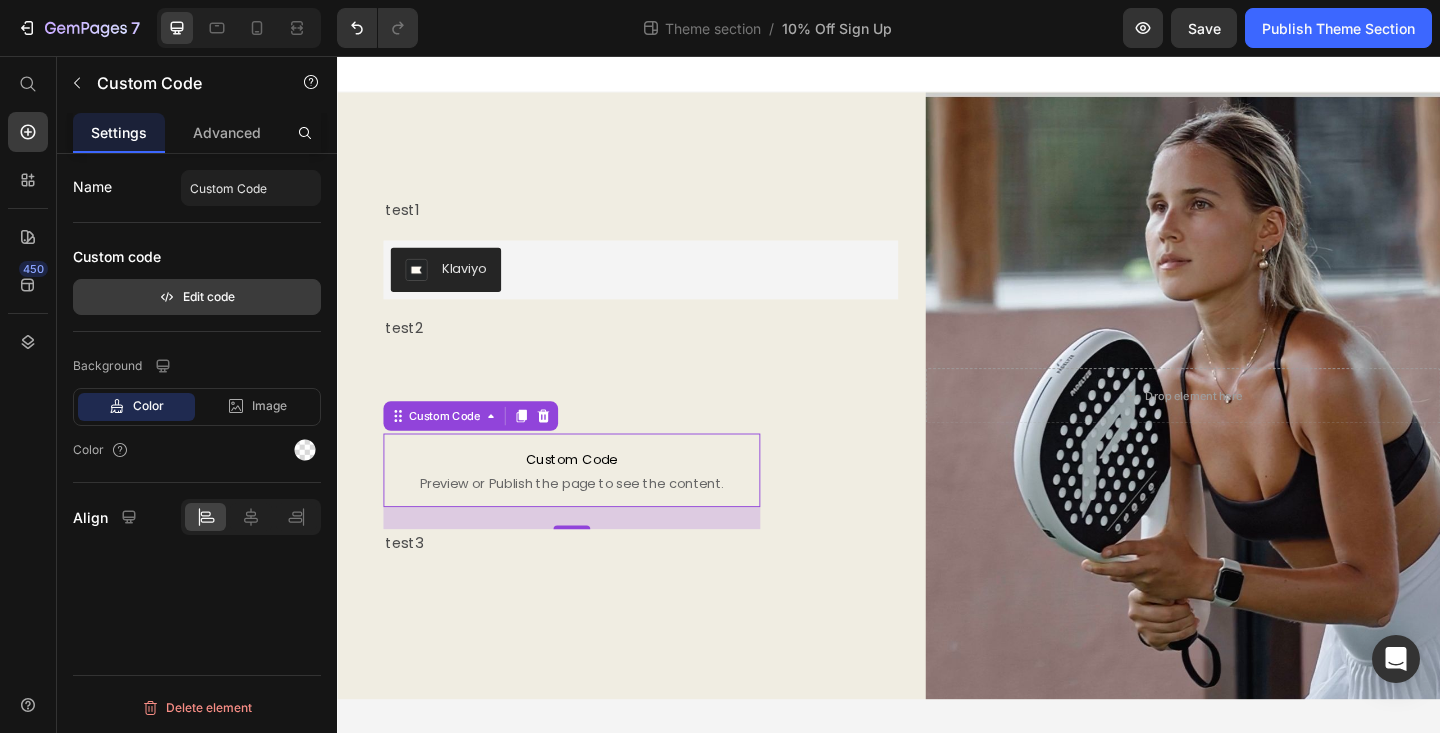 click on "Edit code" at bounding box center [197, 297] 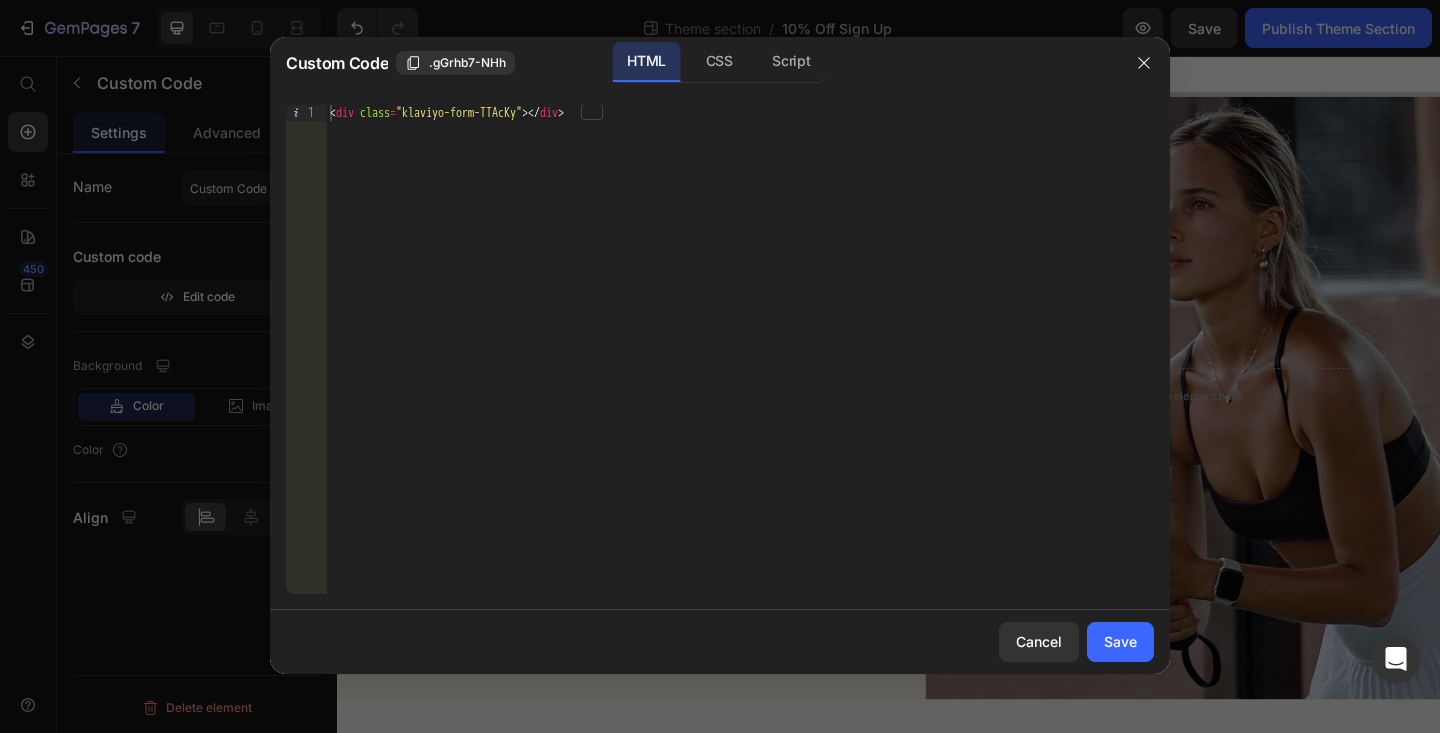 type on "<div class="klaviyo-form-TTAcKy"></div>" 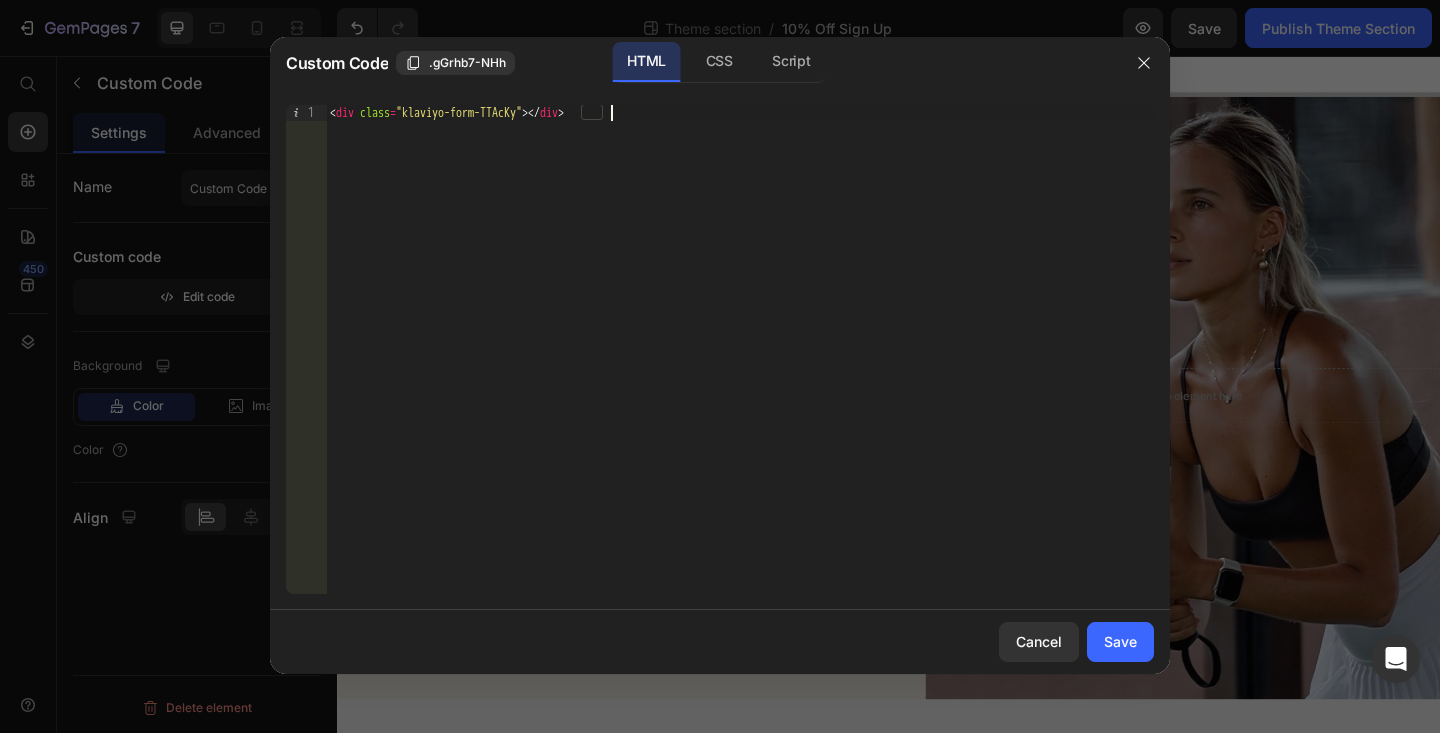 click on "< div   class = "klaviyo-form-TTAcKy" > </ div >" at bounding box center (740, 365) 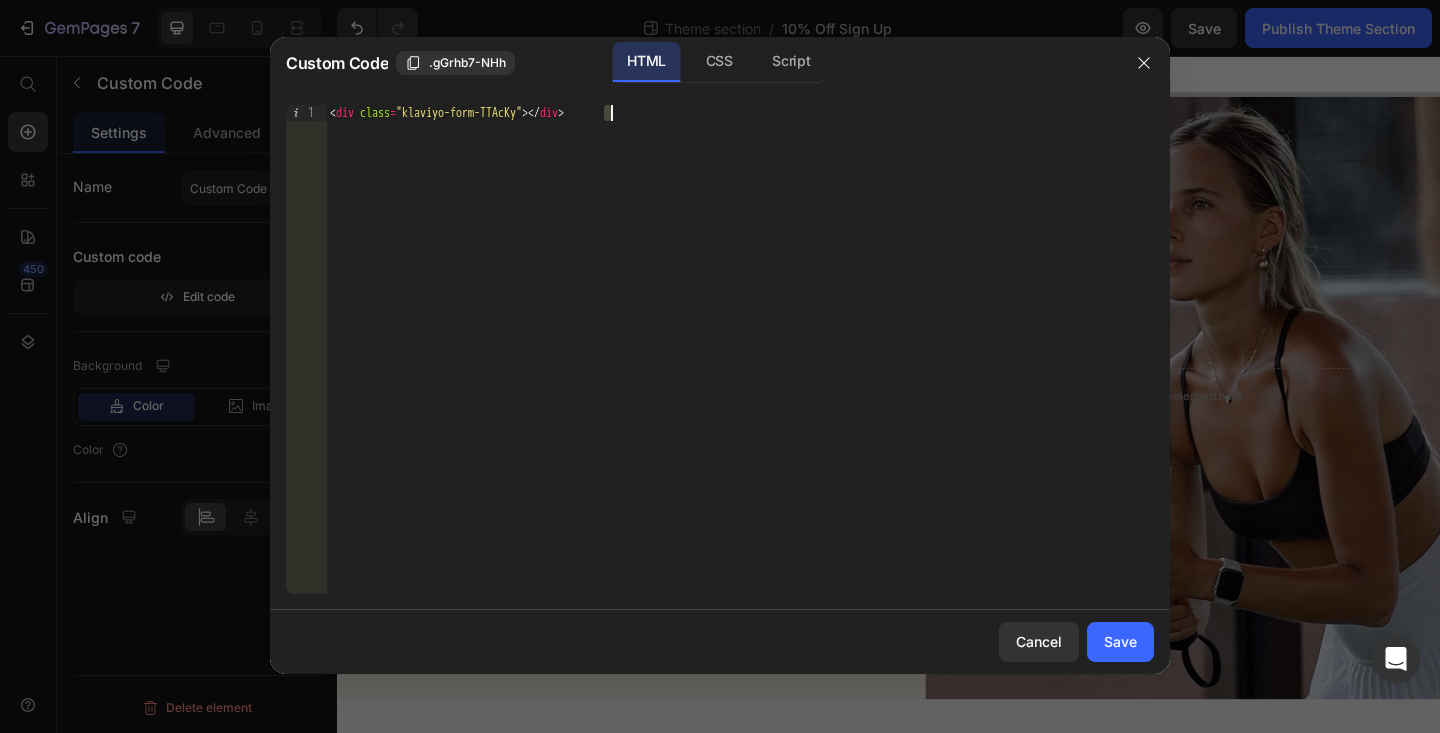 click on "< div   class = "klaviyo-form-TTAcKy" > </ div >" at bounding box center (740, 365) 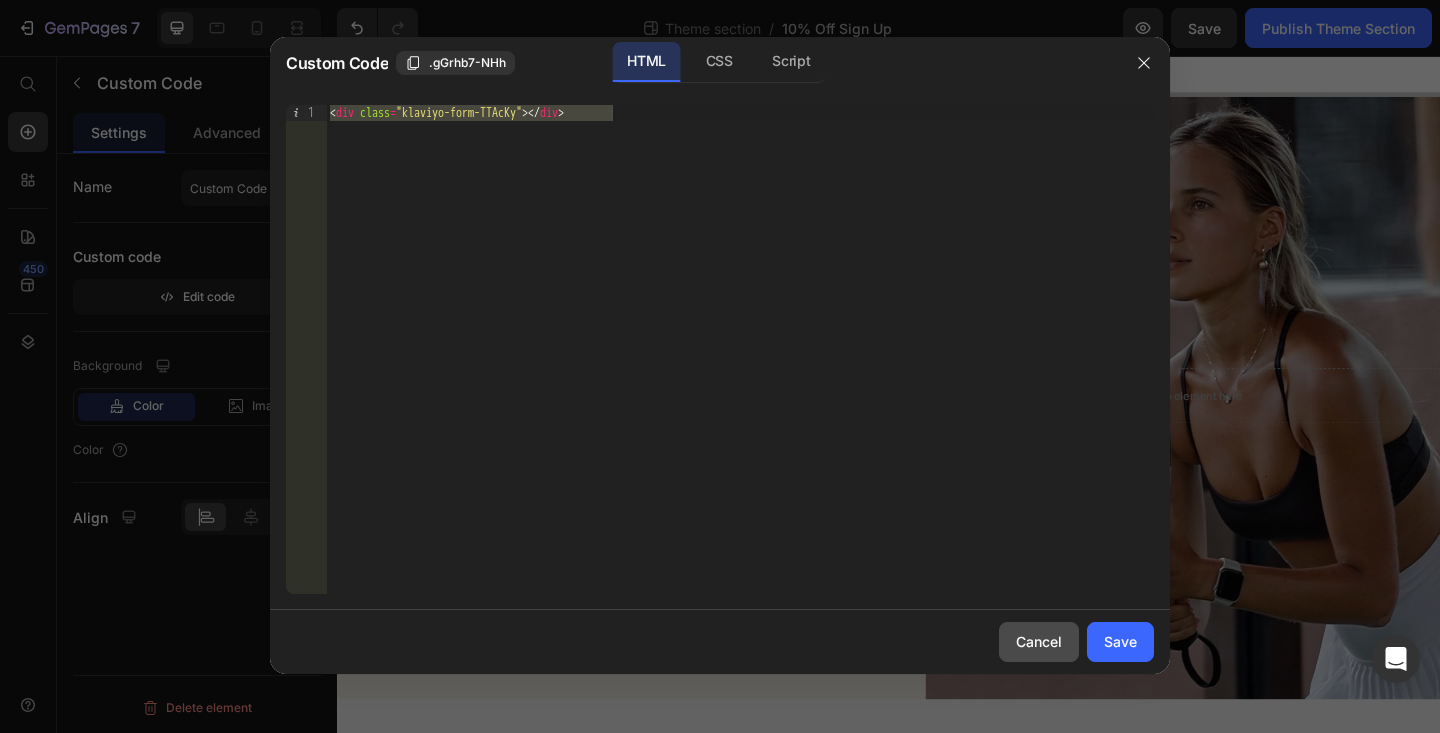 click on "Cancel" at bounding box center (1039, 641) 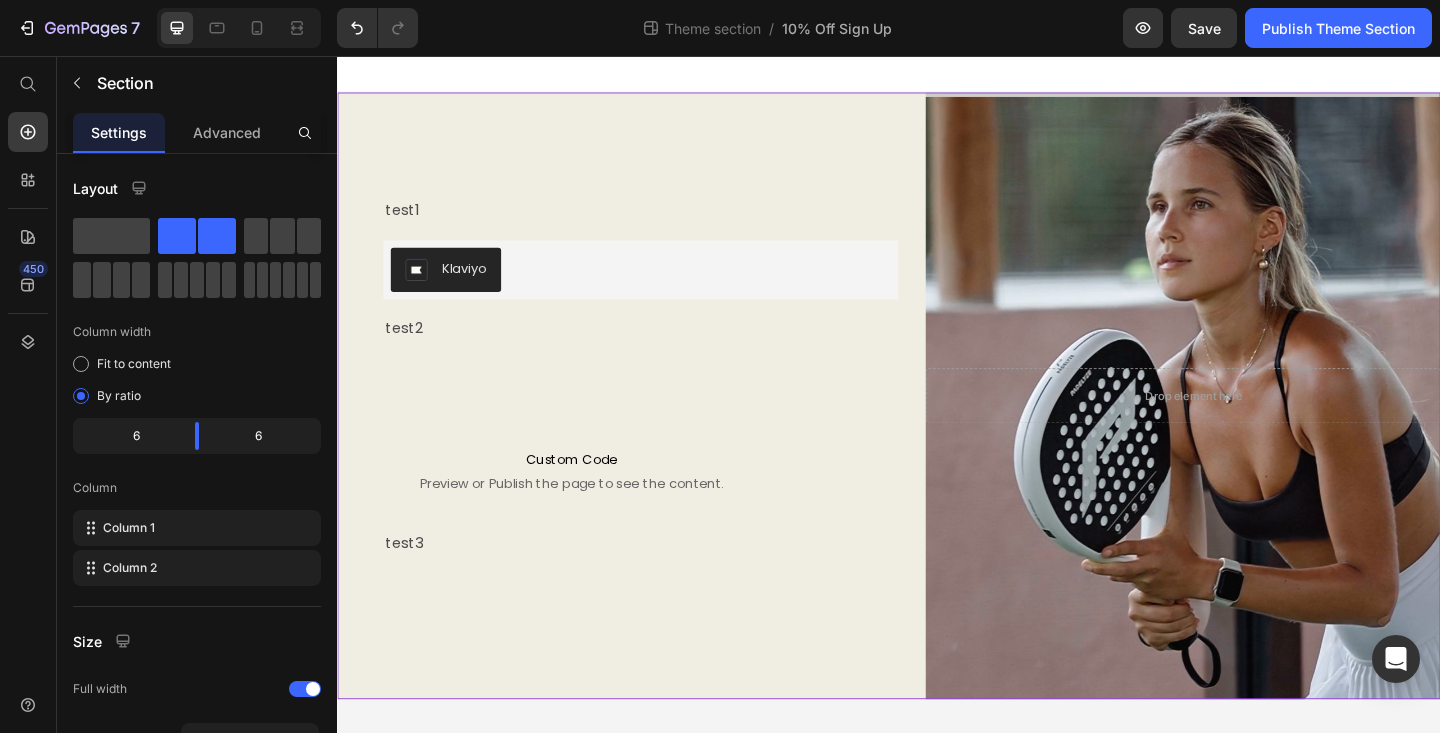 click on "test1 Text Block Klaviyo Klaviyo test2 Text Block
Custom Code
Preview or Publish the page to see the content. Custom Code test3 Text Block Image Row" at bounding box center [667, 426] 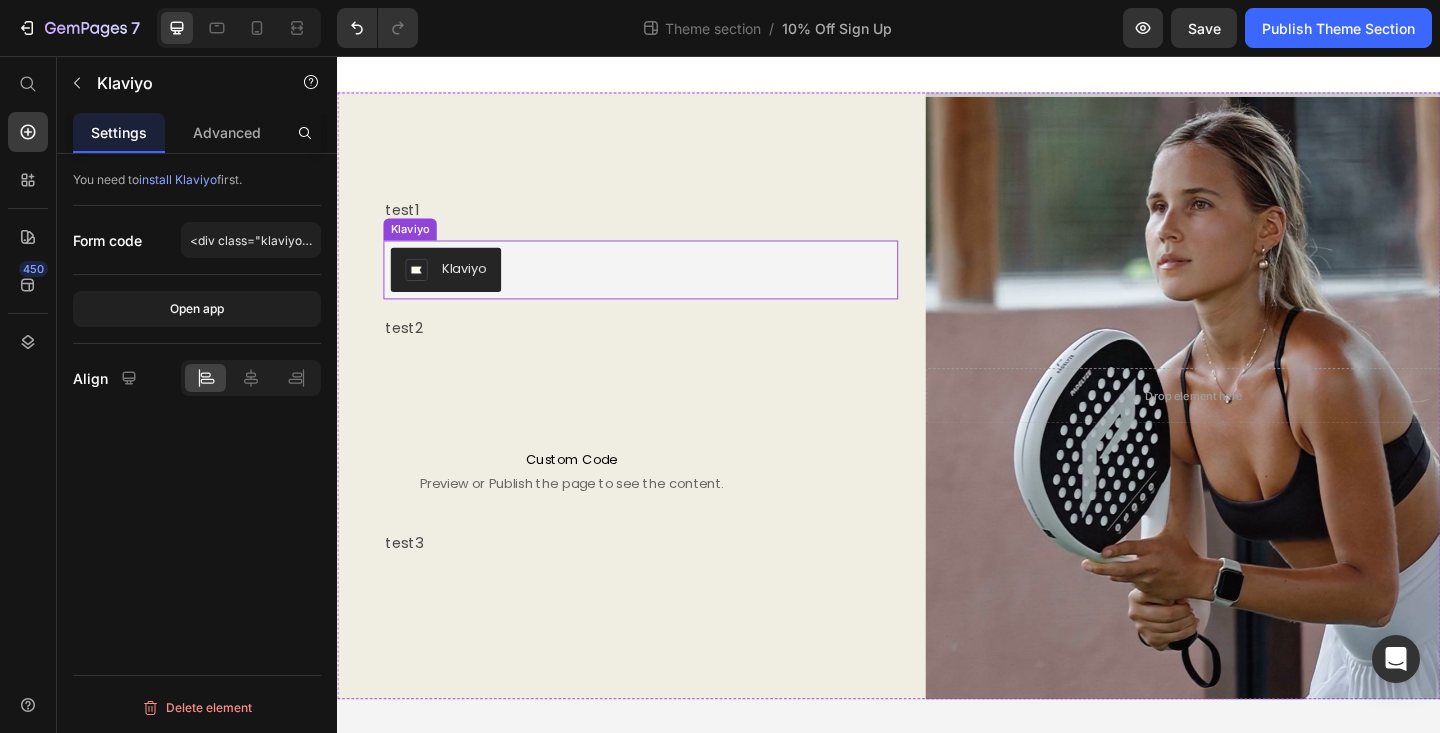 click on "Klaviyo" at bounding box center (455, 289) 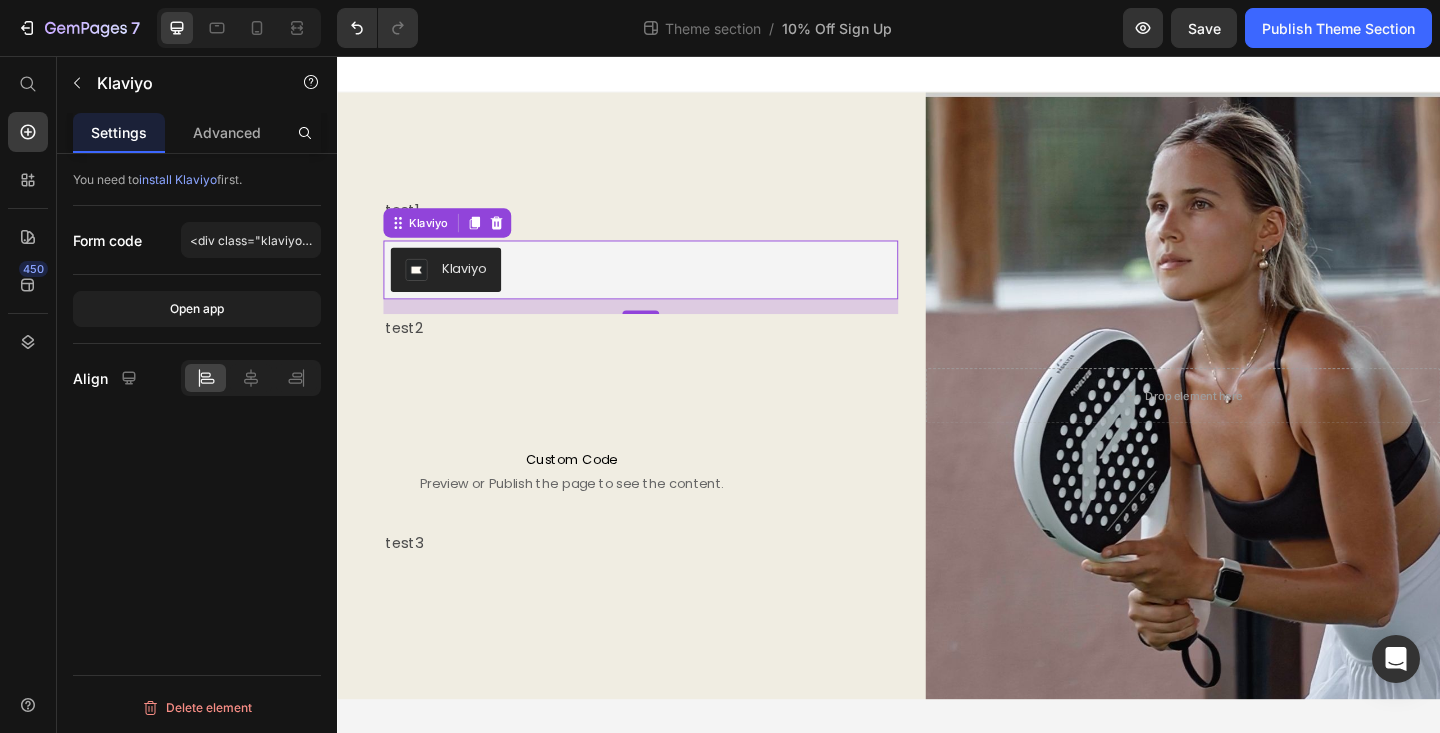 click on "Klaviyo" at bounding box center (455, 289) 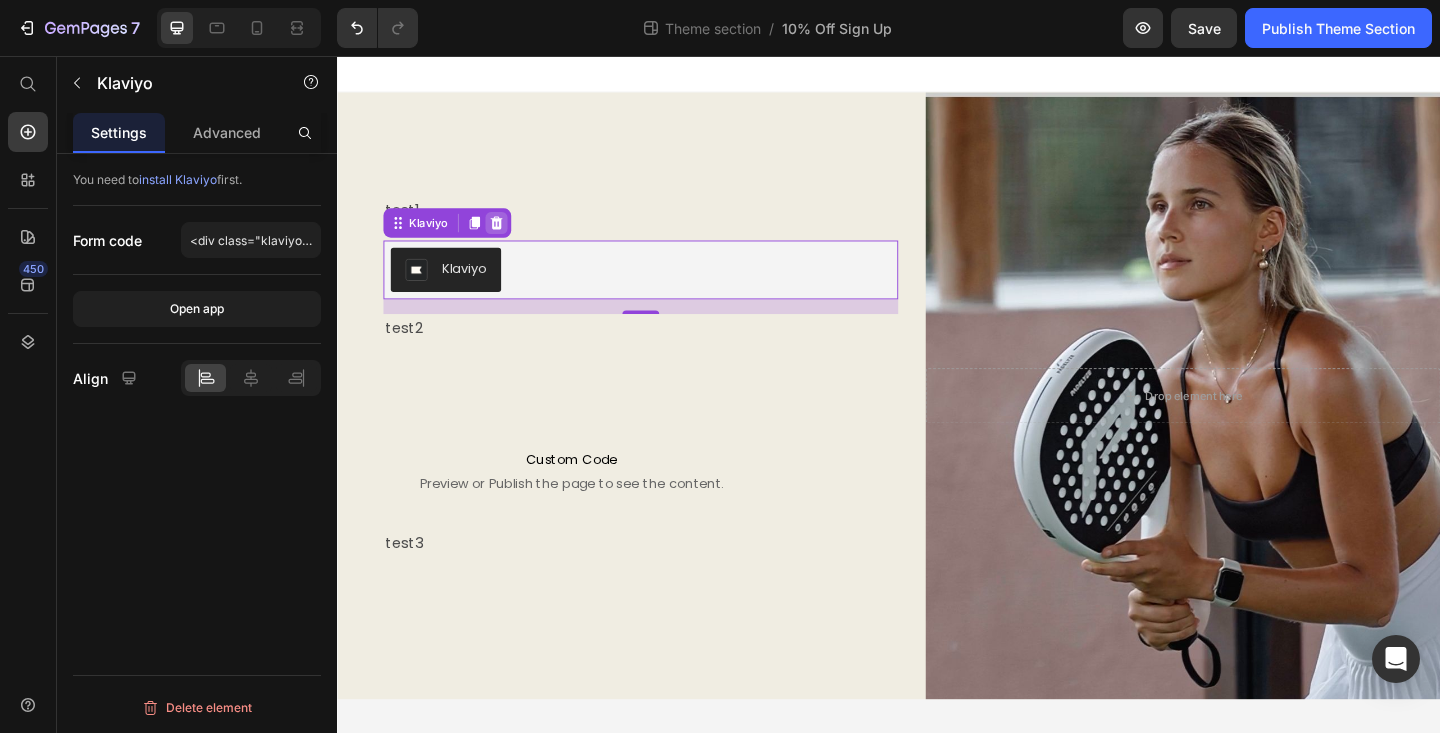 click 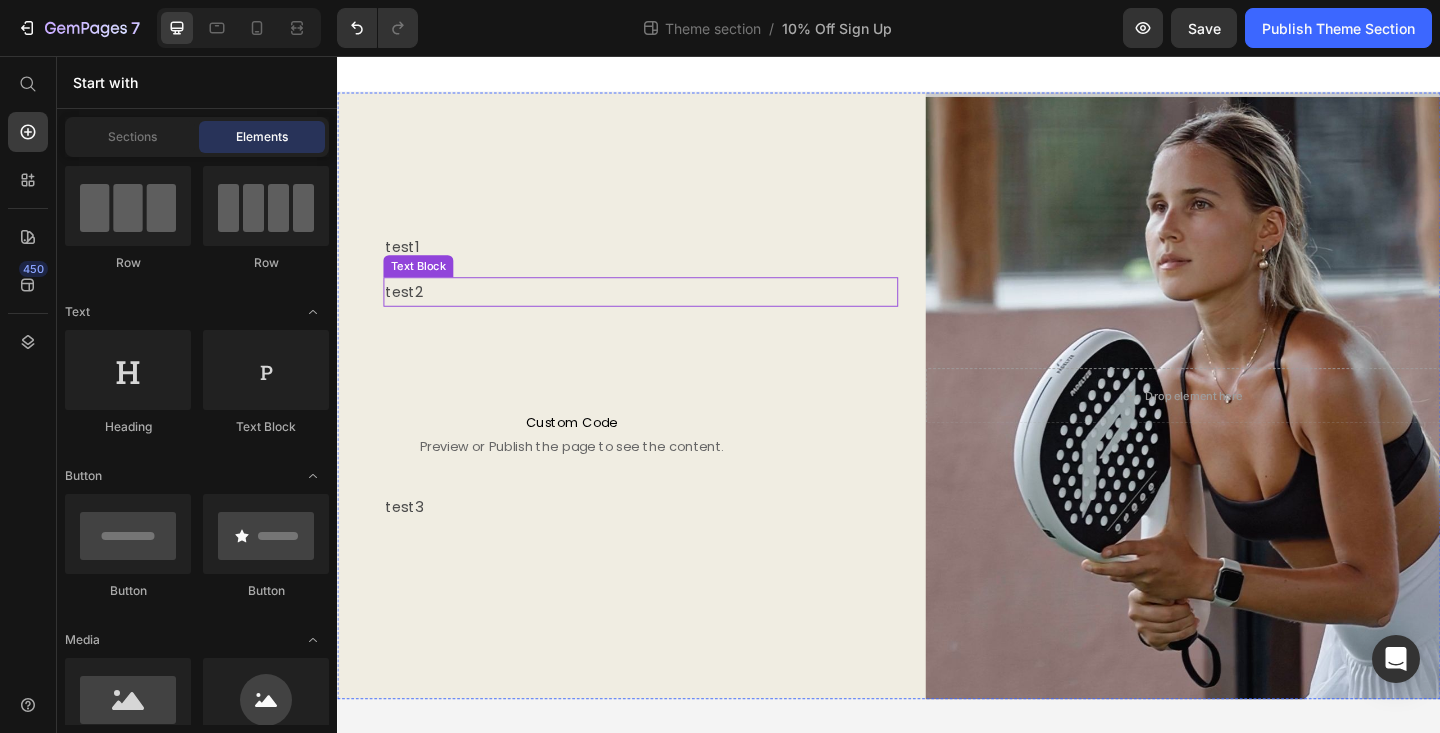 click on "test1 Text Block test2 Text Block
Custom Code
Preview or Publish the page to see the content. Custom Code test3 Text Block Image Row" at bounding box center (667, 426) 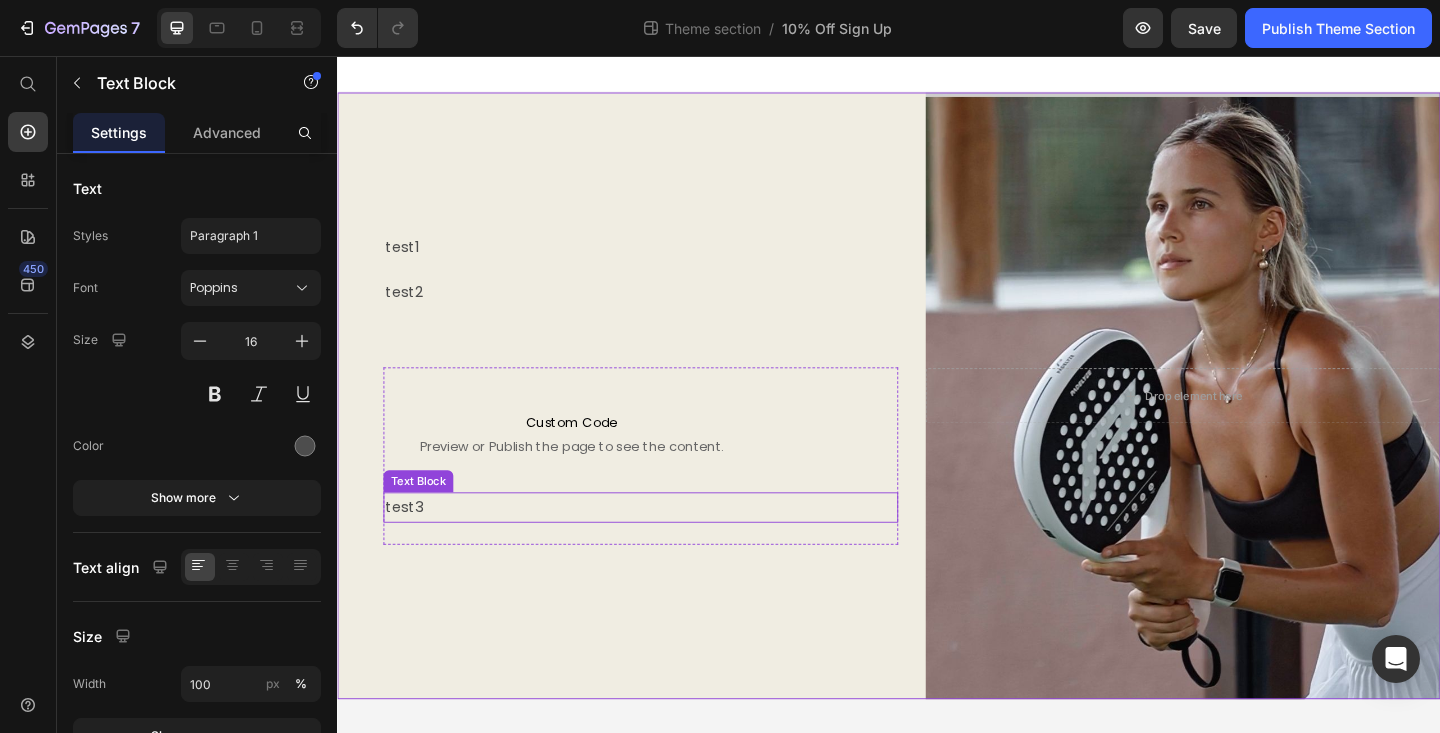 click on "test3" at bounding box center [667, 547] 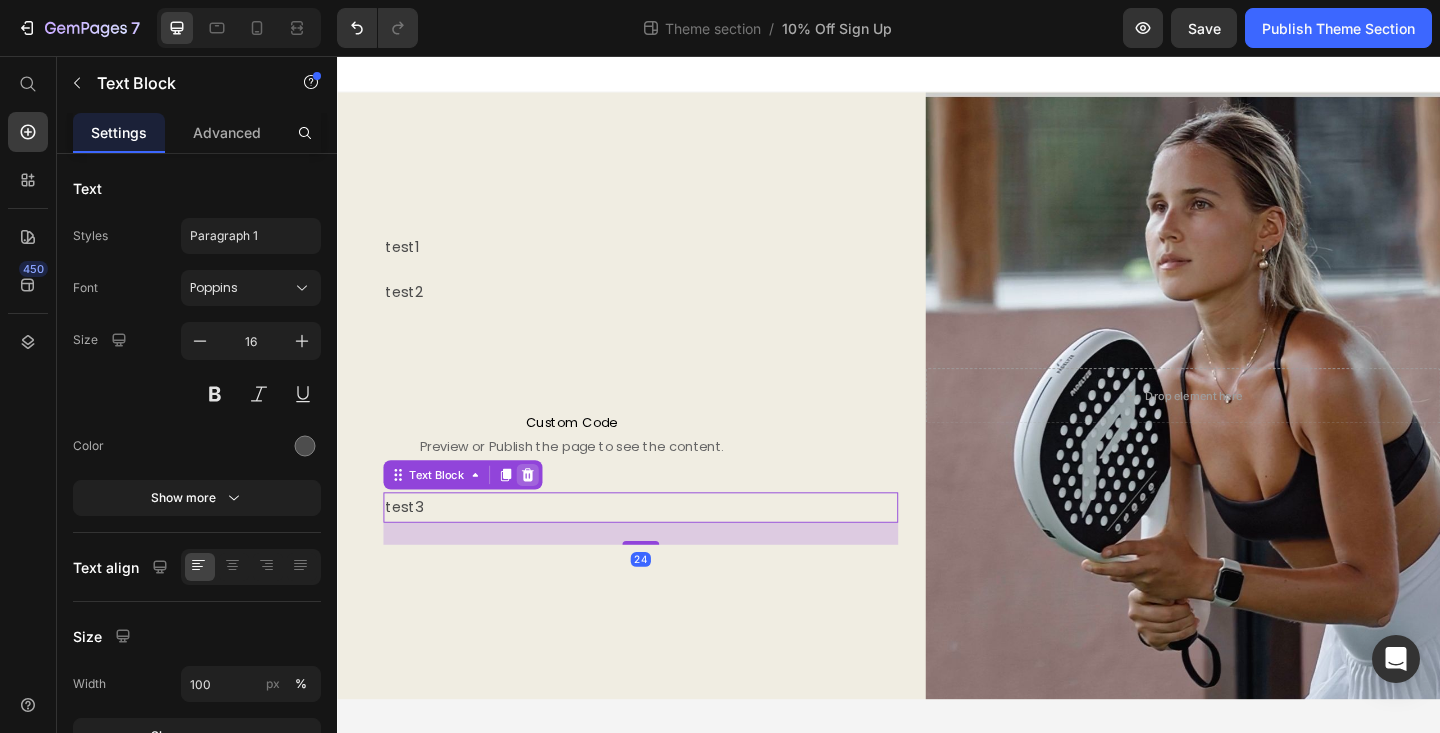 click 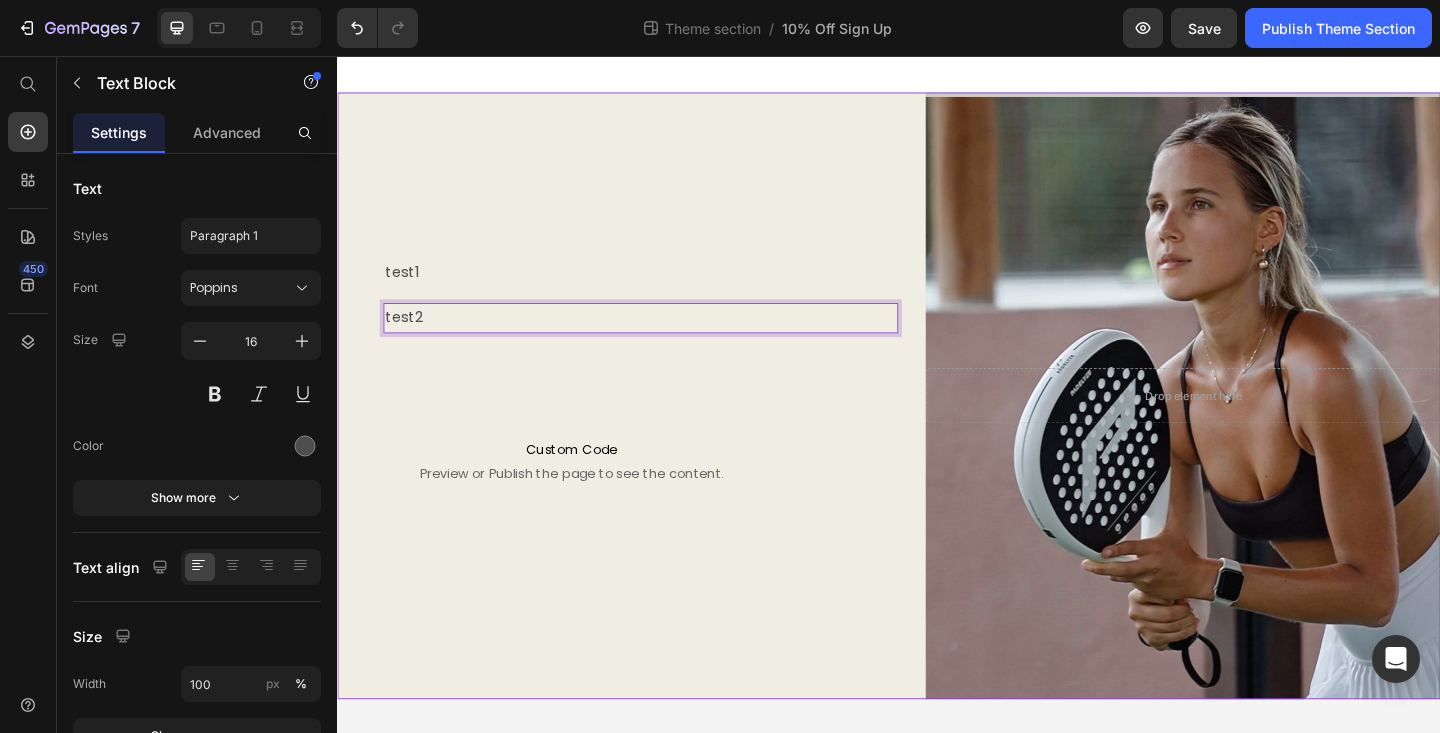click on "test1 Text Block test2 Text Block   16
Custom Code
Preview or Publish the page to see the content. Custom Code Image Row" at bounding box center (667, 426) 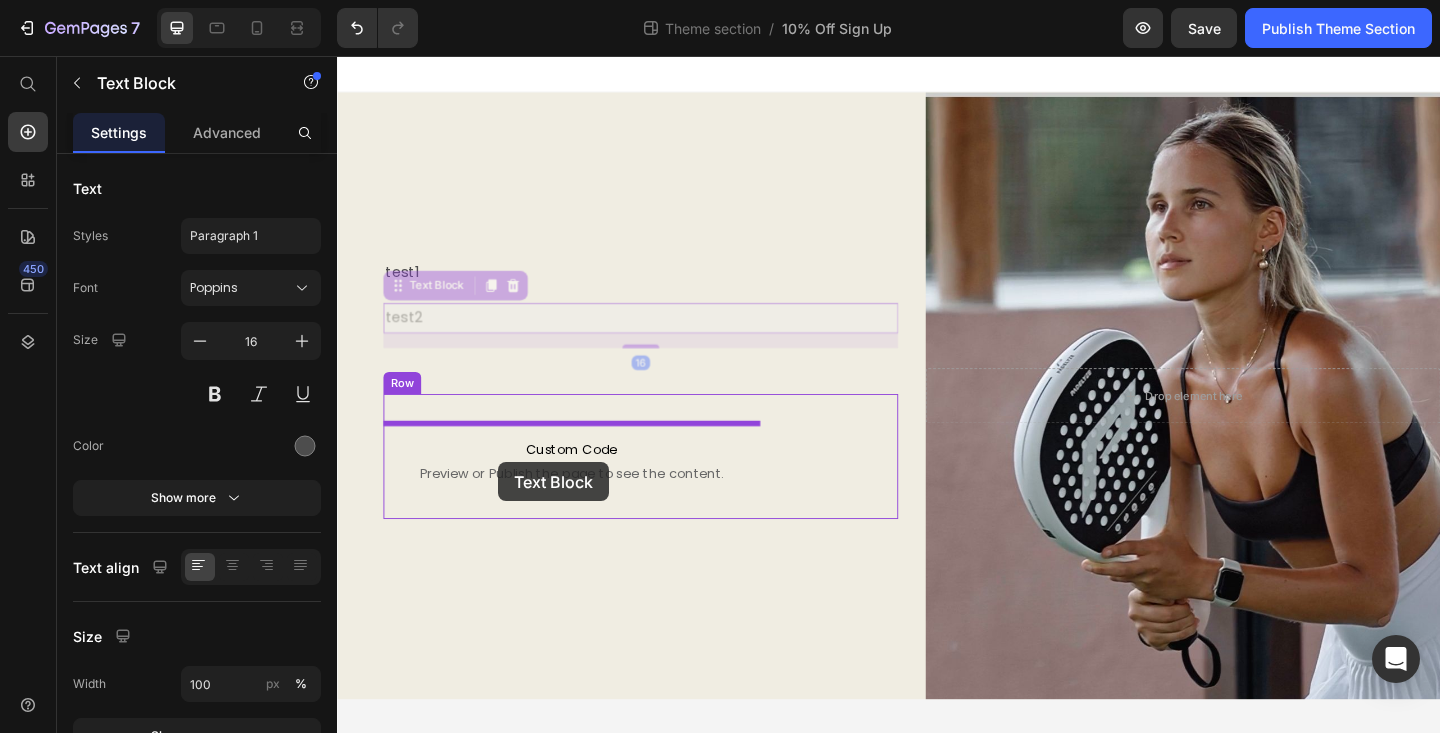 drag, startPoint x: 512, startPoint y: 347, endPoint x: 512, endPoint y: 498, distance: 151 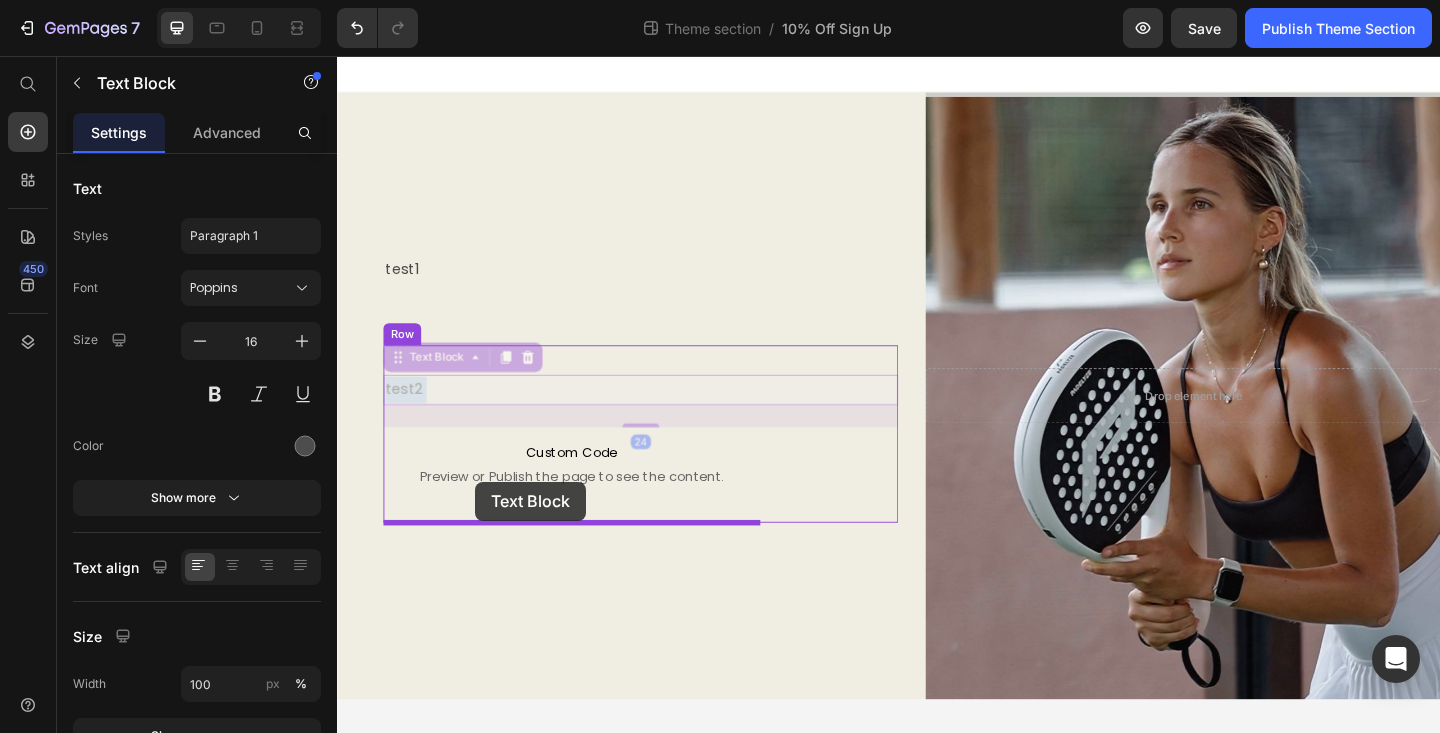 drag, startPoint x: 487, startPoint y: 415, endPoint x: 487, endPoint y: 519, distance: 104 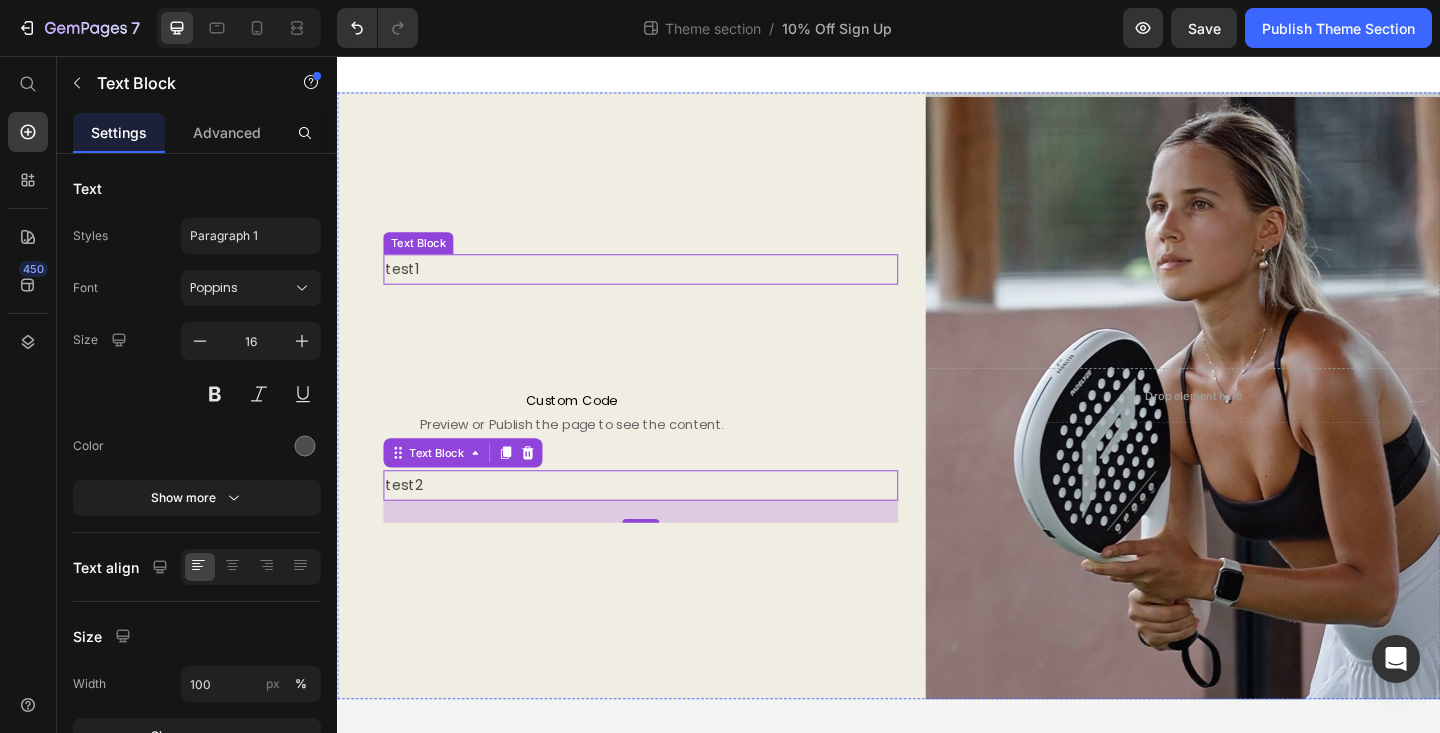 click on "test1" at bounding box center (667, 288) 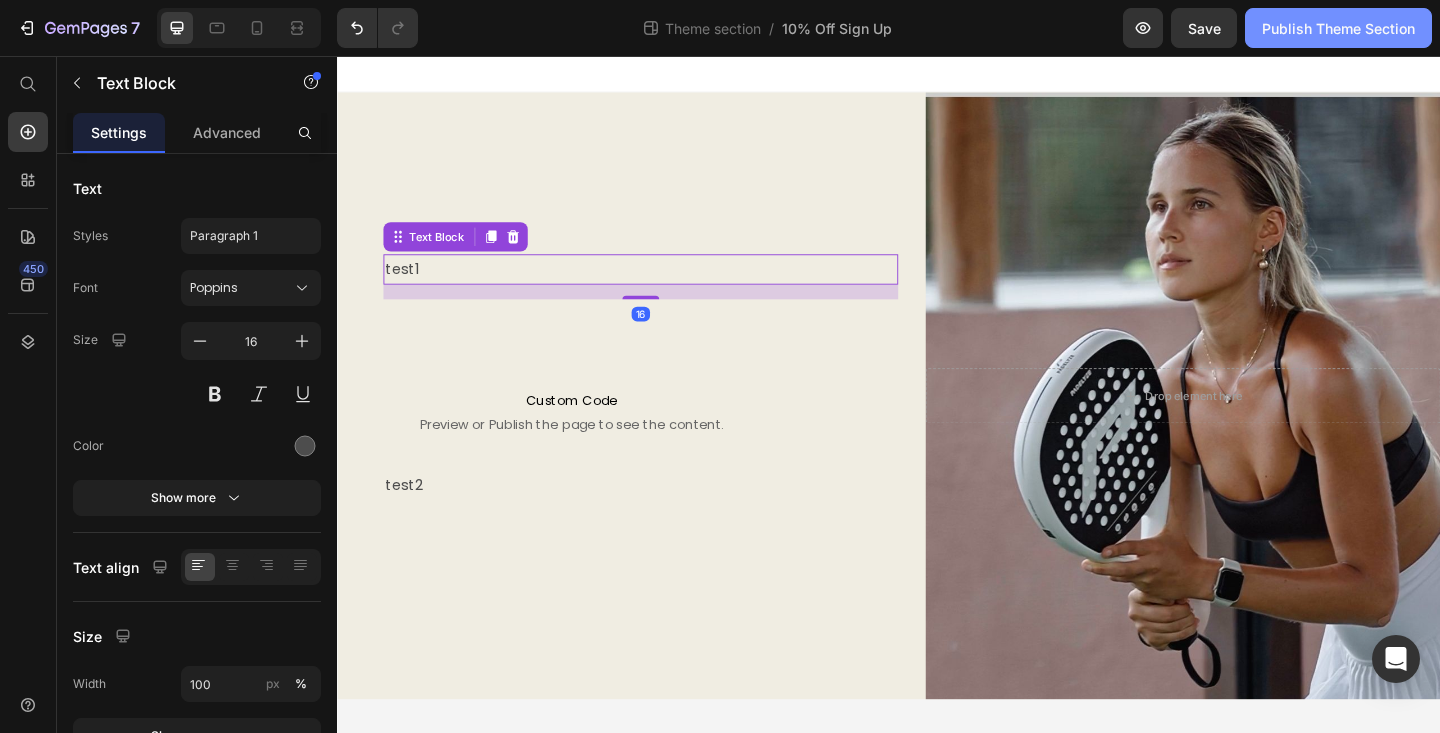 click on "Publish Theme Section" 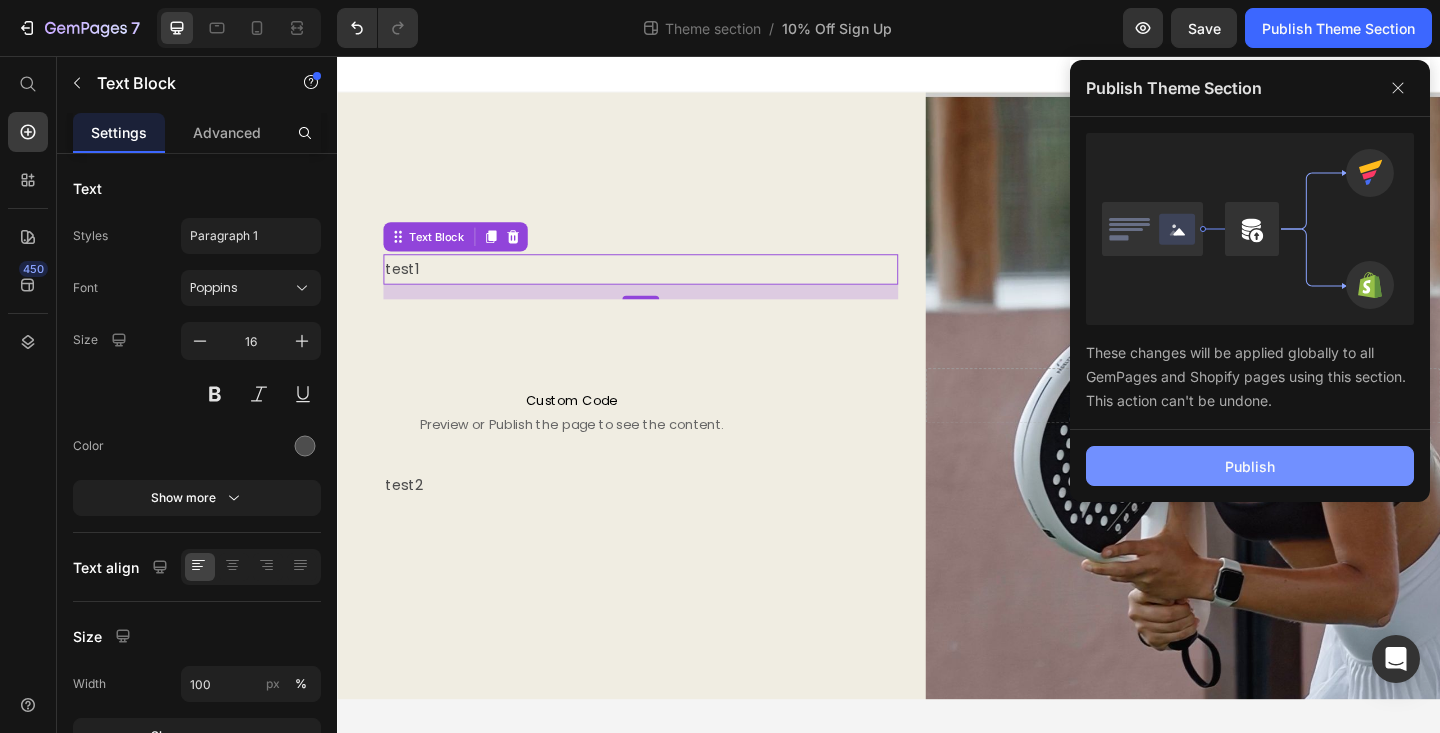 click on "Publish" 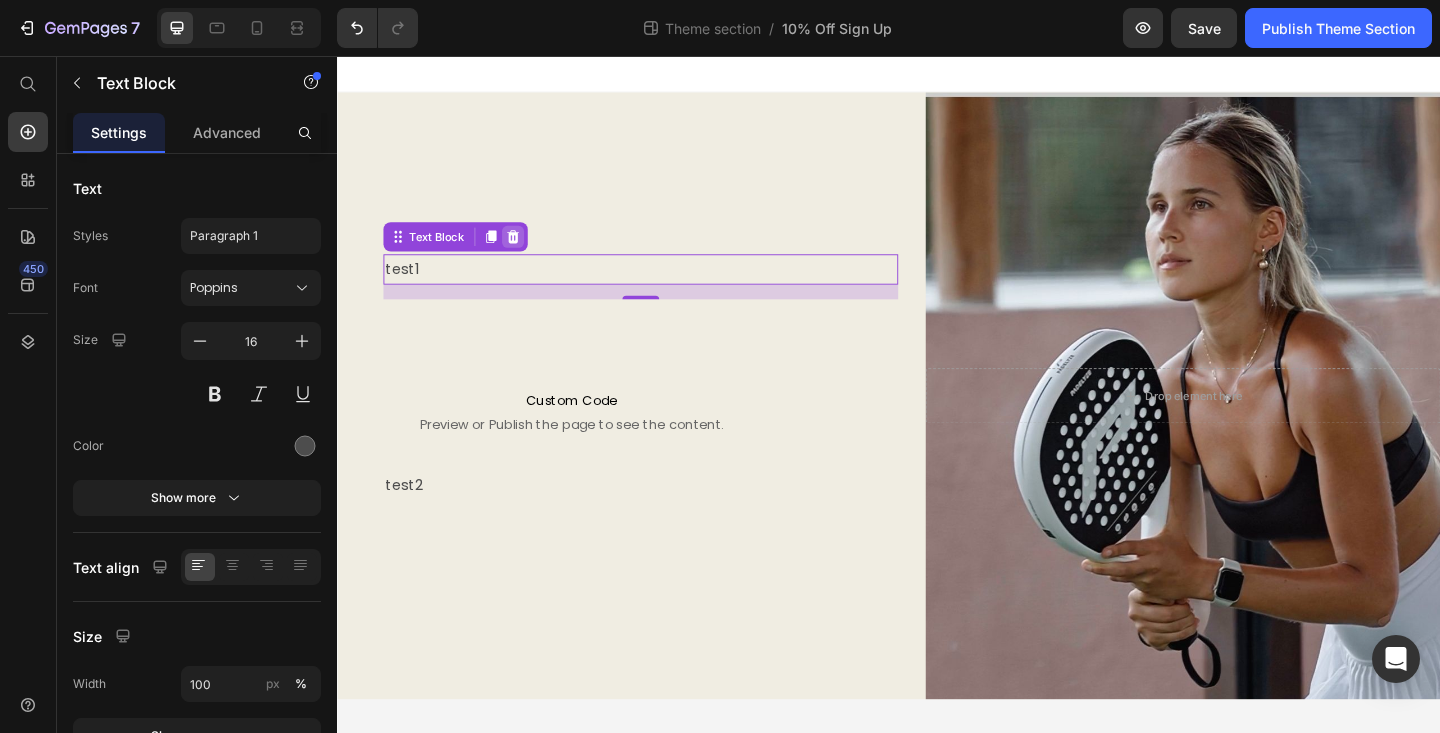 click 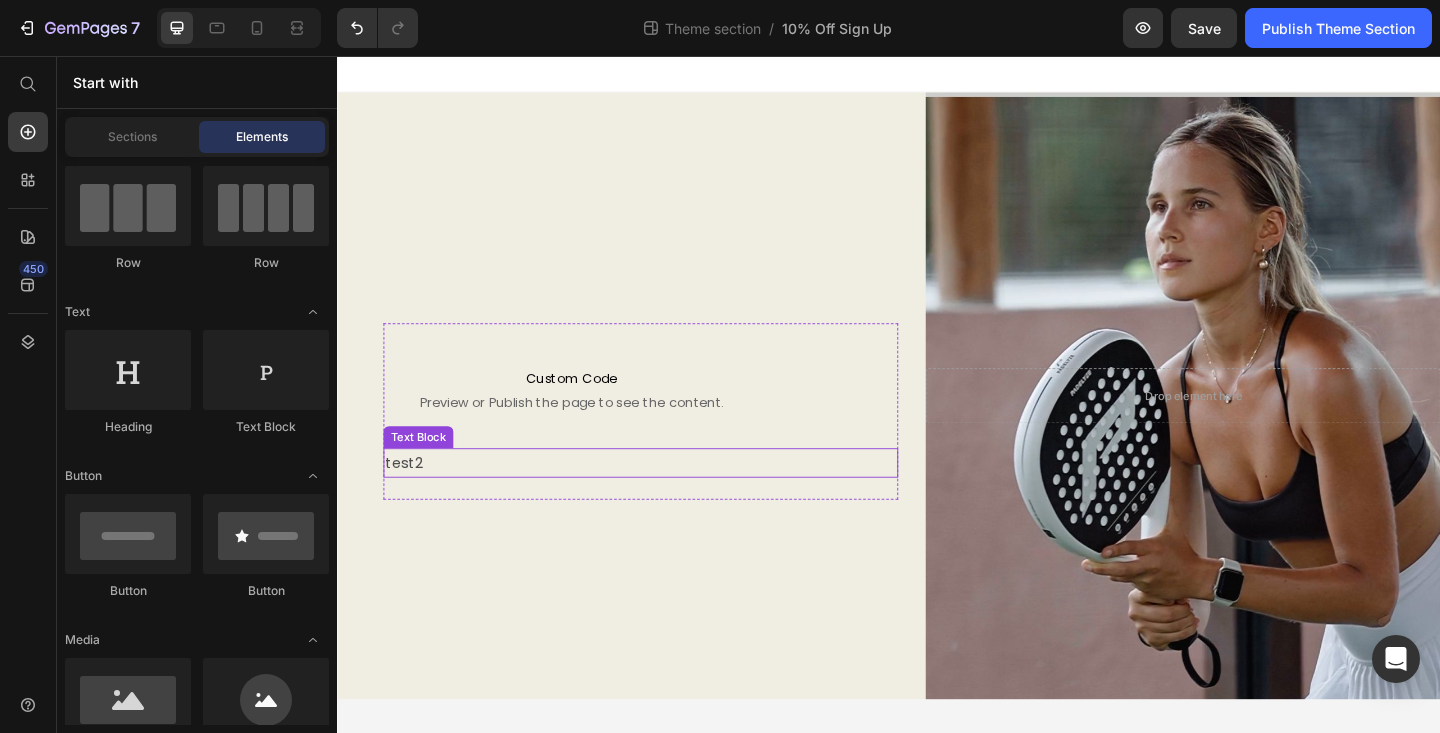 click on "test2" at bounding box center [667, 499] 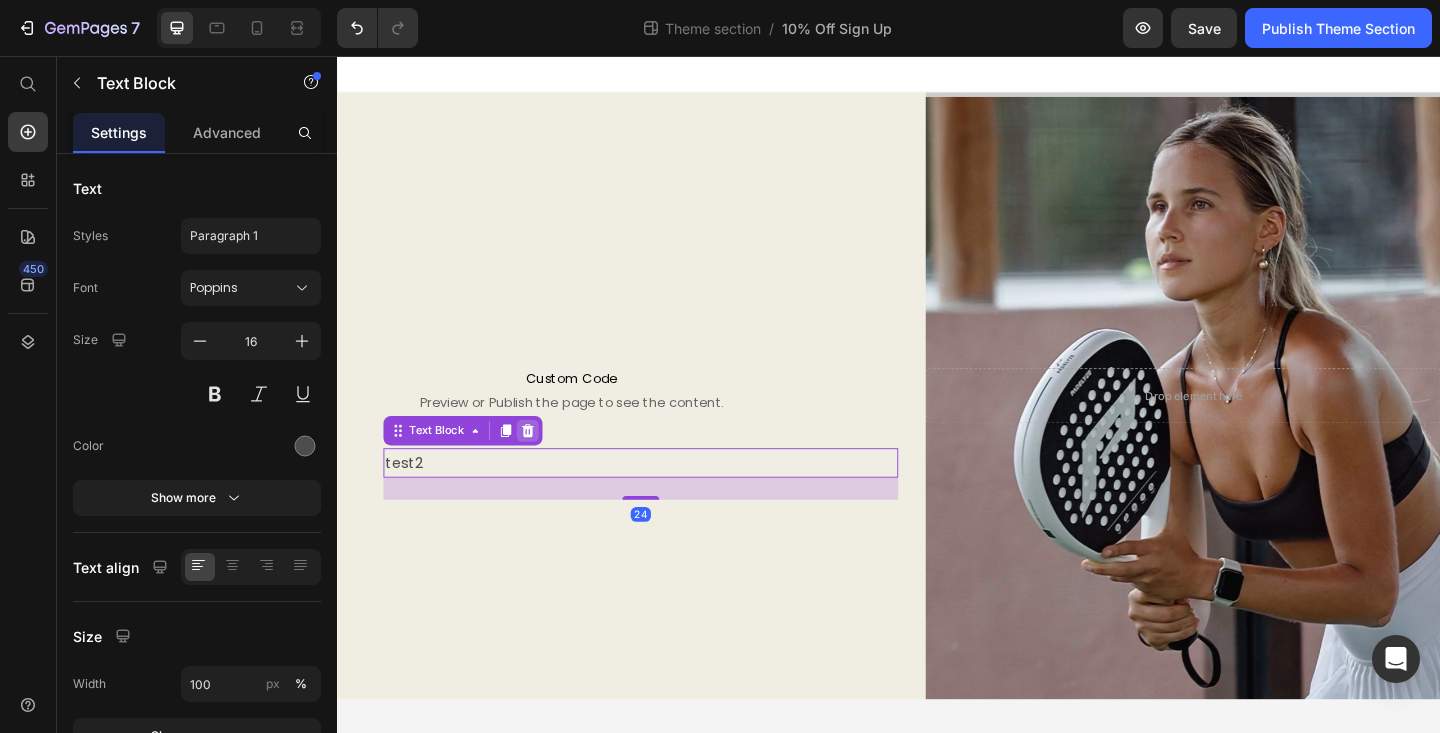 click 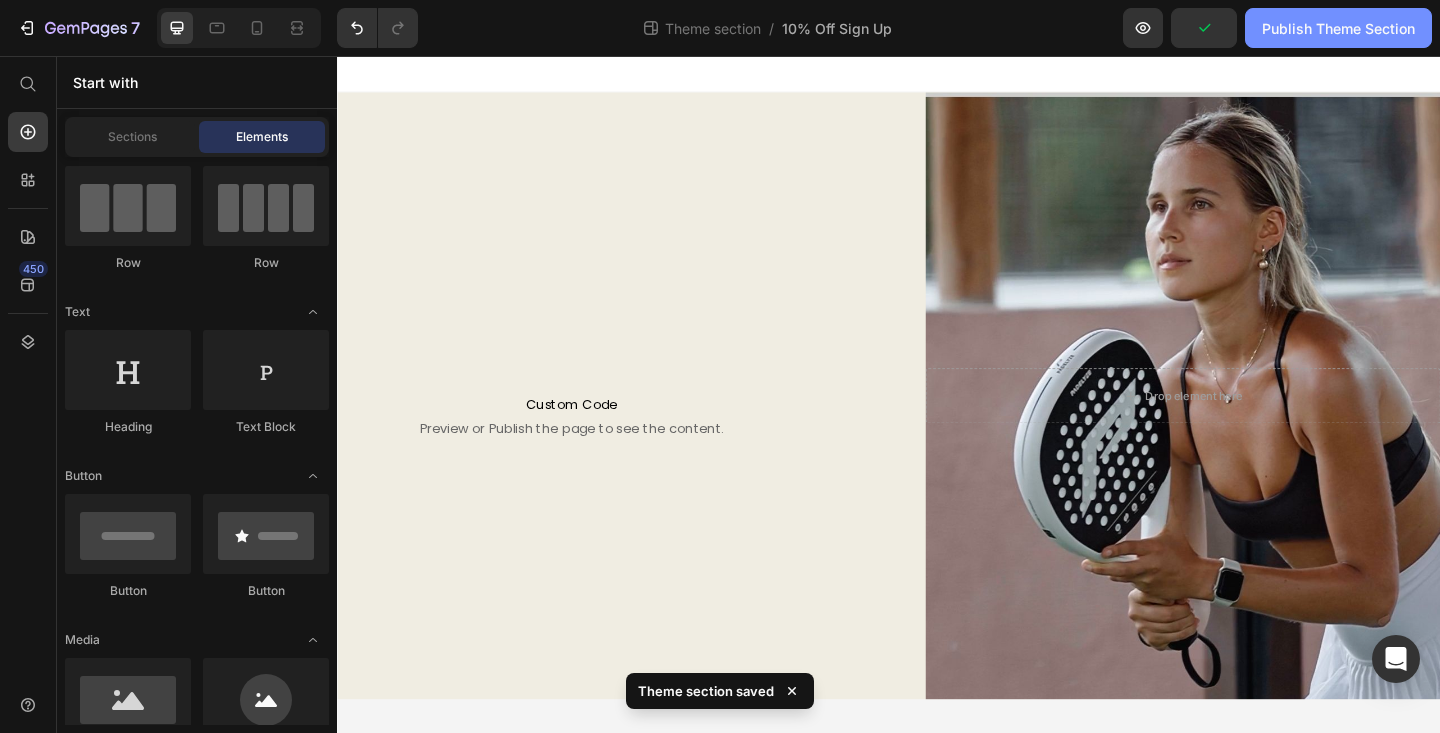 click on "Publish Theme Section" at bounding box center [1338, 28] 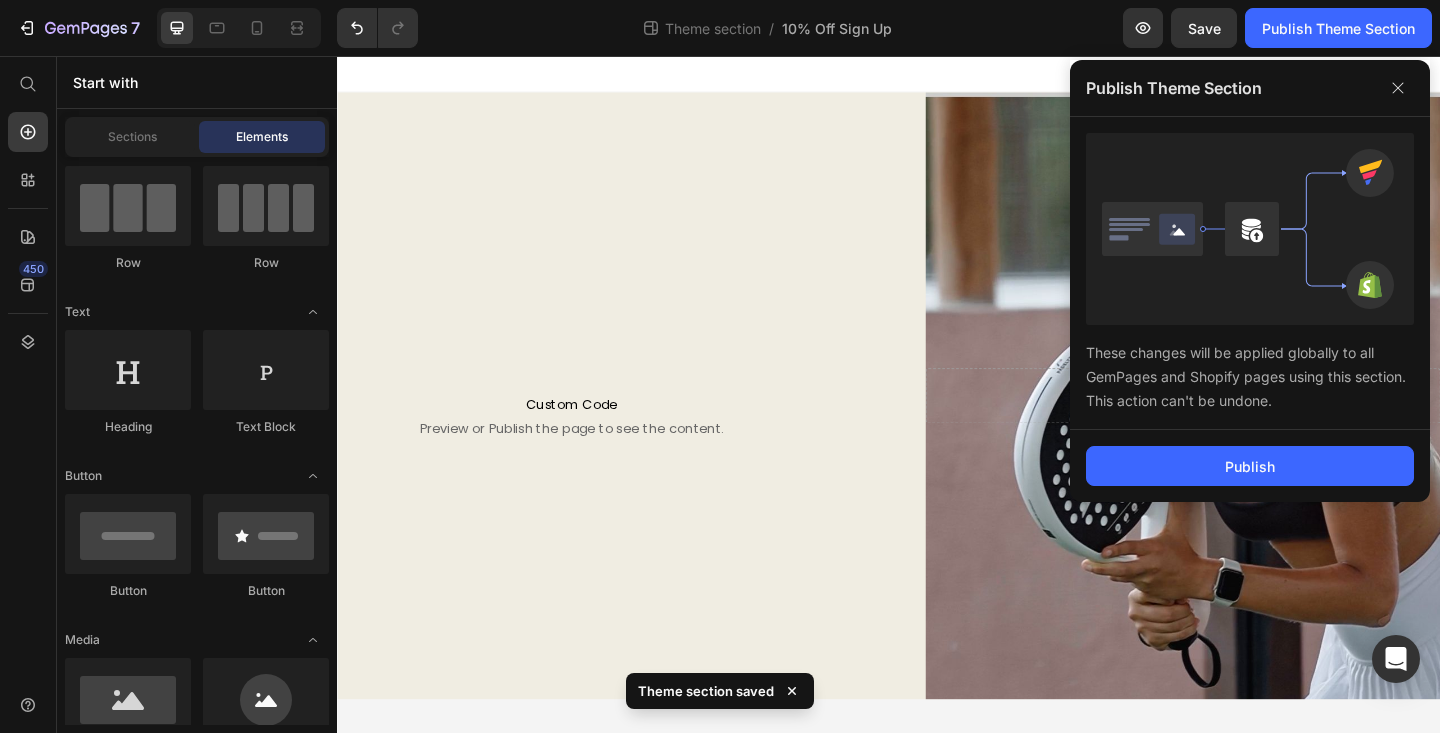 click on "Publish" 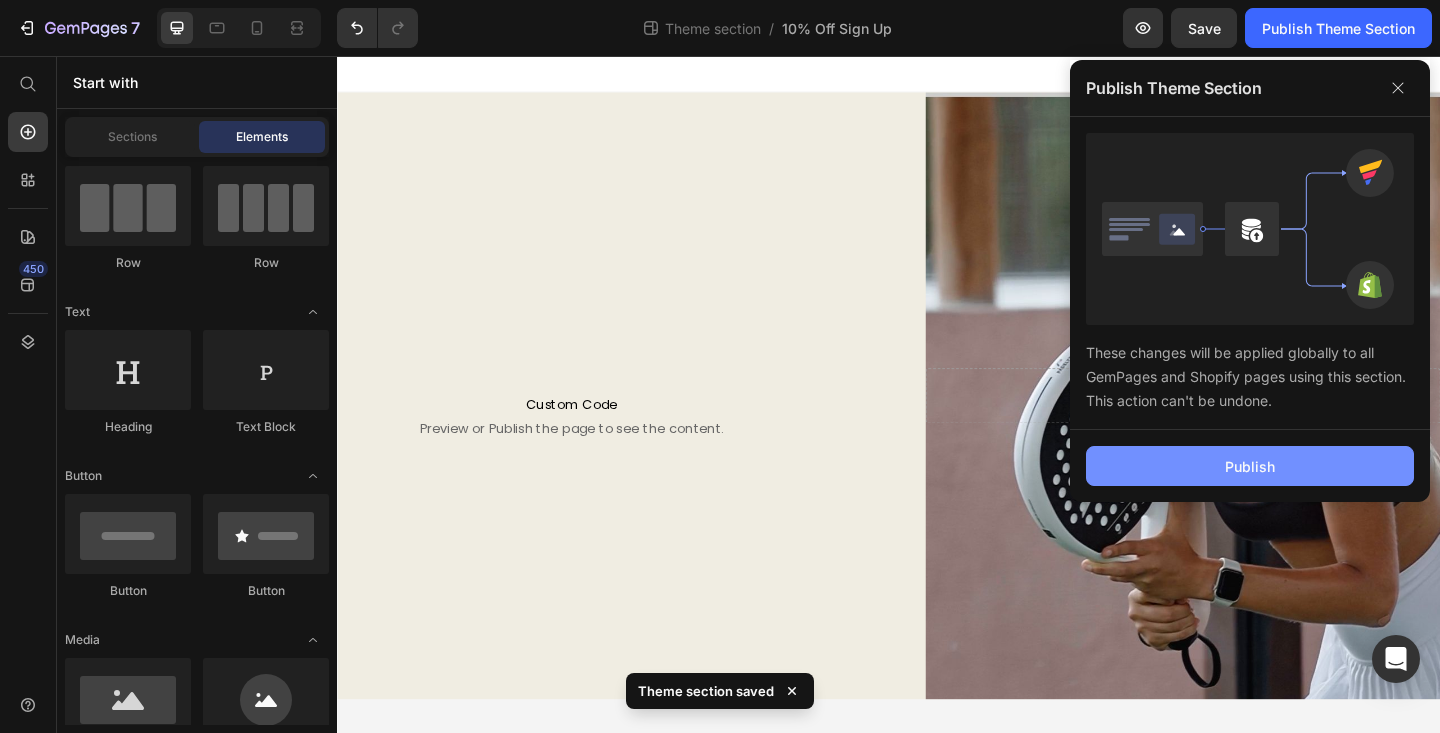 click on "Publish" 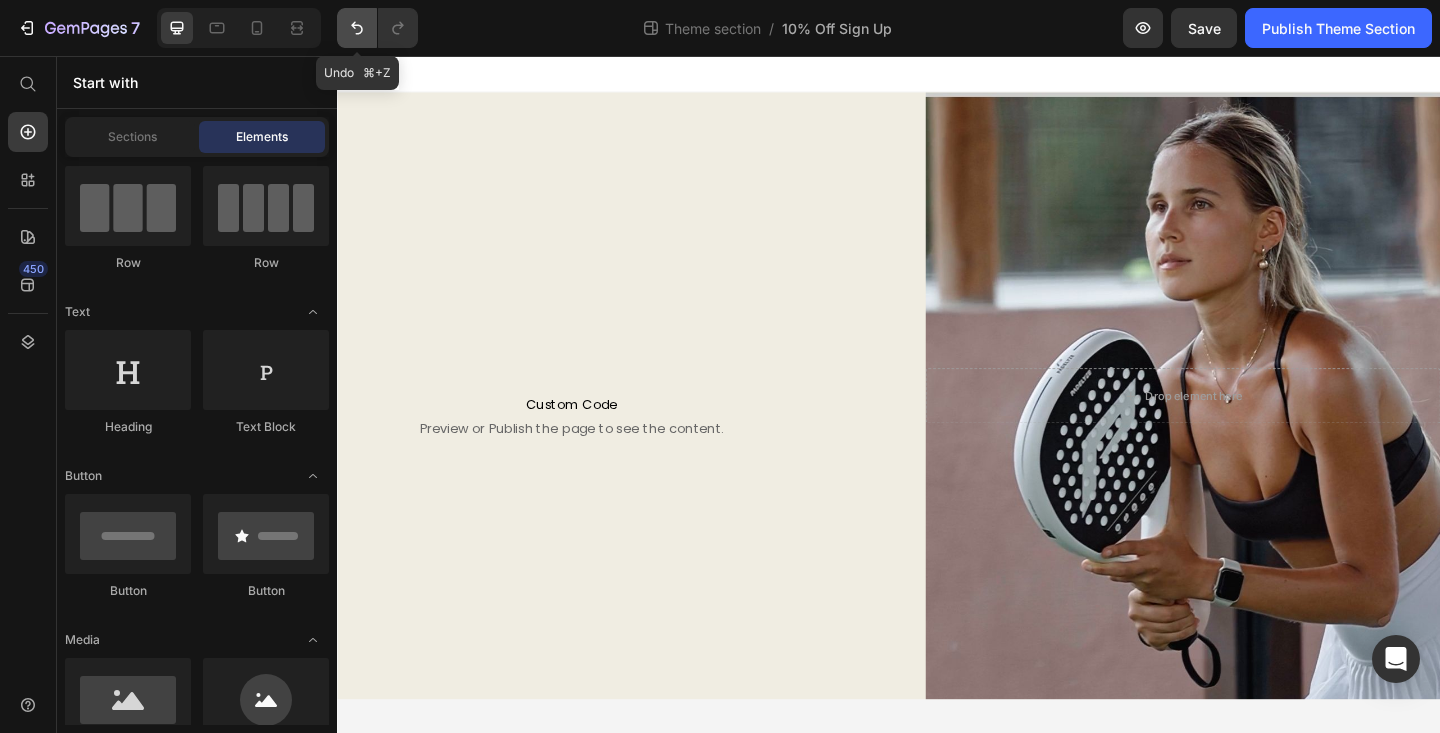 click 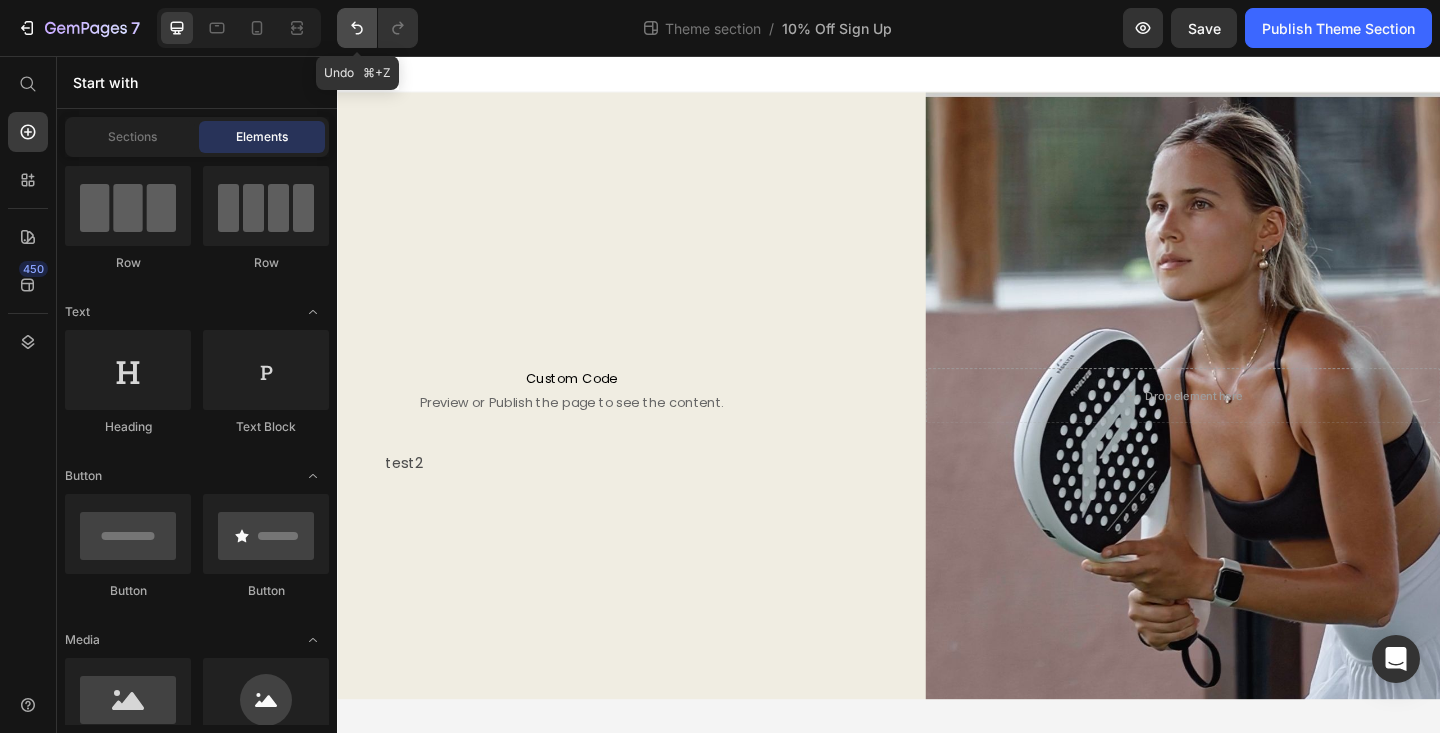 click 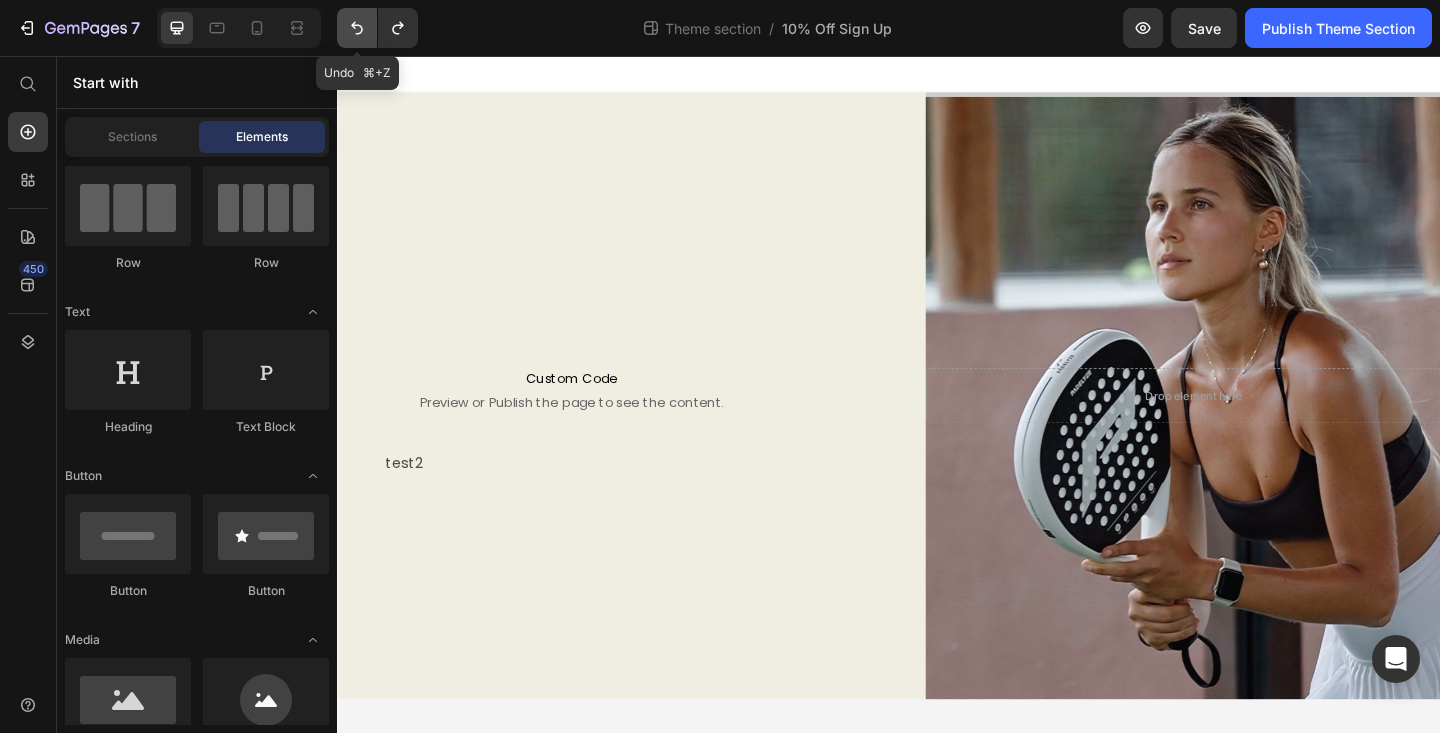 click 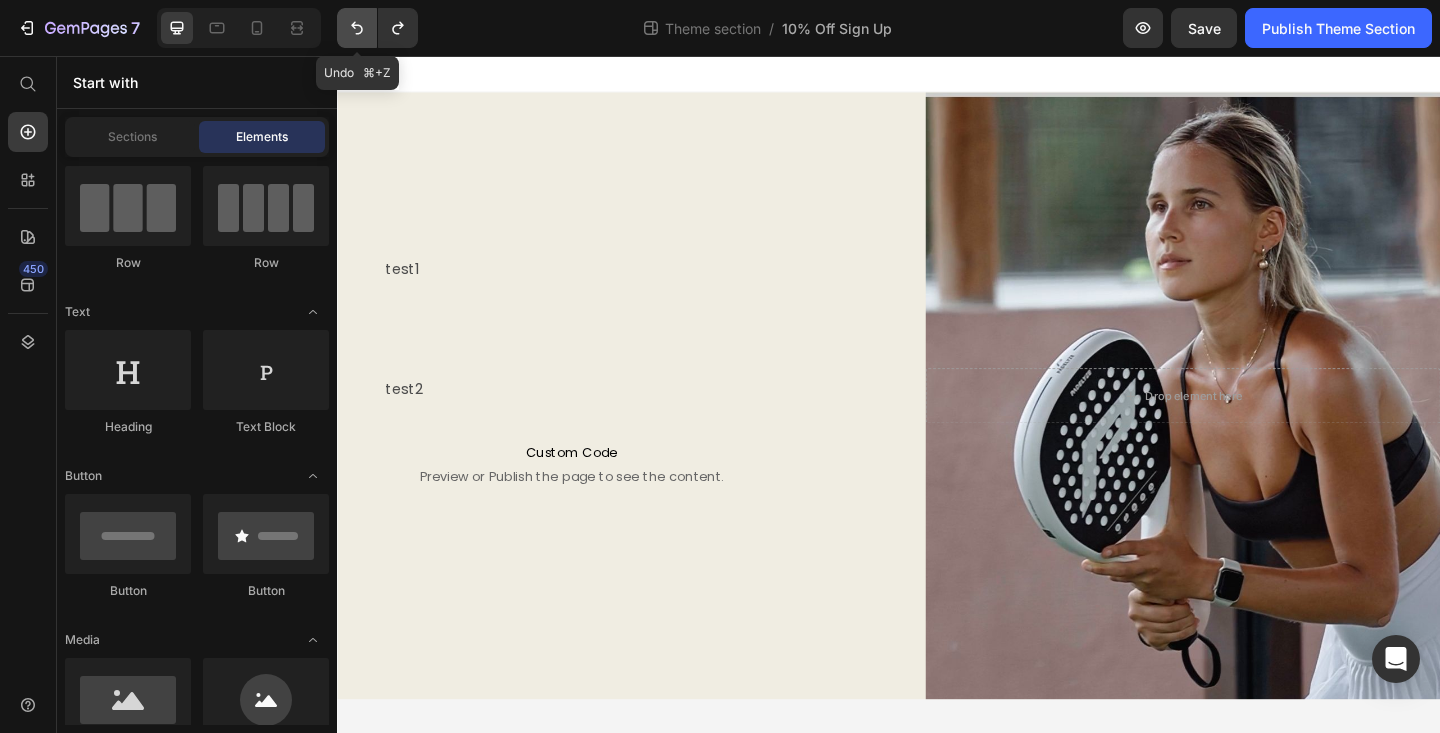 click 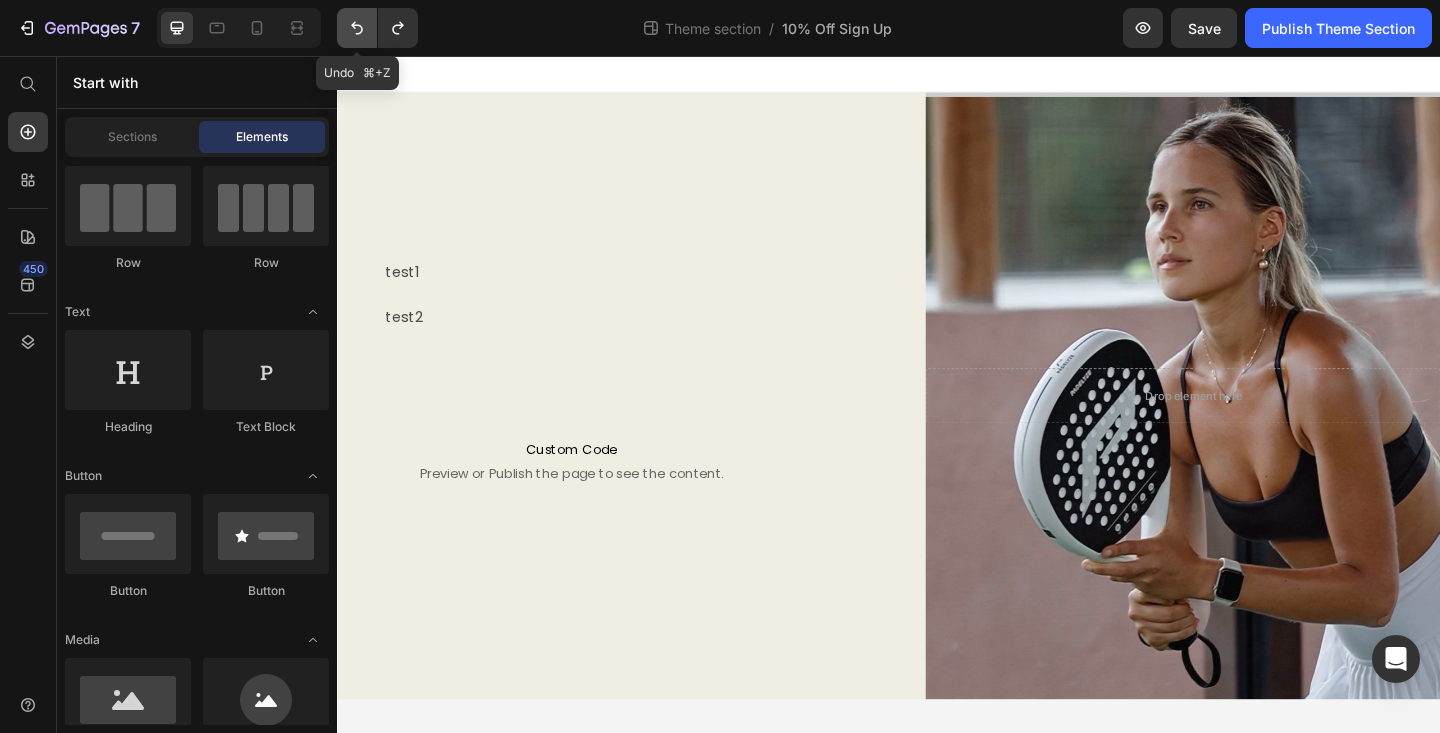 click 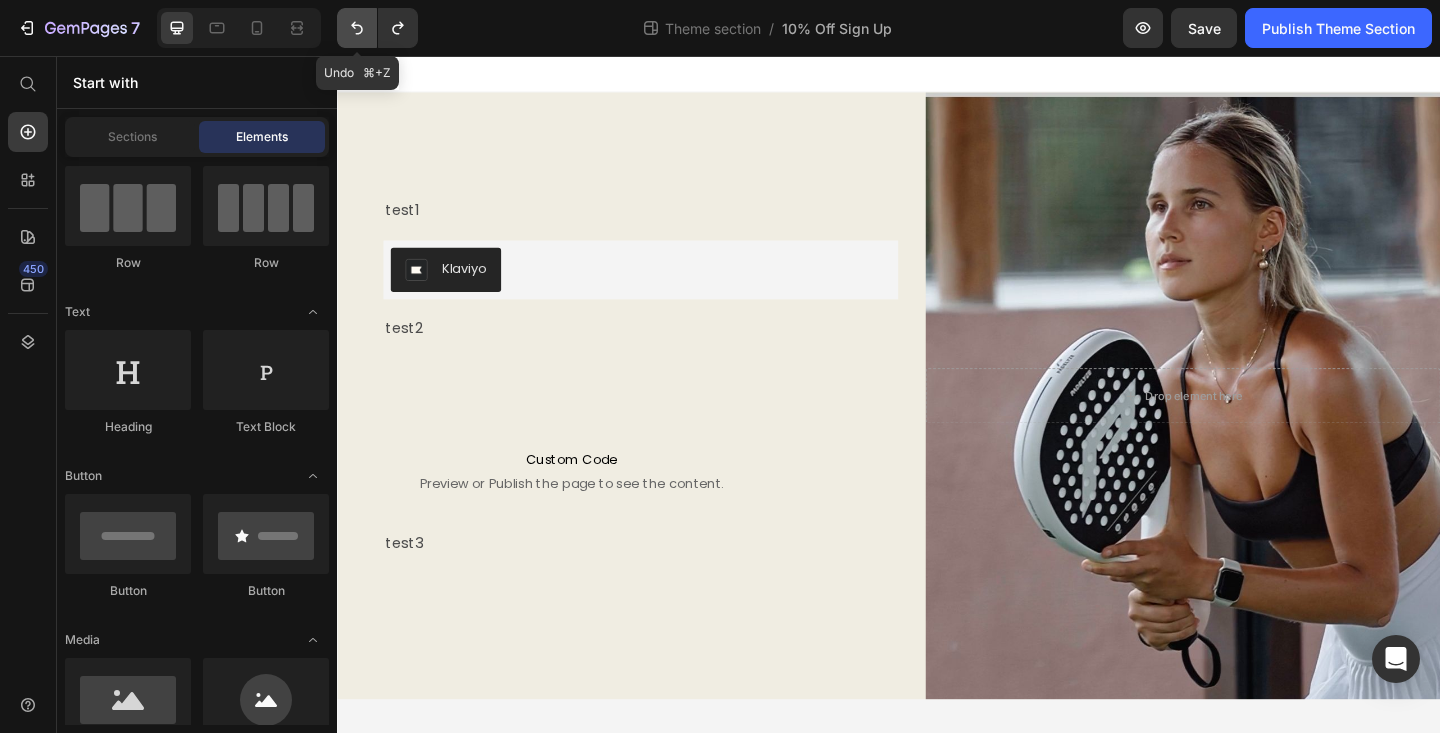 click 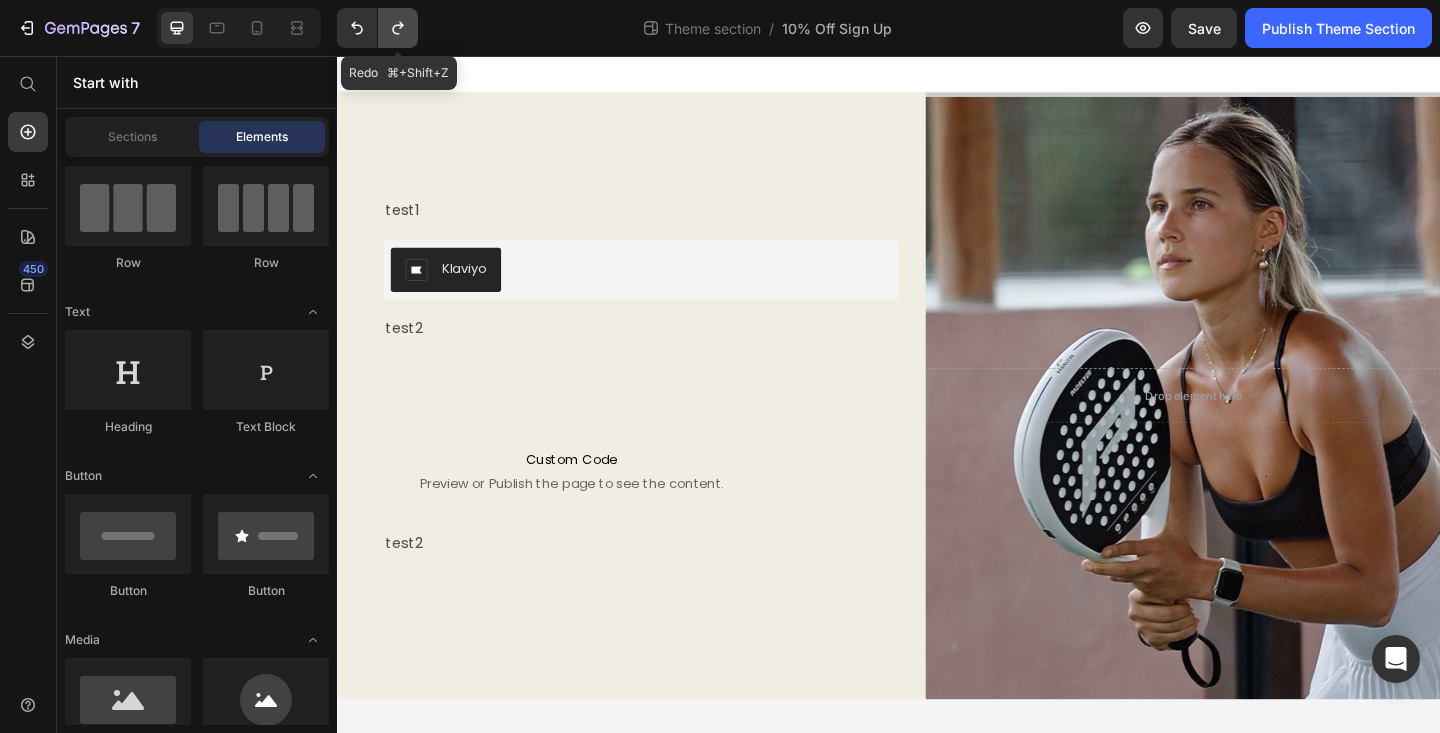 click 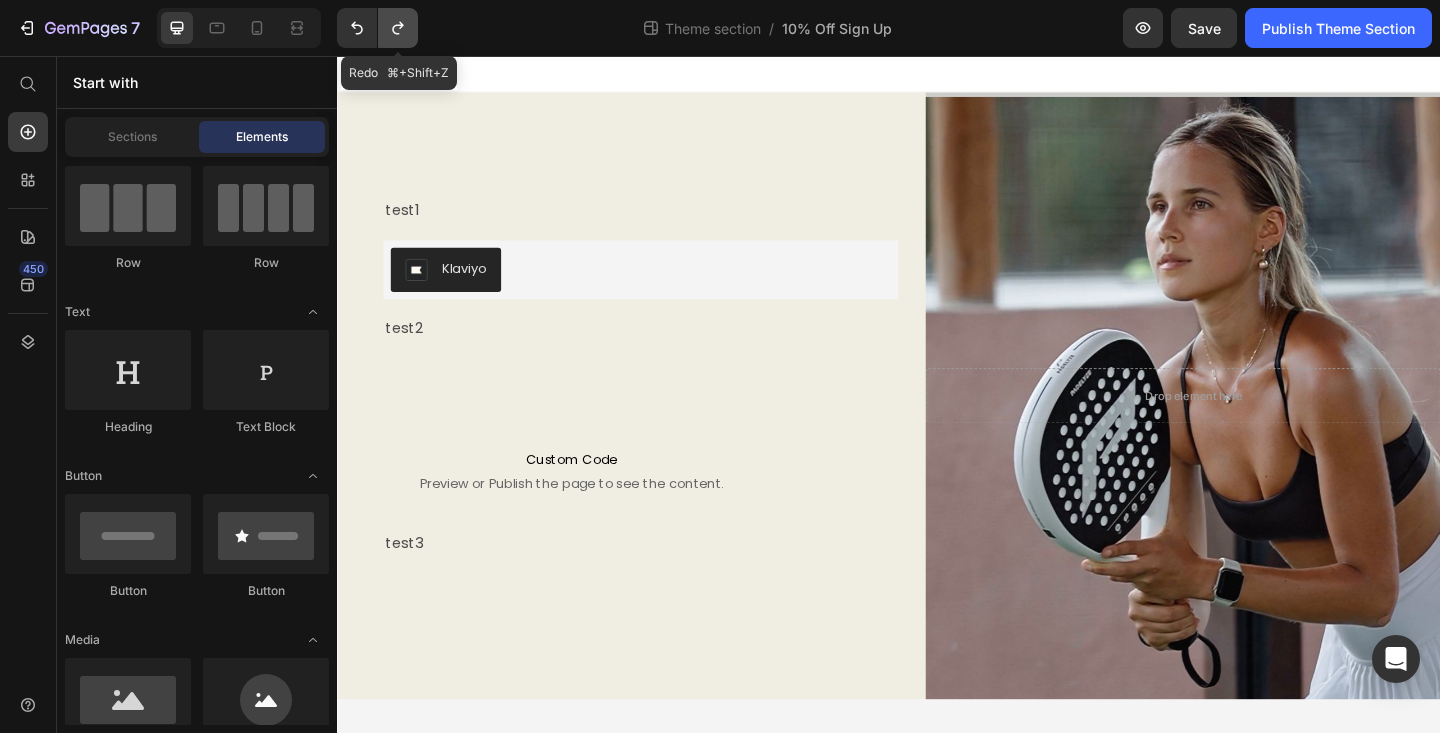 click 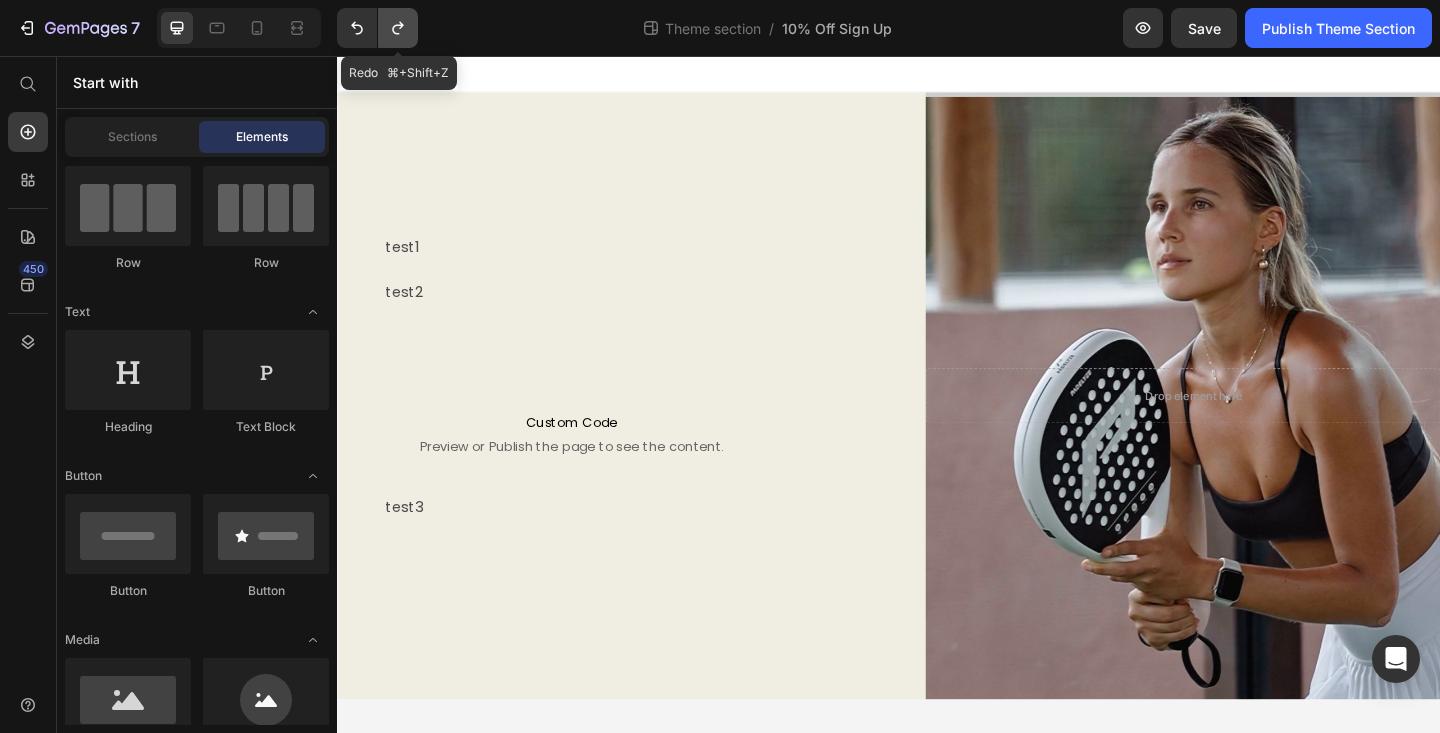 click 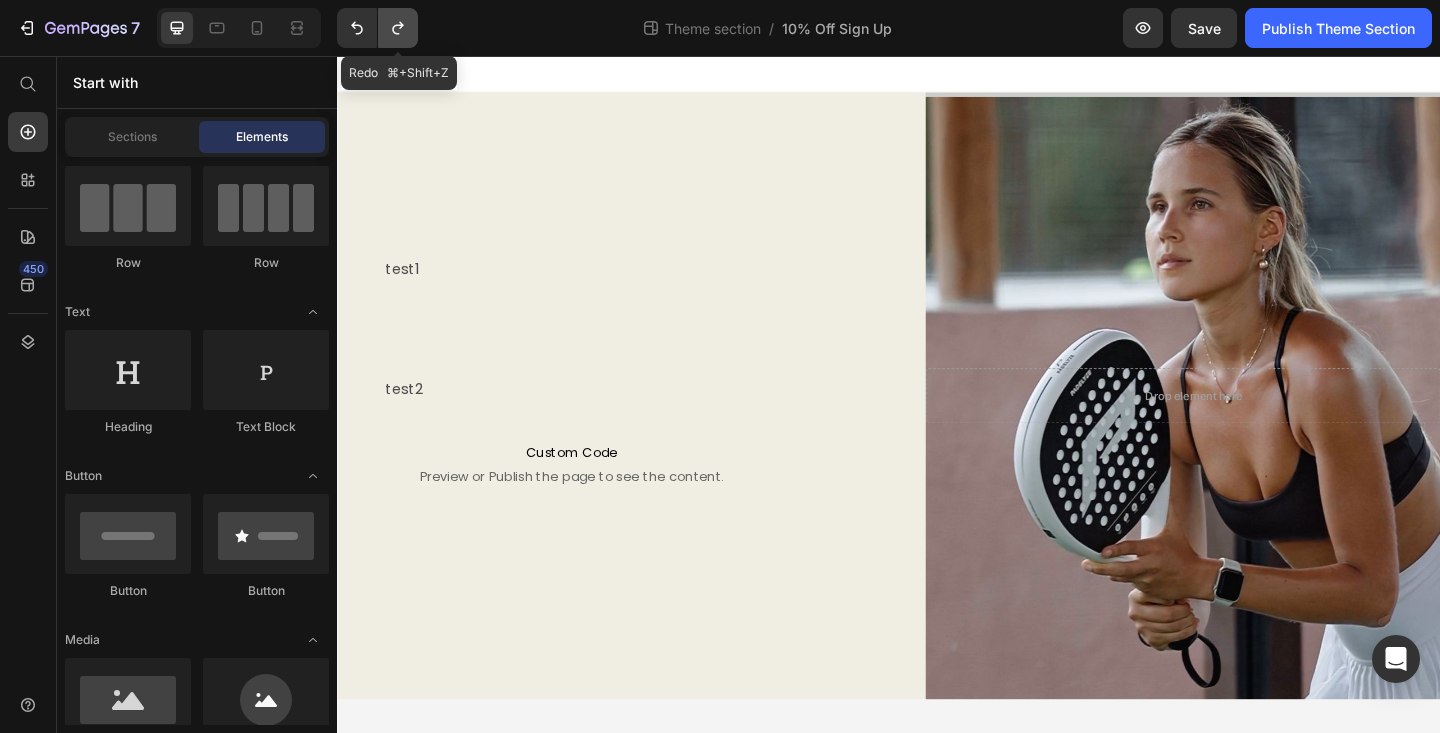 click 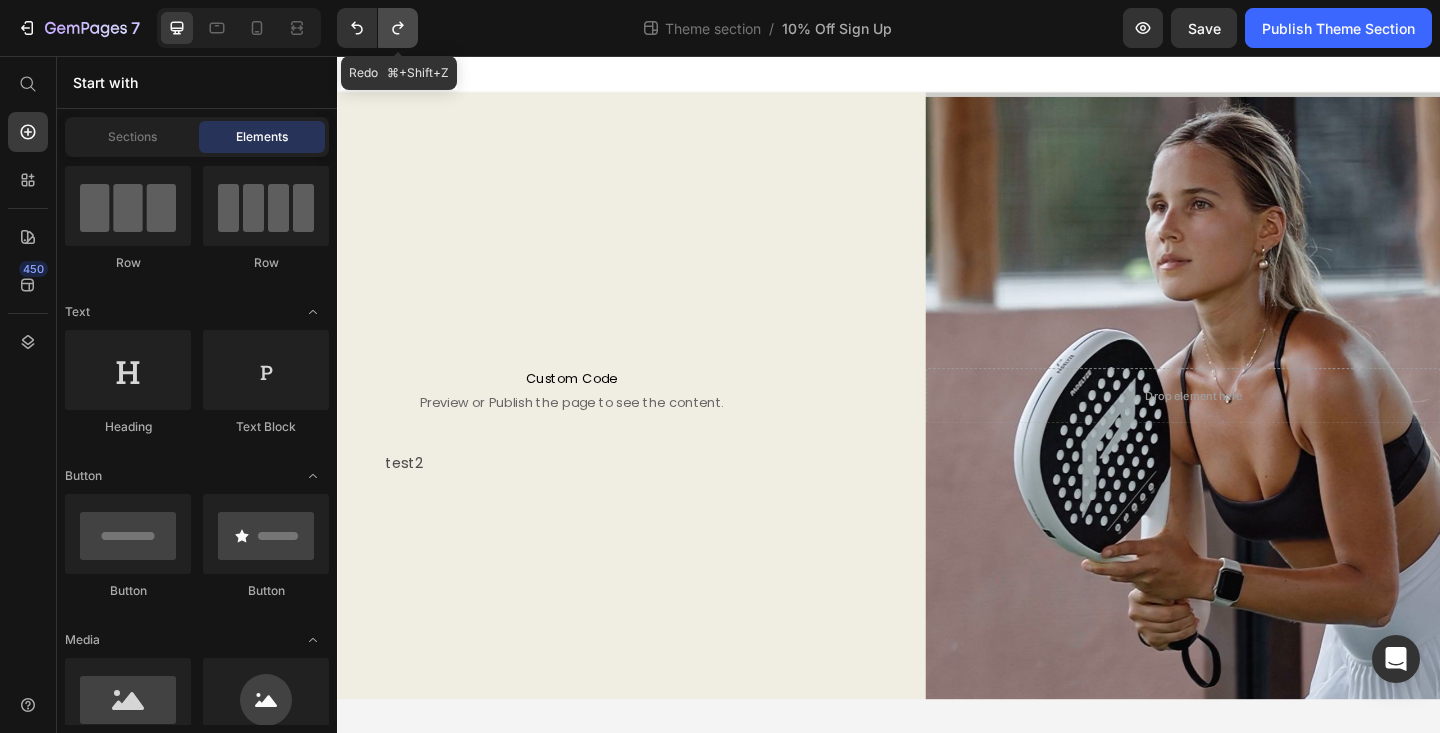 click 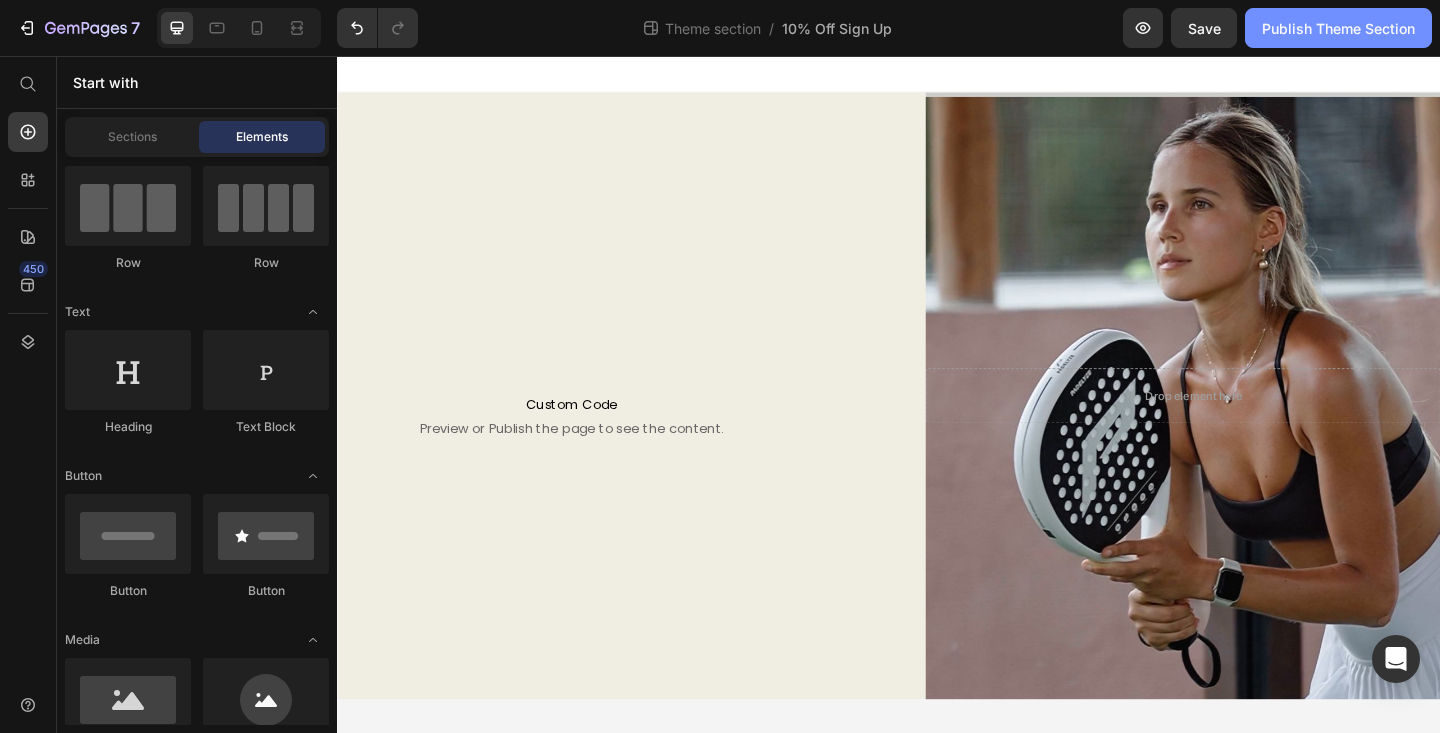 click on "Publish Theme Section" at bounding box center (1338, 28) 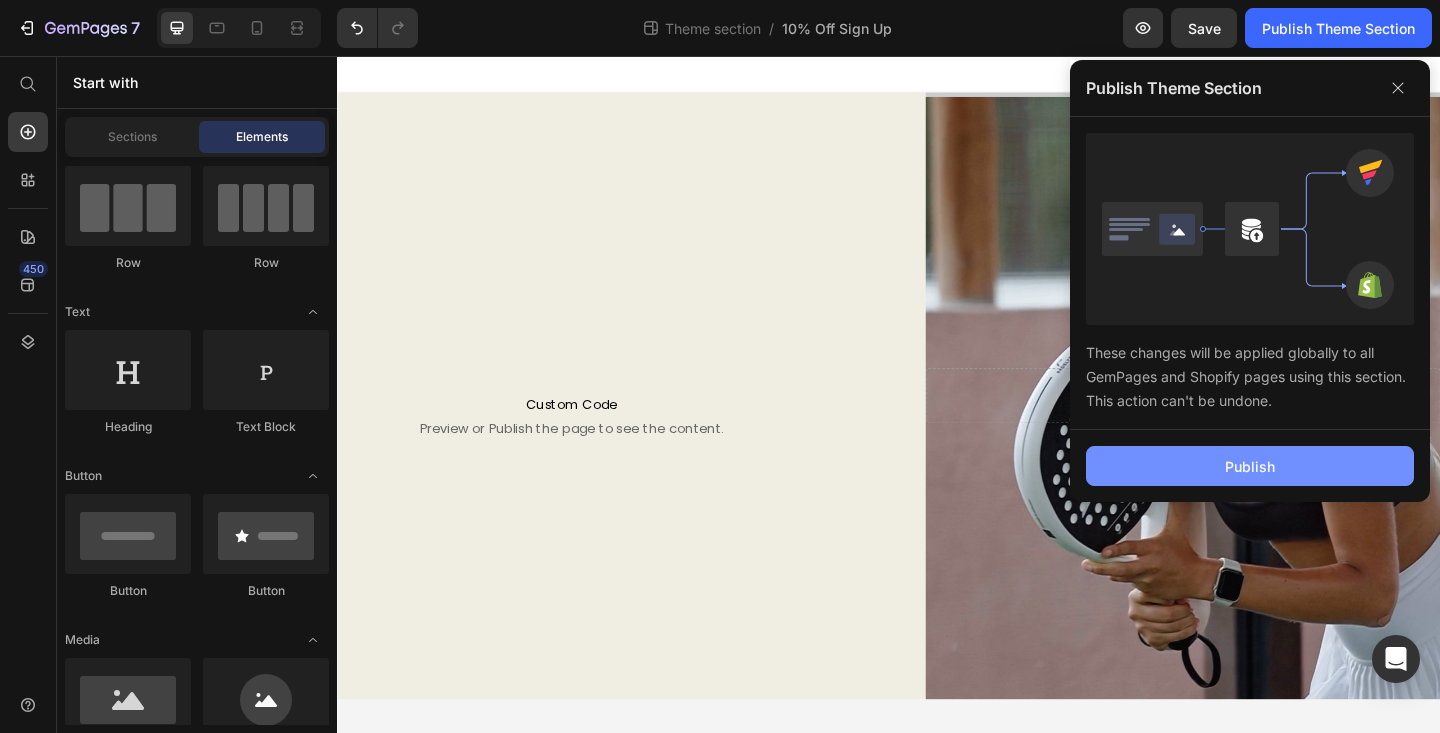 click on "Publish" 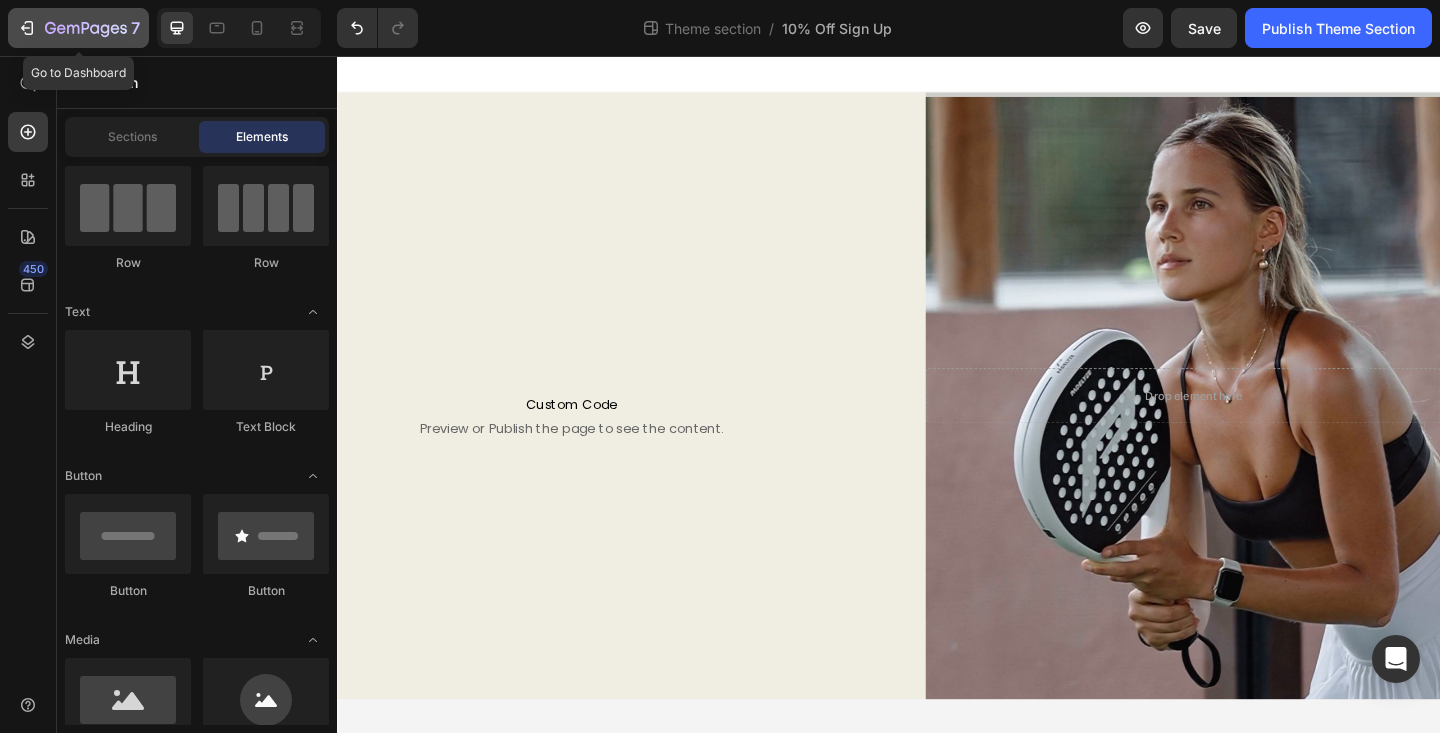 click on "7" 